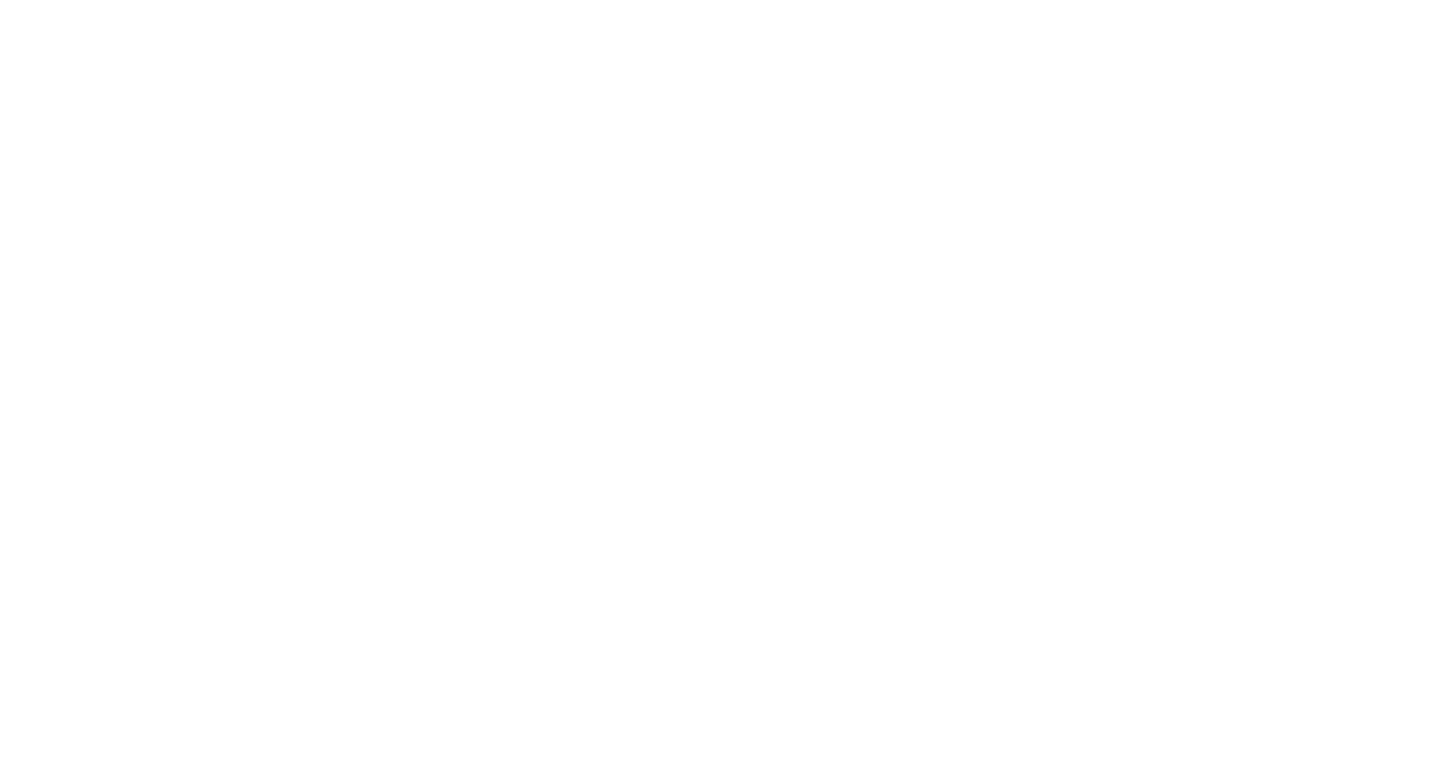 scroll, scrollTop: 0, scrollLeft: 0, axis: both 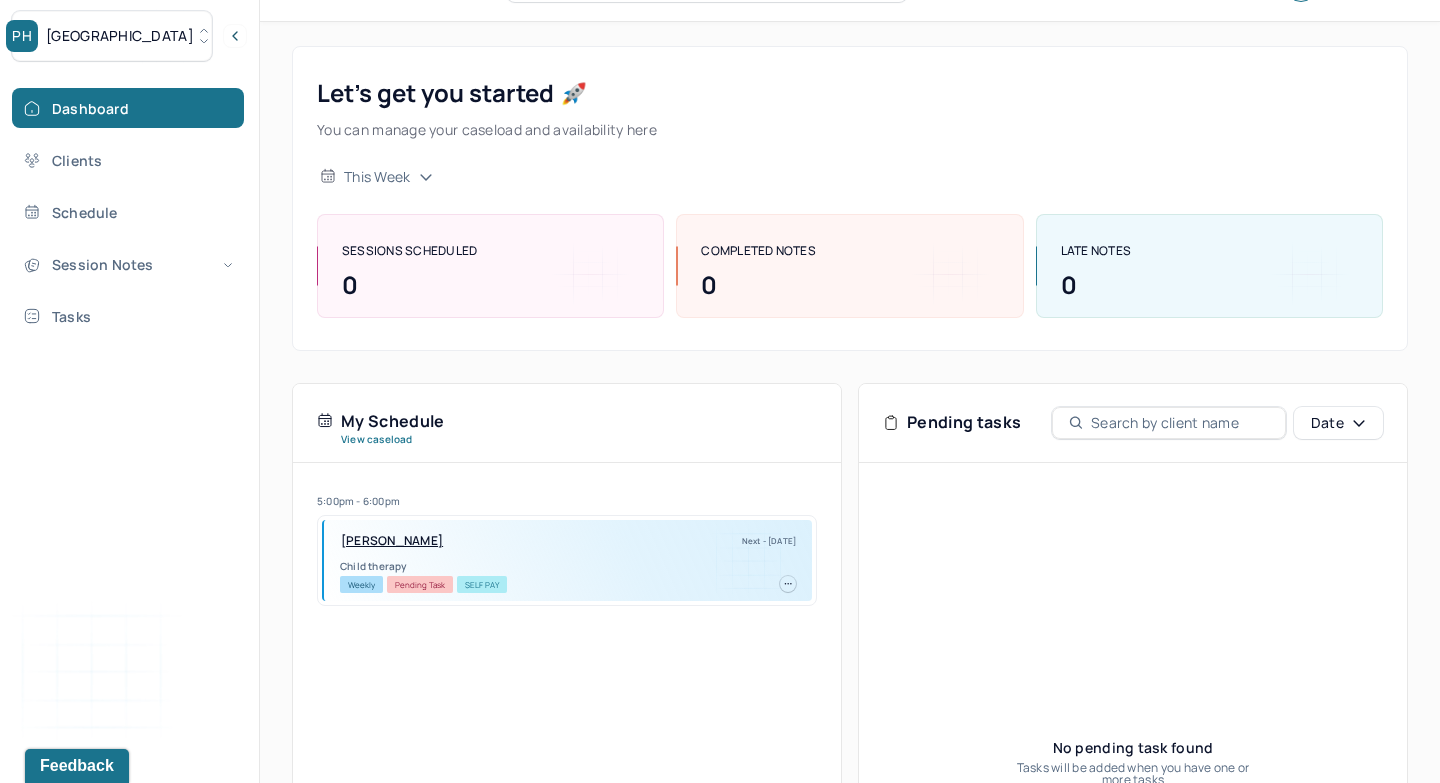 click on "SLADE, SARAI" at bounding box center [392, 541] 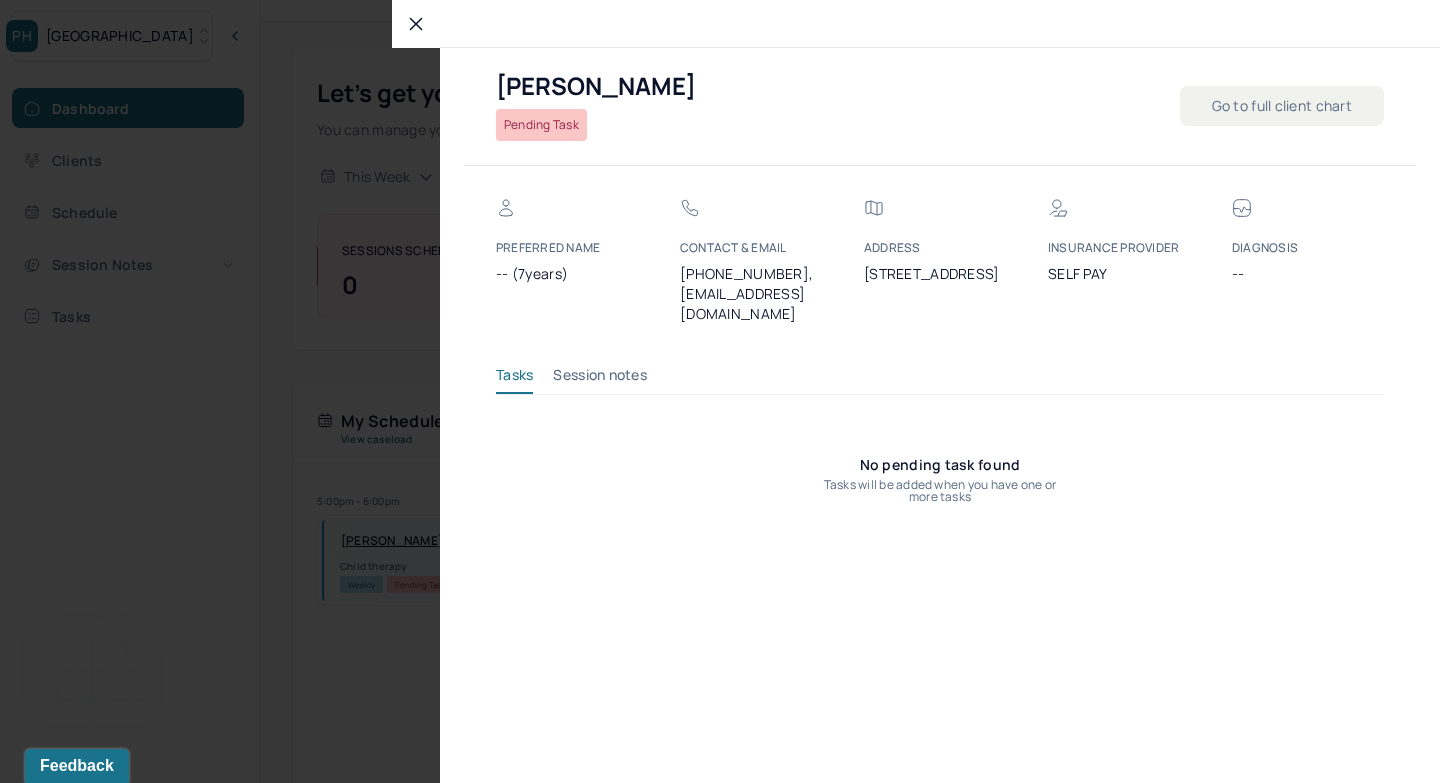 click on "Go to full client chart" at bounding box center [1282, 106] 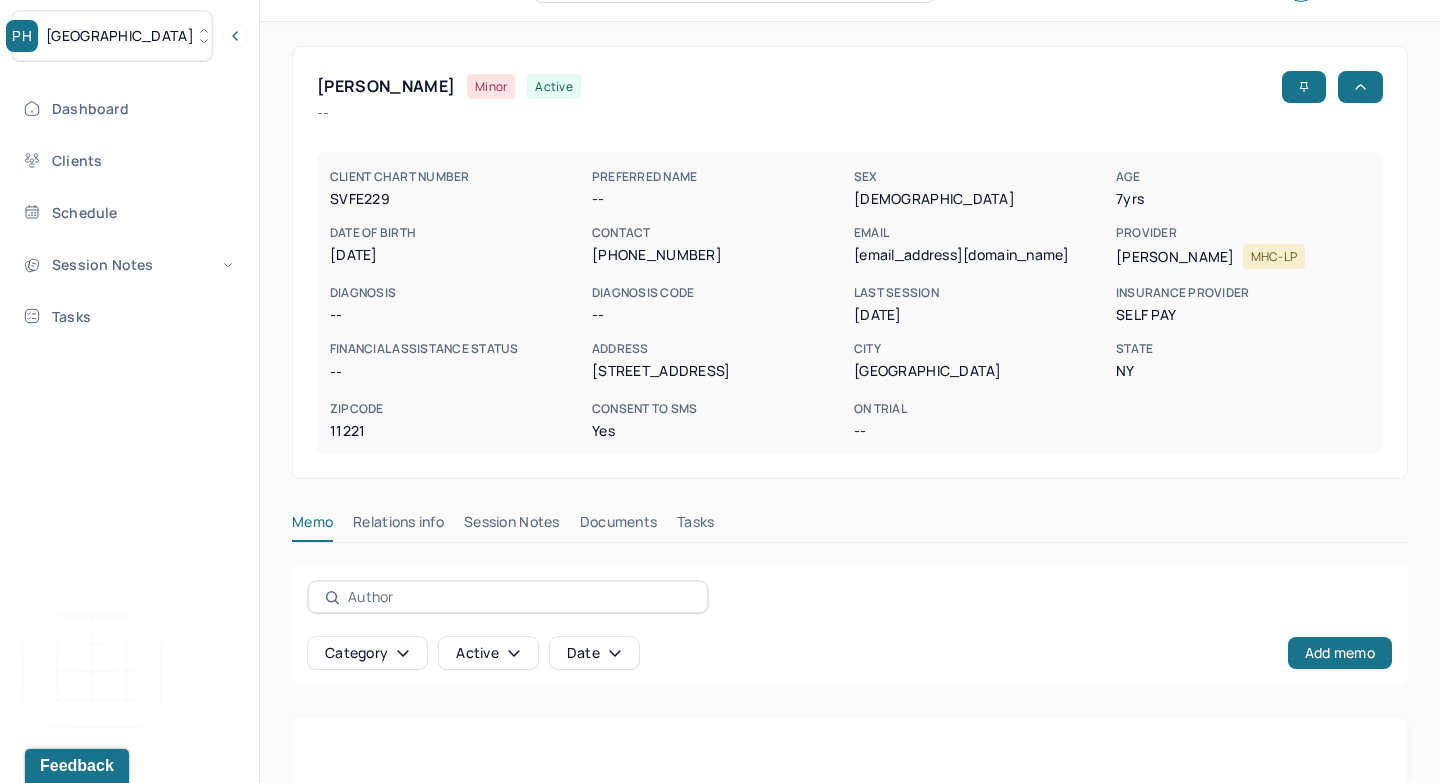 click on "Session Notes" at bounding box center (512, 526) 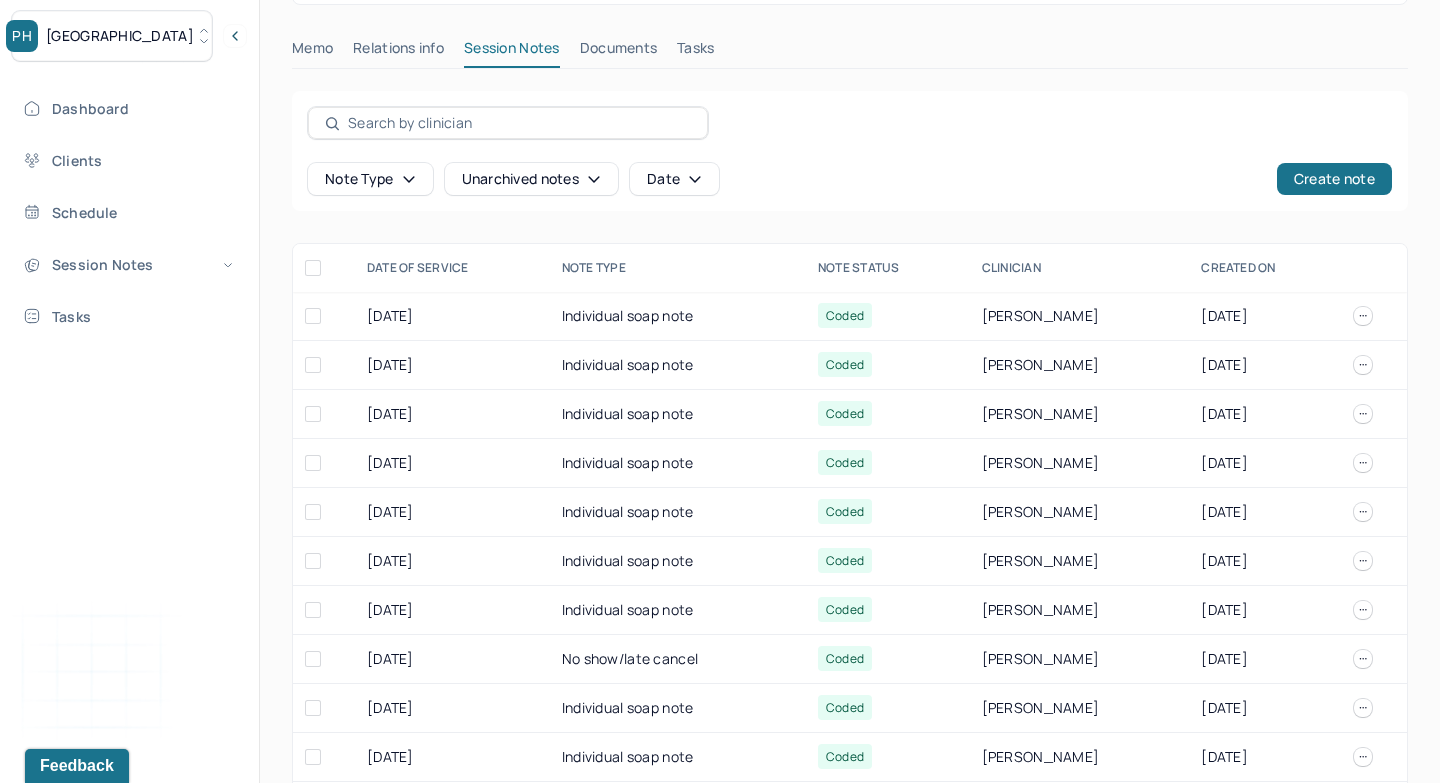 scroll, scrollTop: 678, scrollLeft: 0, axis: vertical 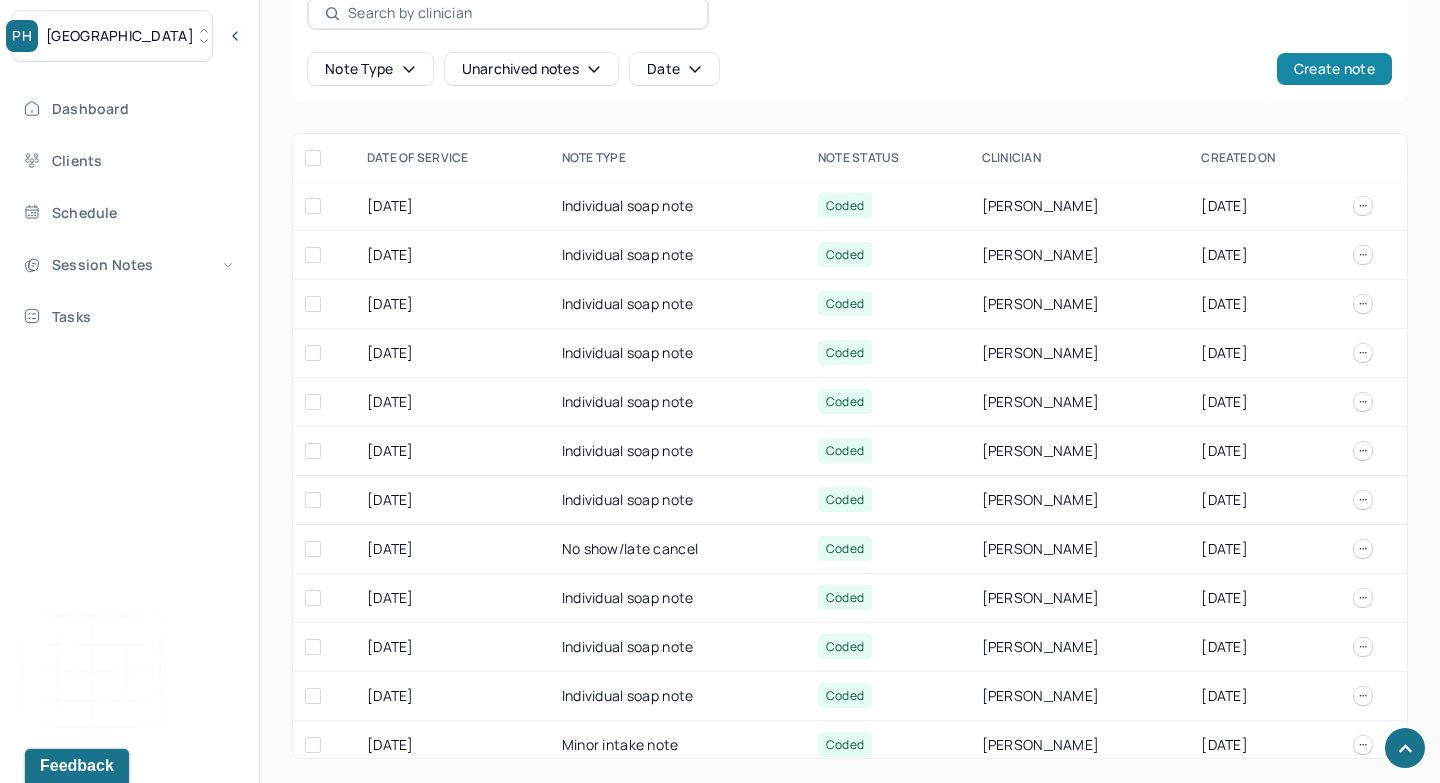 click on "Create note" at bounding box center (1334, 69) 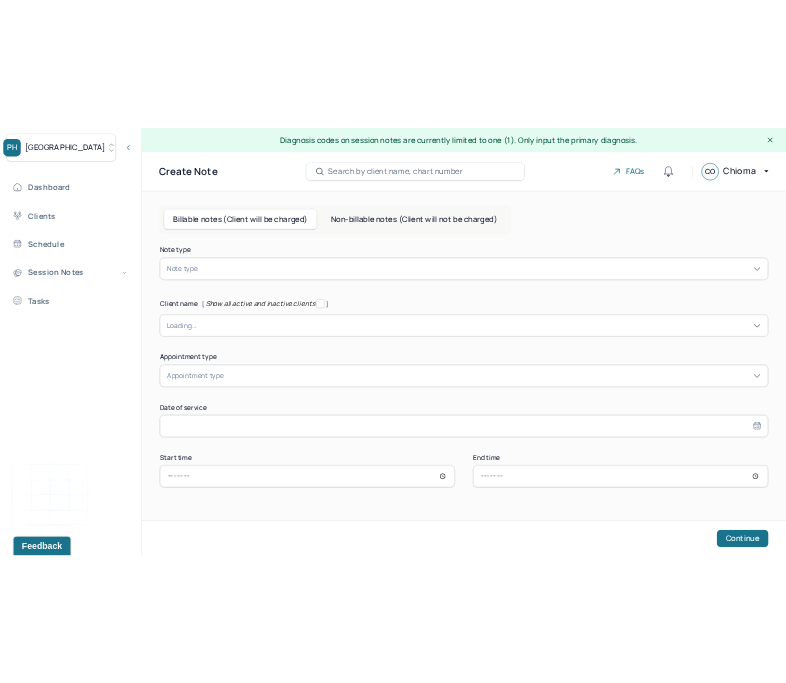 scroll, scrollTop: 0, scrollLeft: 0, axis: both 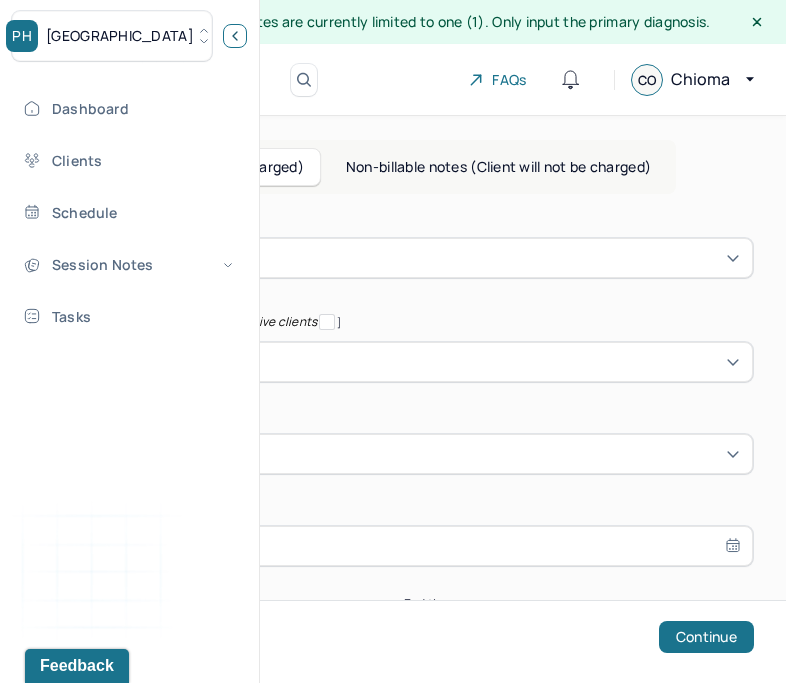 click 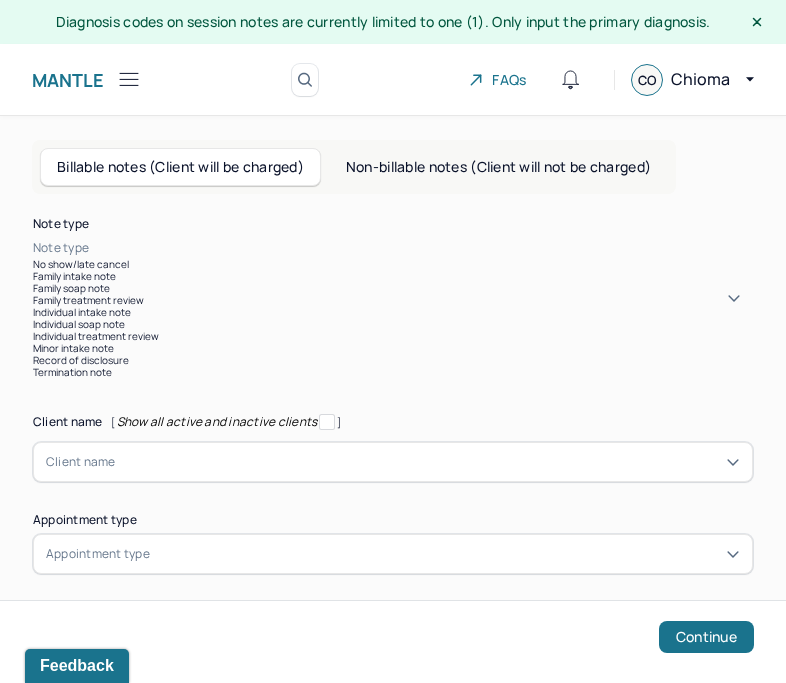 click at bounding box center (423, 248) 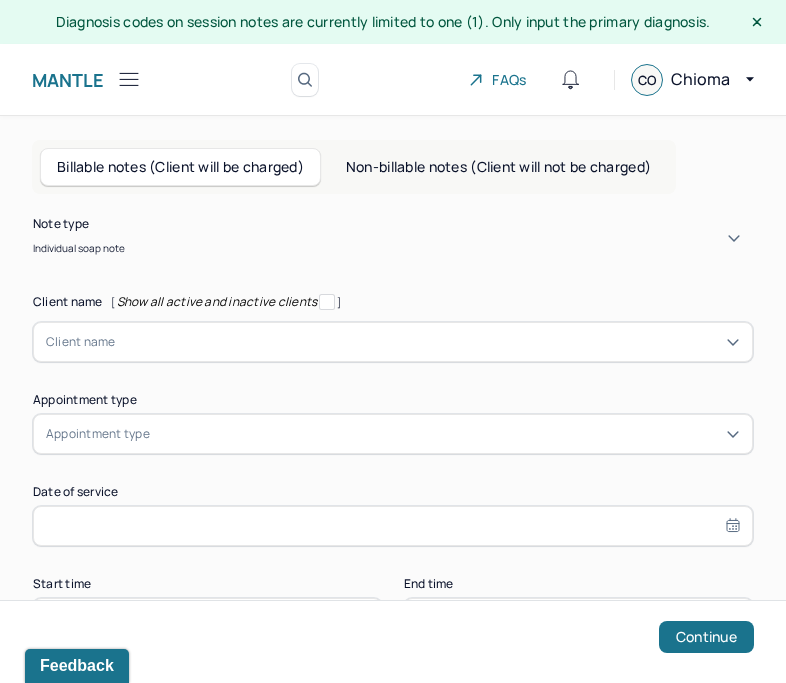 scroll, scrollTop: 131, scrollLeft: 0, axis: vertical 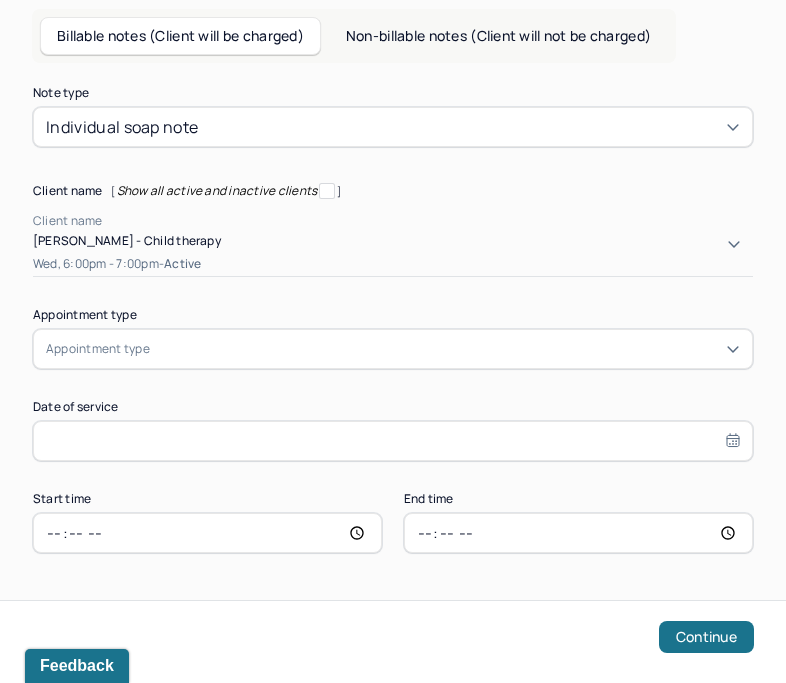 click at bounding box center (428, 221) 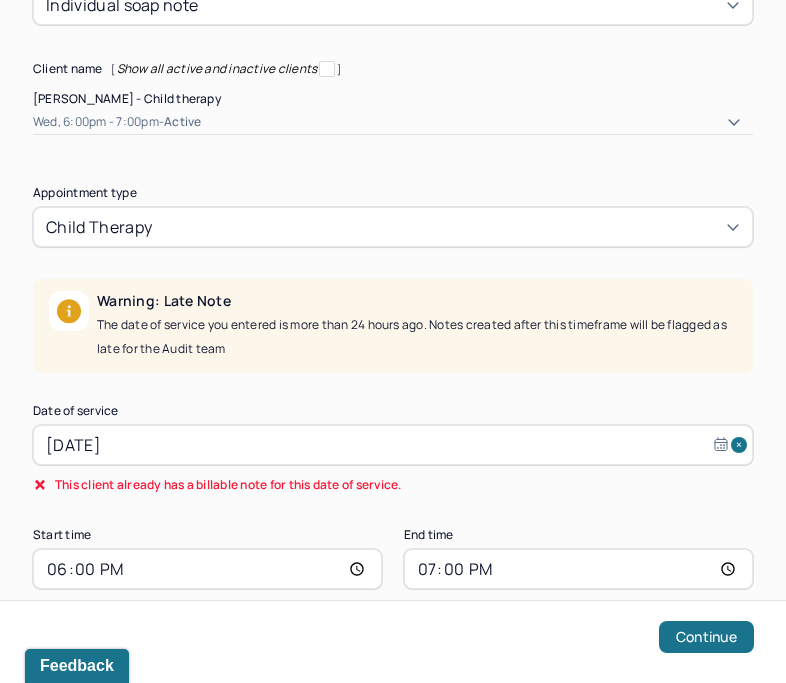 scroll, scrollTop: 273, scrollLeft: 0, axis: vertical 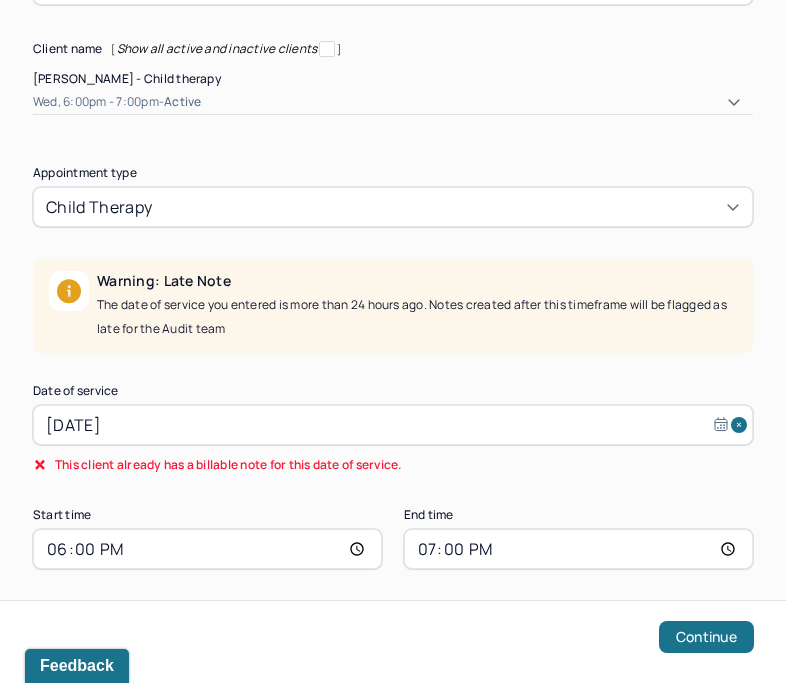 click on "Jul 2, 2025" at bounding box center [393, 425] 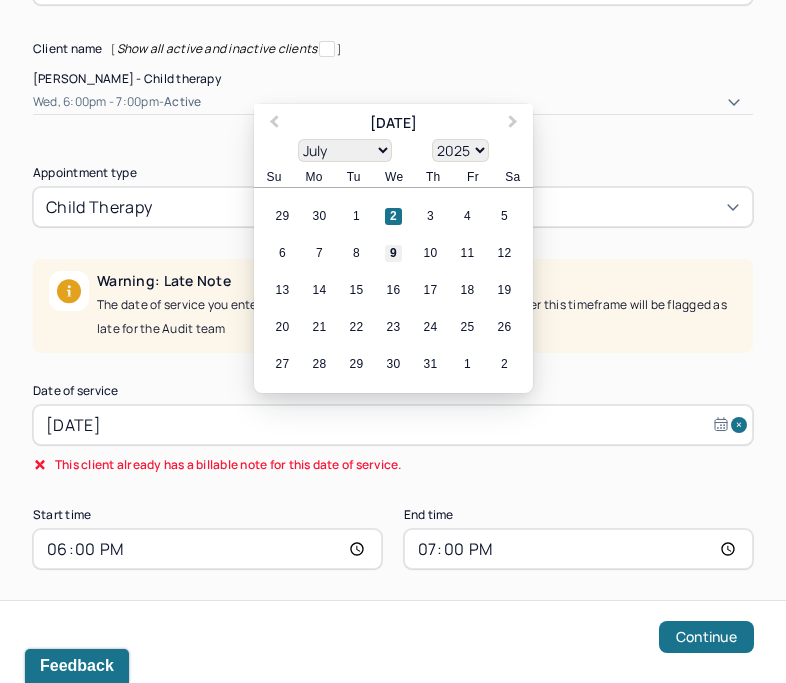 click on "9" at bounding box center [393, 253] 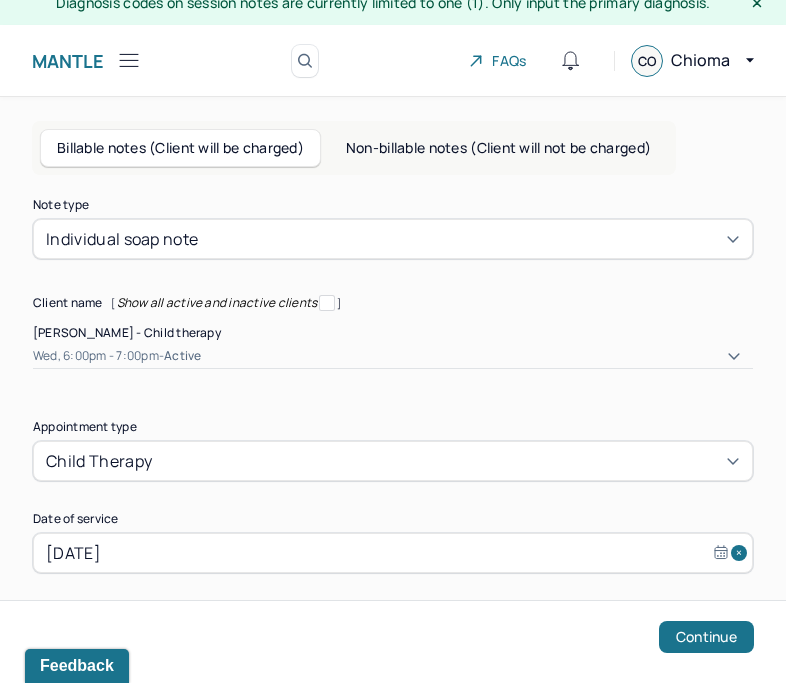 scroll, scrollTop: 241, scrollLeft: 0, axis: vertical 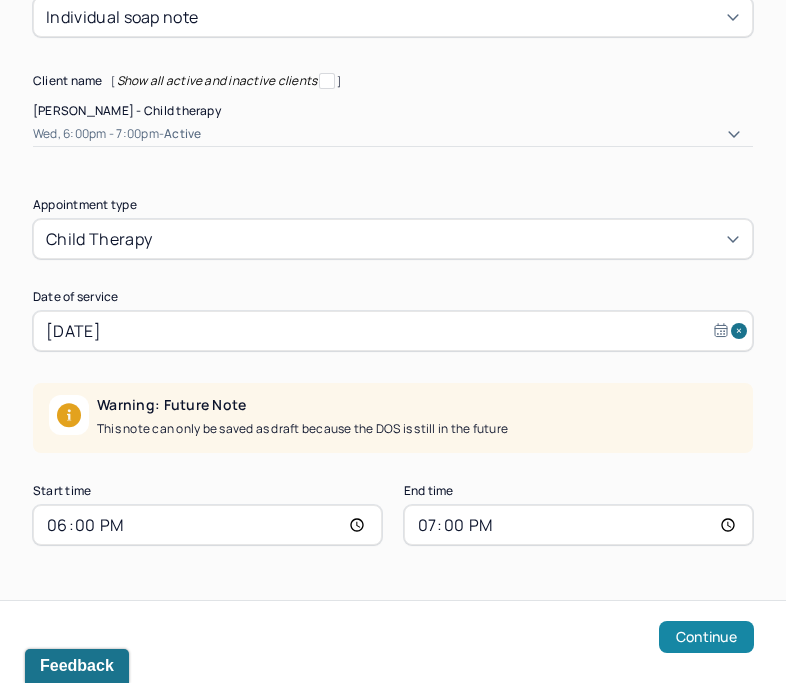 click on "Continue" at bounding box center (706, 637) 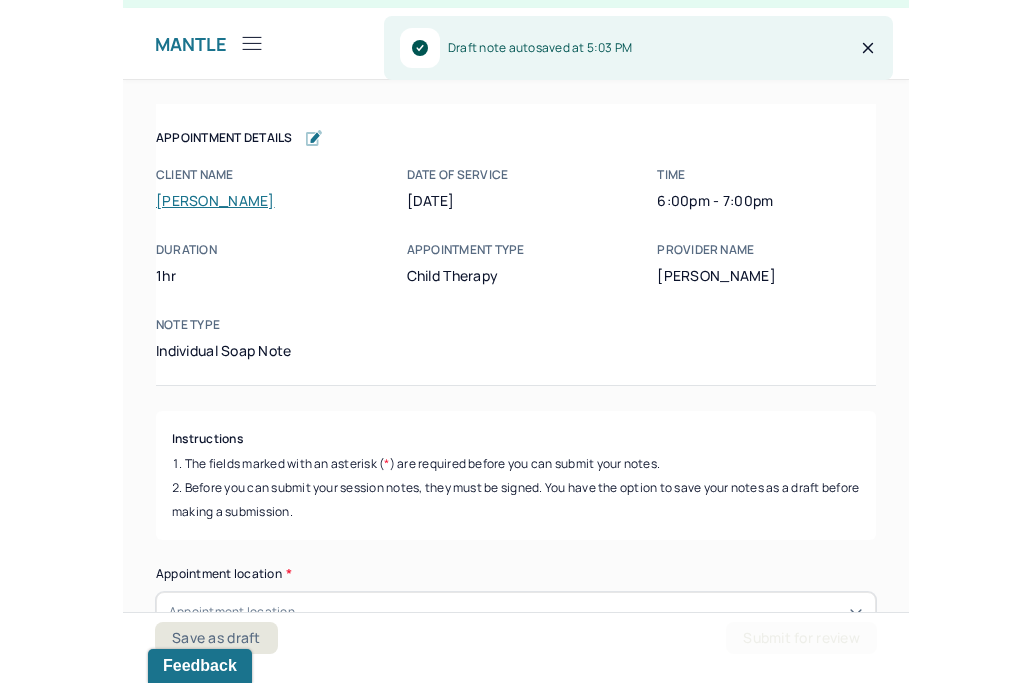 scroll, scrollTop: 36, scrollLeft: 0, axis: vertical 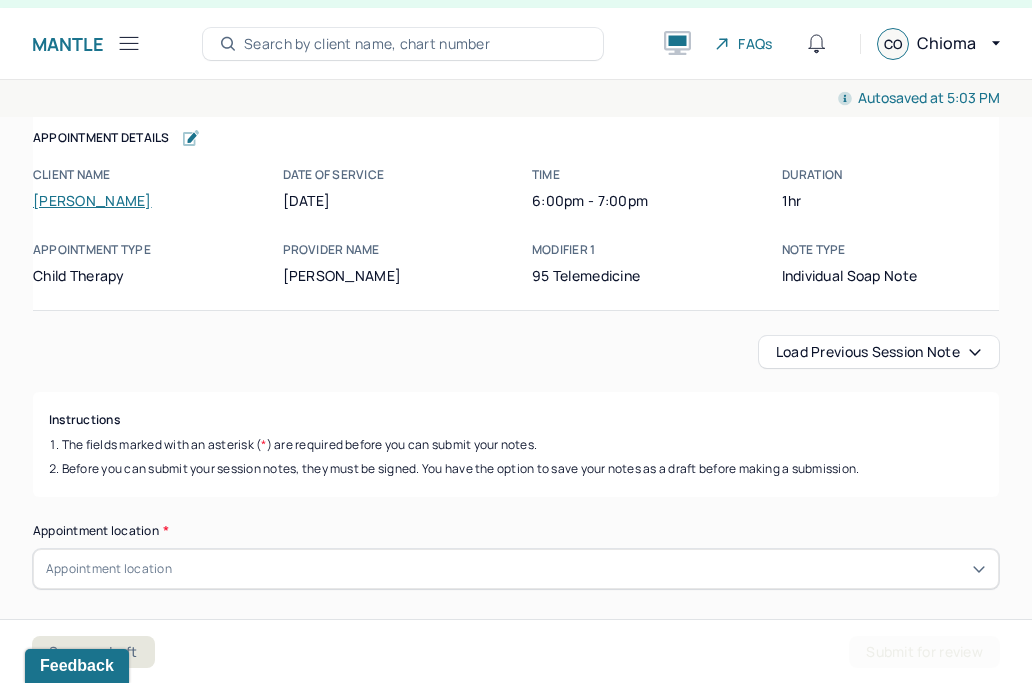 click 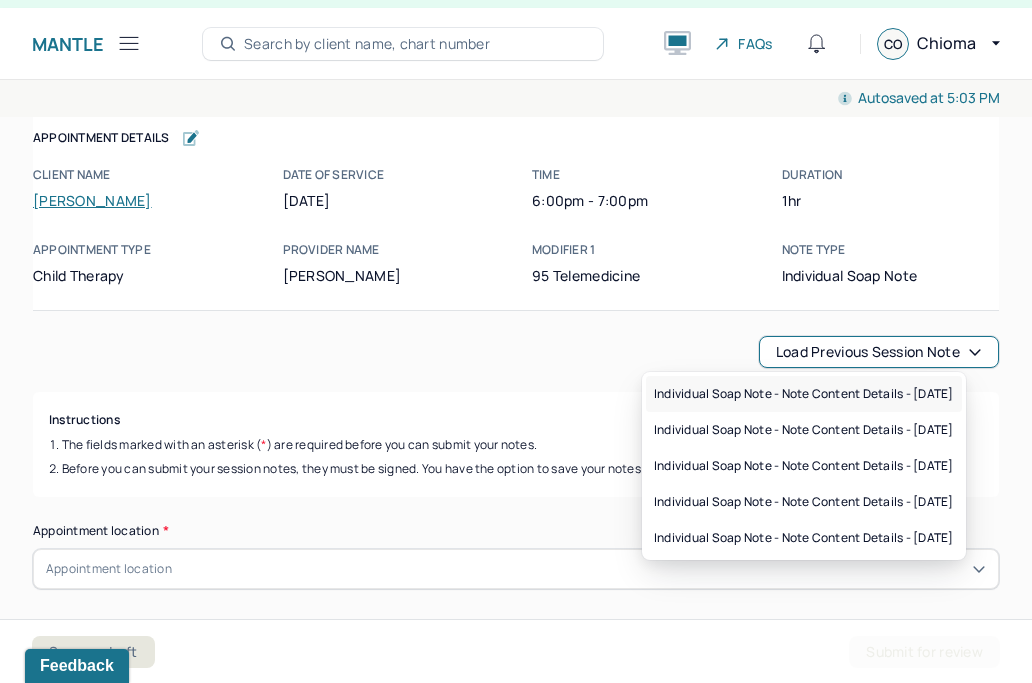 click on "Individual soap note   - Note content Details -   07/02/2025" at bounding box center (804, 394) 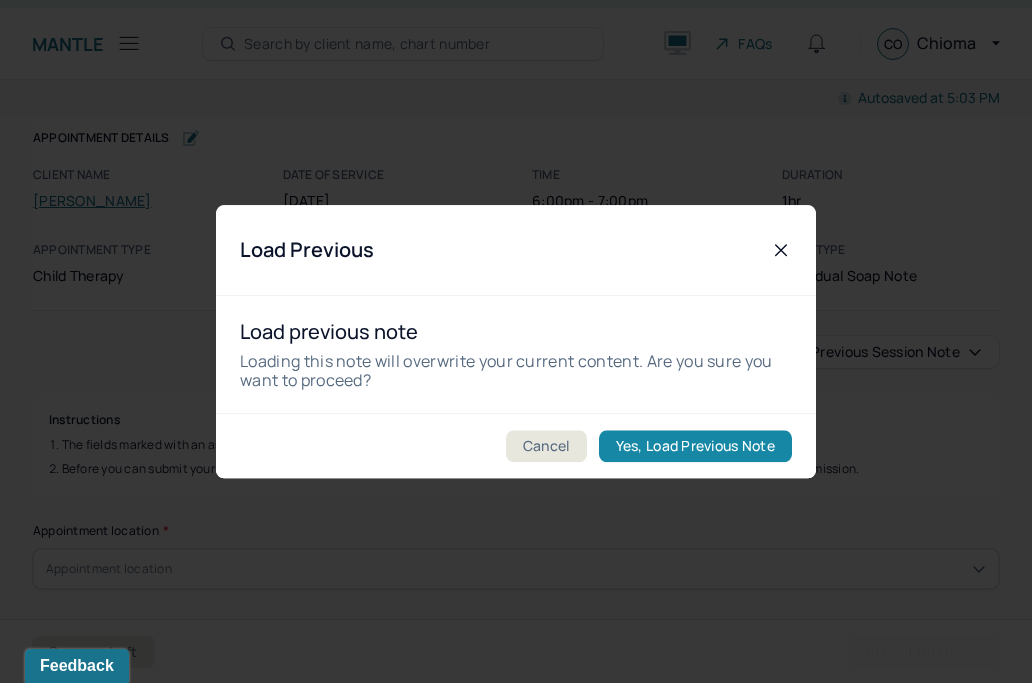 click on "Yes, Load Previous Note" at bounding box center (695, 446) 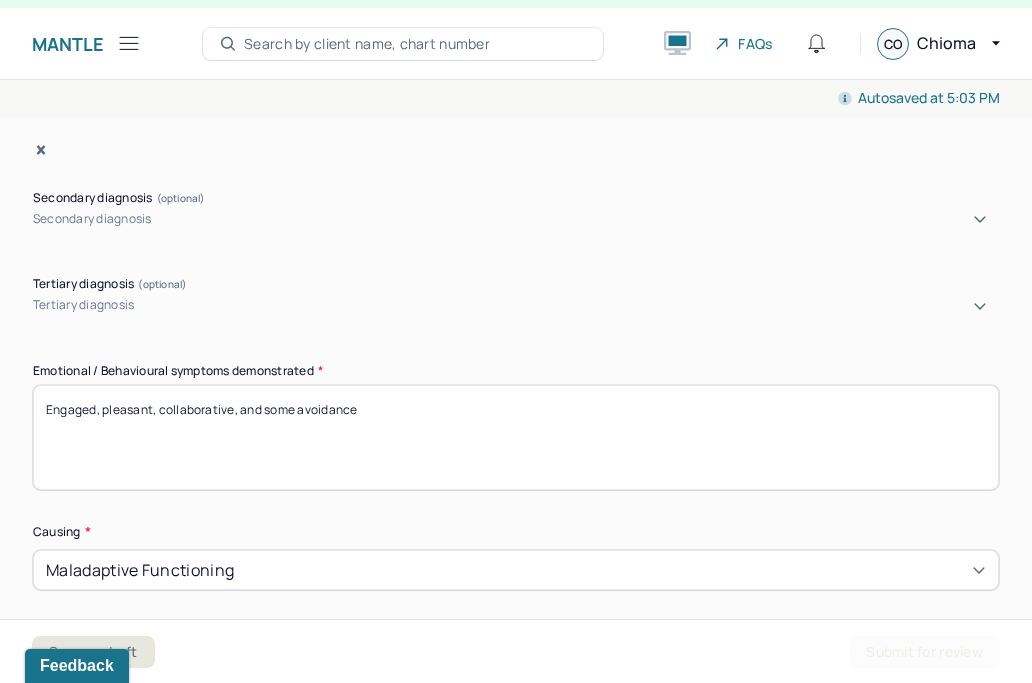 scroll, scrollTop: 0, scrollLeft: 0, axis: both 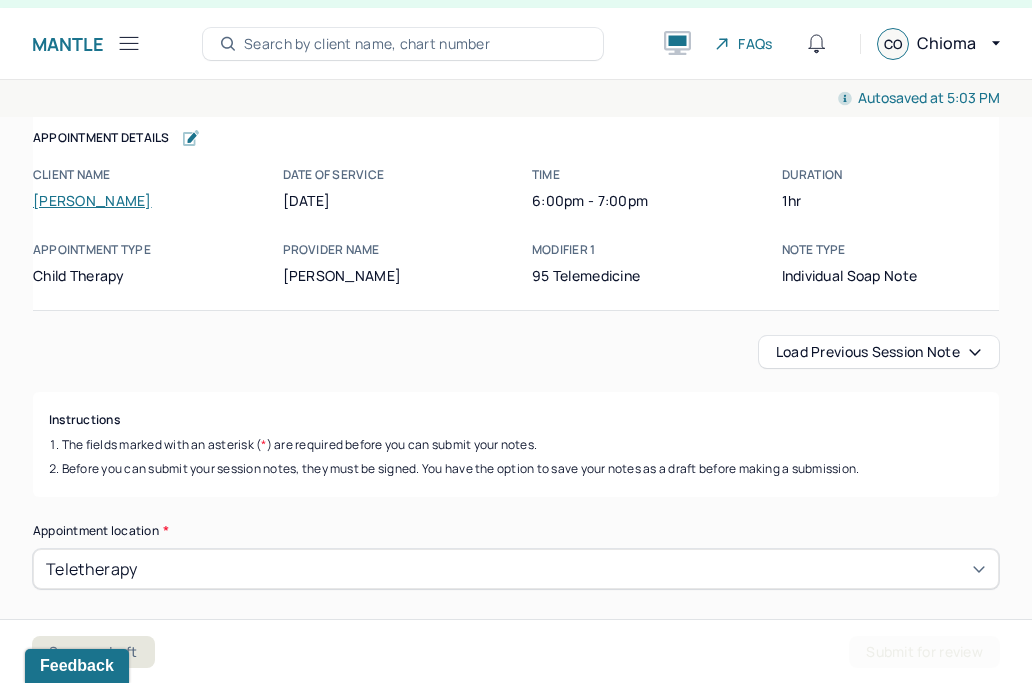 click on "Load previous session note" at bounding box center [879, 352] 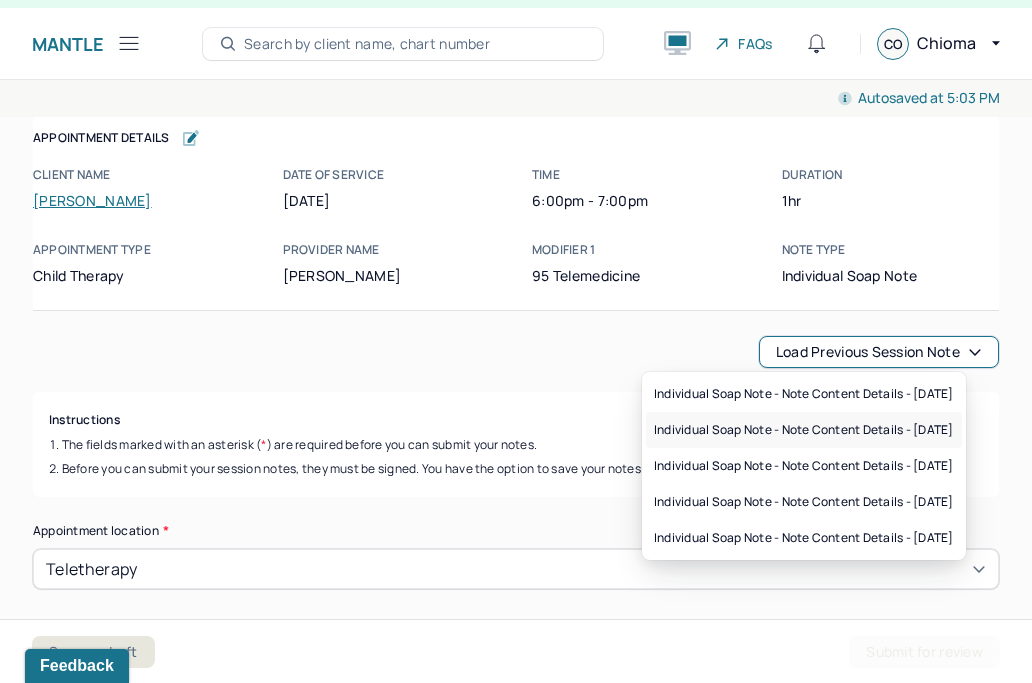 click on "Individual soap note   - Note content Details -   06/25/2025" at bounding box center (804, 430) 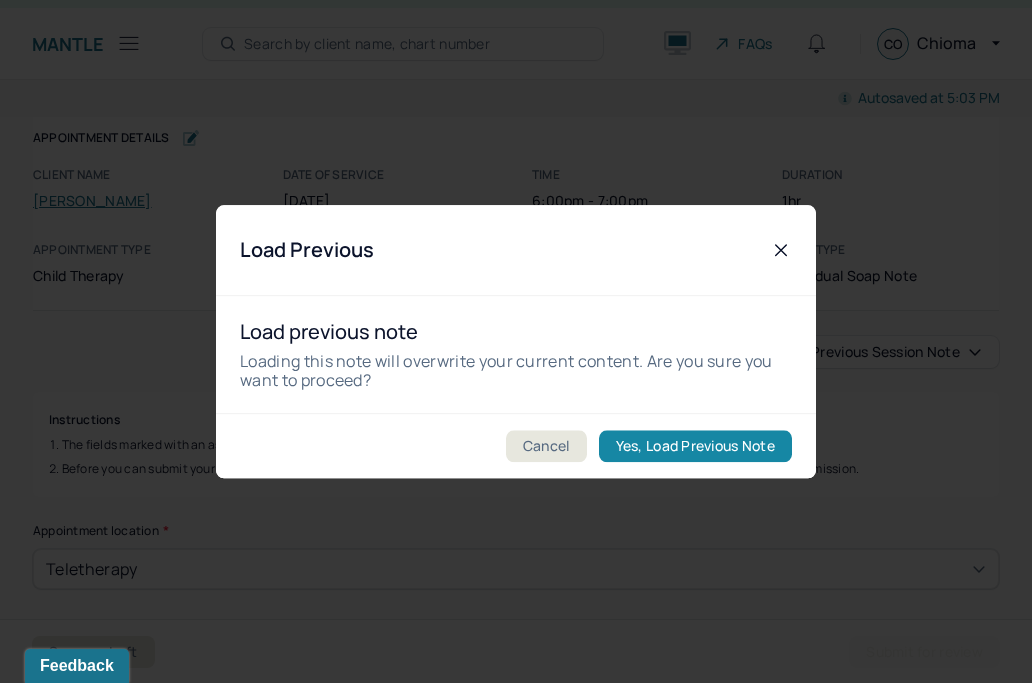 click on "Yes, Load Previous Note" at bounding box center (695, 446) 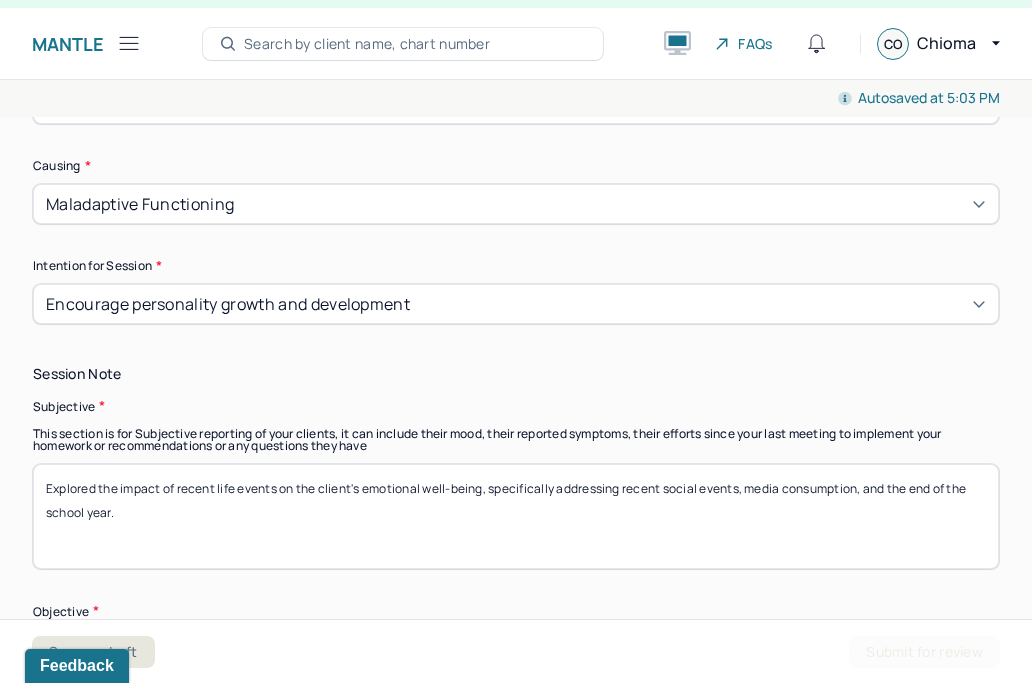 scroll, scrollTop: 1185, scrollLeft: 0, axis: vertical 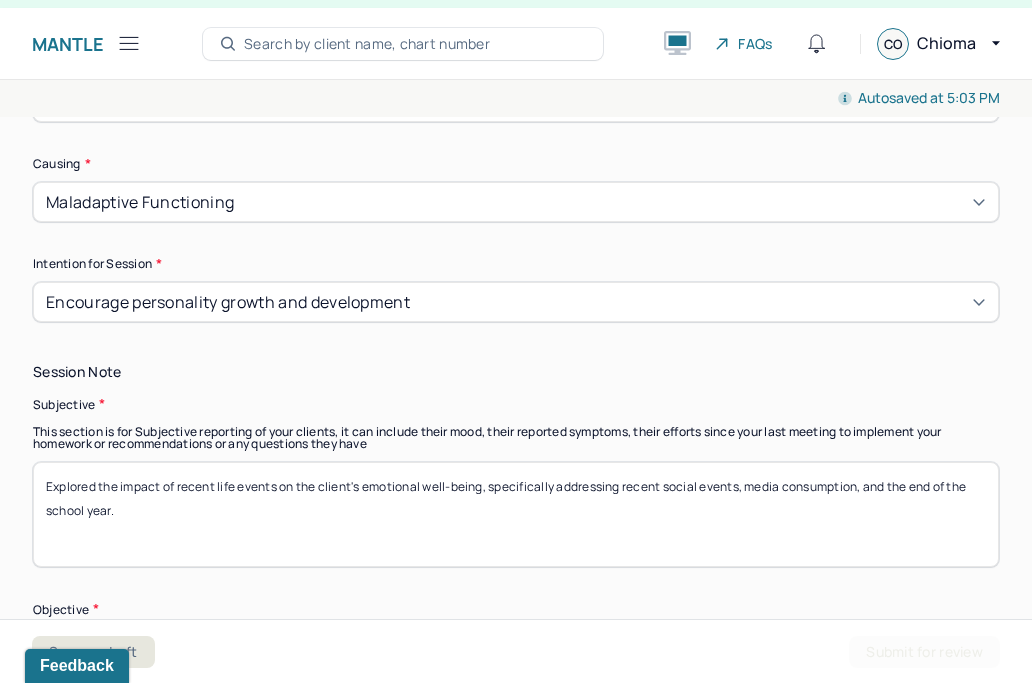 drag, startPoint x: 625, startPoint y: 471, endPoint x: 699, endPoint y: 528, distance: 93.40771 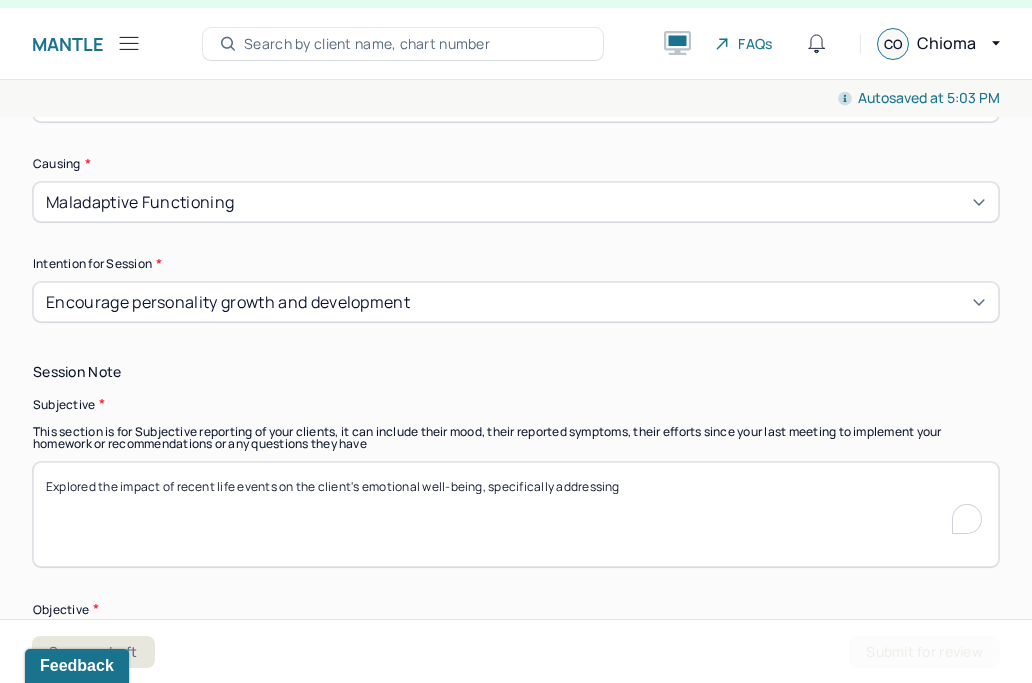 scroll, scrollTop: 1011, scrollLeft: 0, axis: vertical 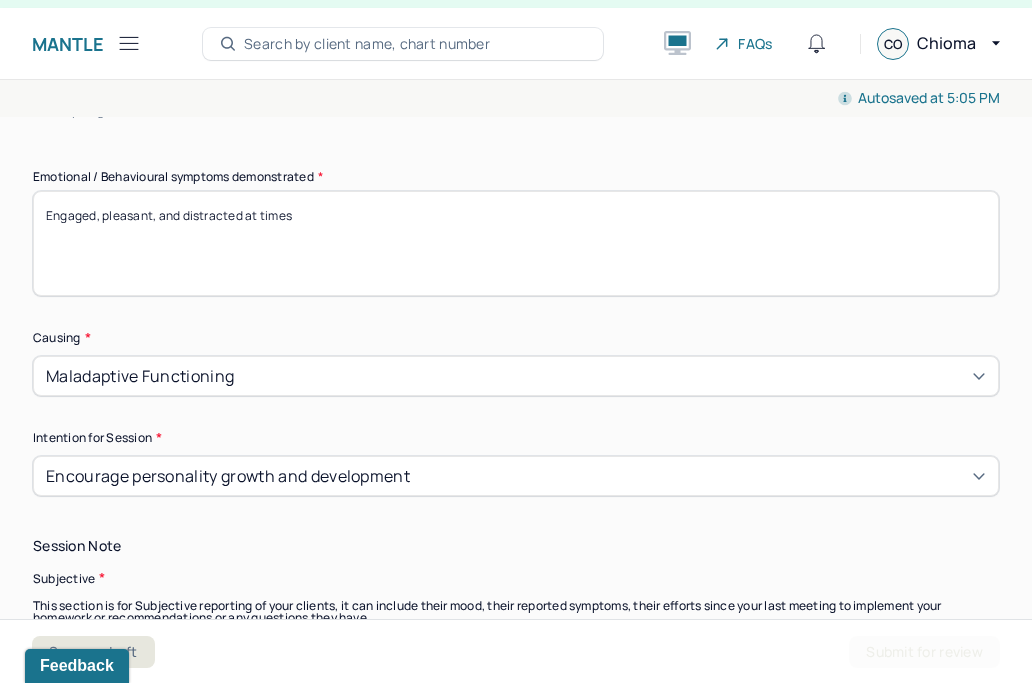 type on "Explored the impact of recent life events on the client's emotional well-being, specifically addressing" 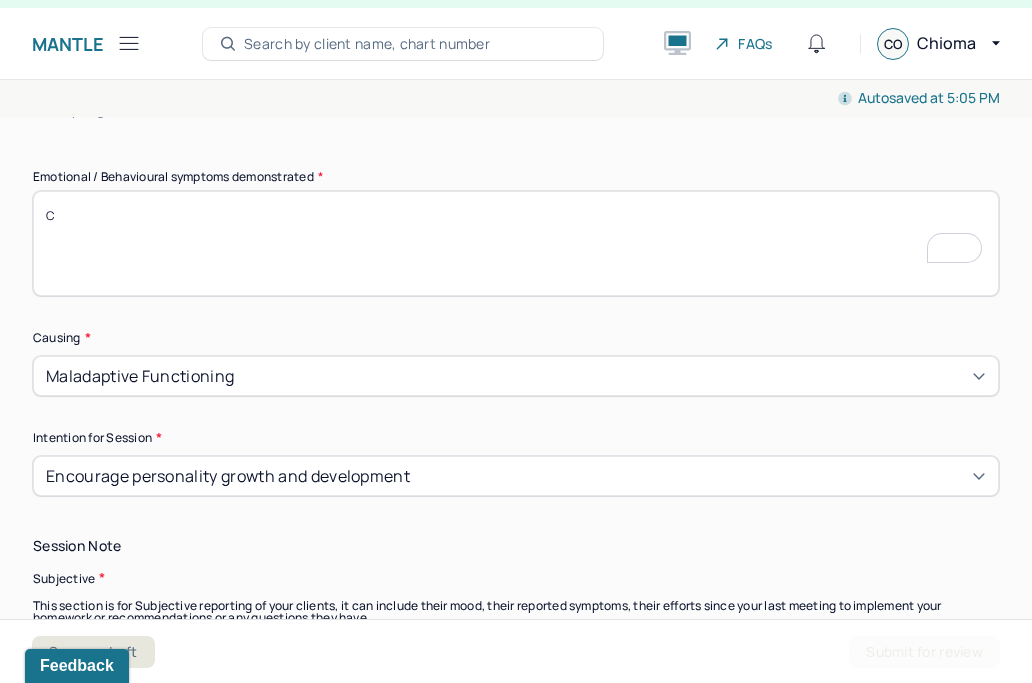 scroll, scrollTop: 1011, scrollLeft: 0, axis: vertical 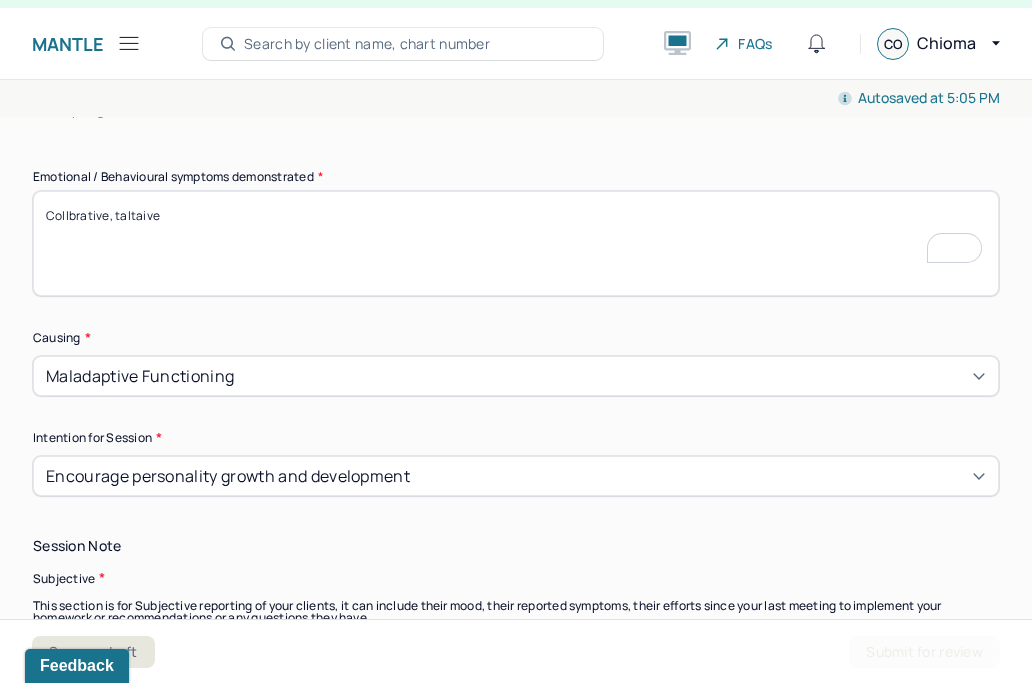 click on "Collbrative, taltaive" at bounding box center (516, 243) 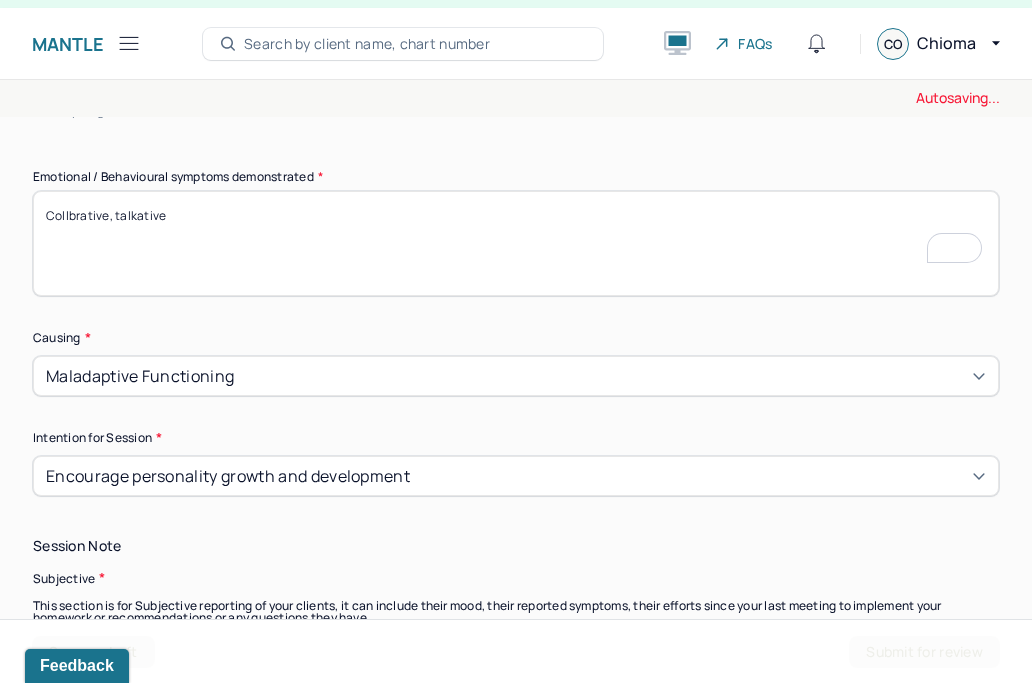 scroll, scrollTop: 1211, scrollLeft: 0, axis: vertical 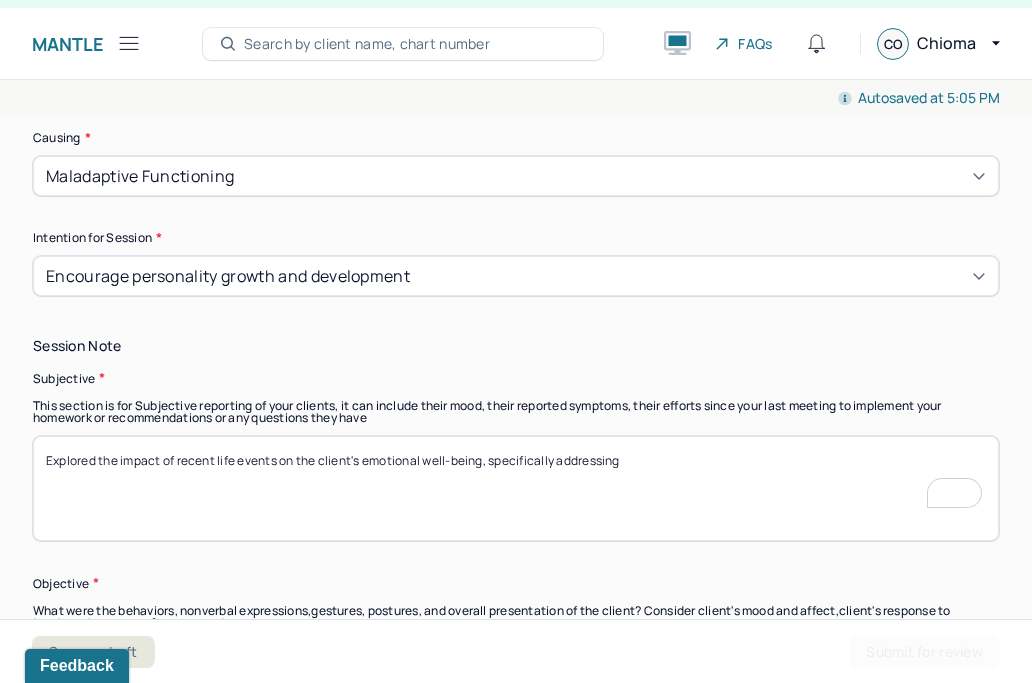 type on "Collbrative, talkative" 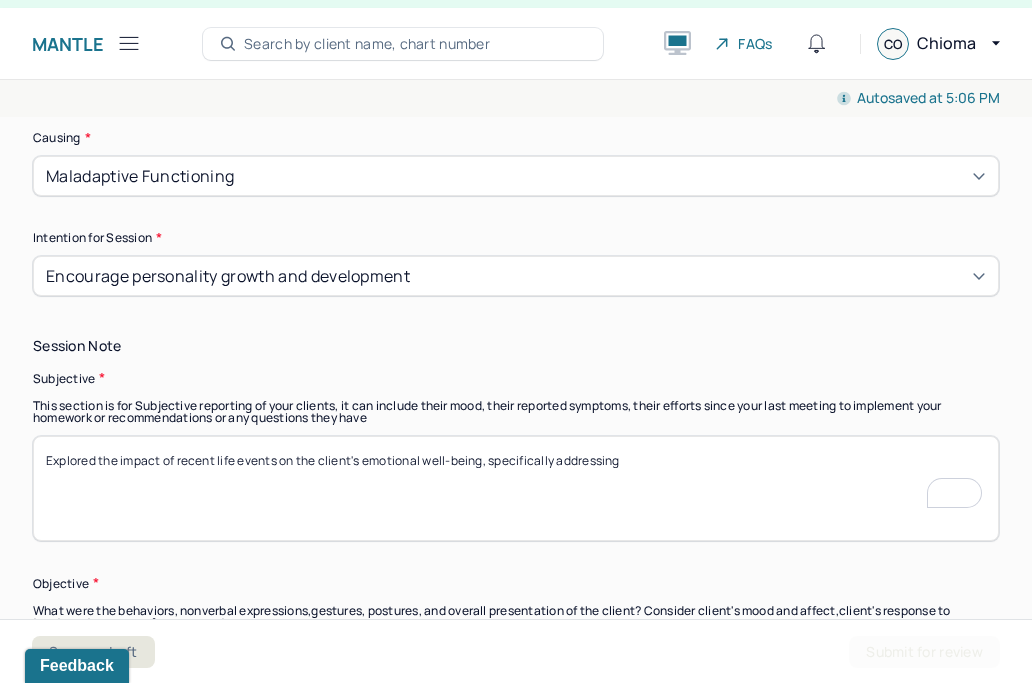 click on "Explored the impact of recent life events on the client's emotional well-being, specifically addressing" at bounding box center [516, 488] 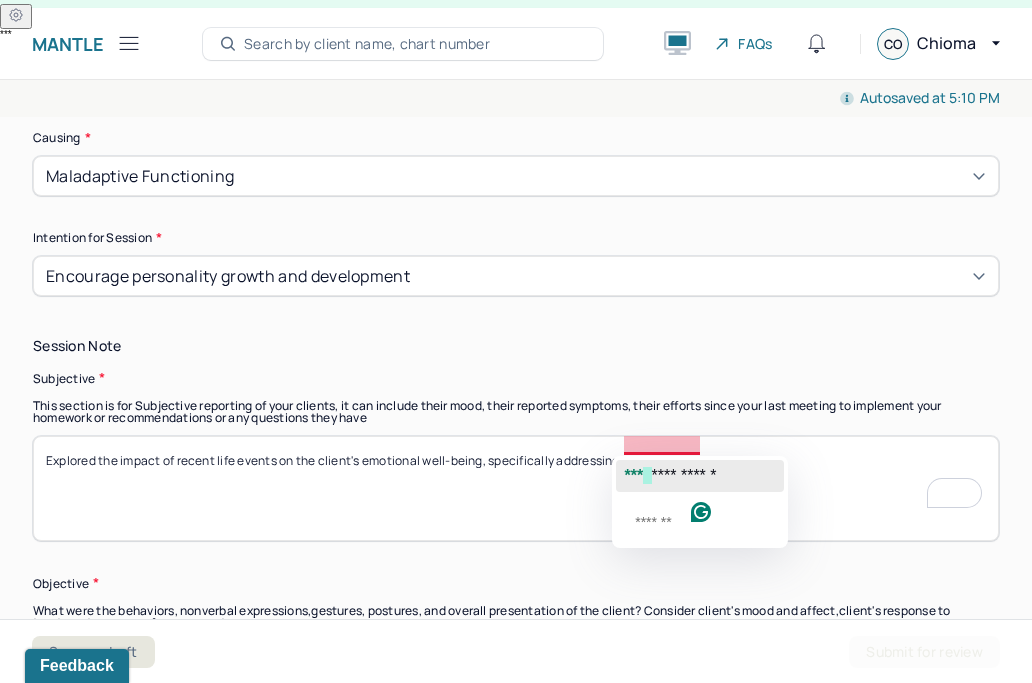 click on "**********" 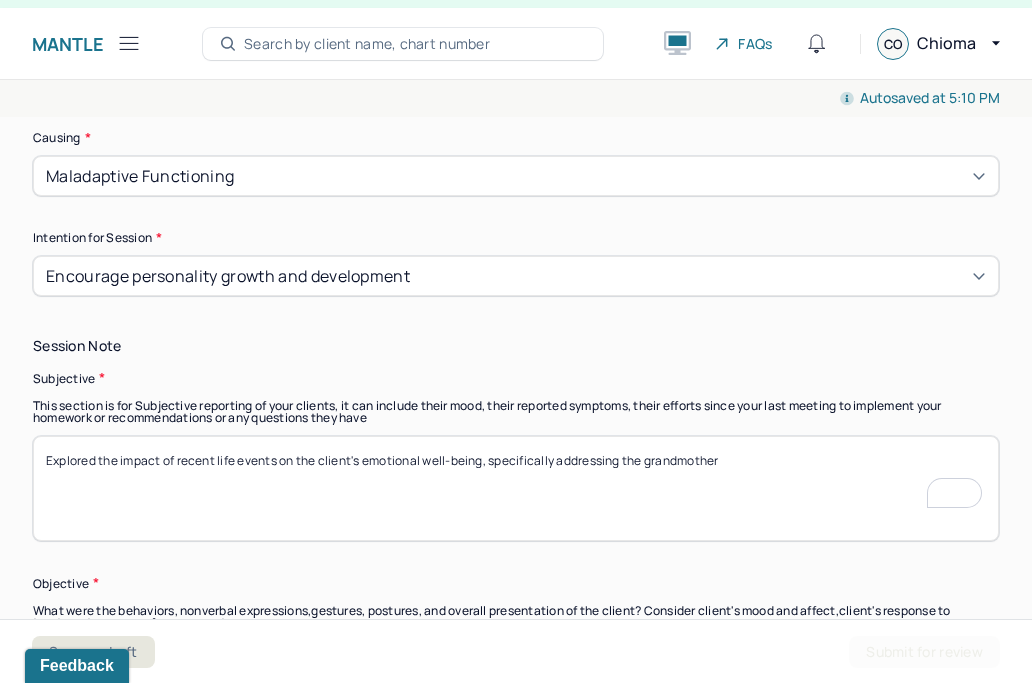 click on "Explored the impact of recent life events on the client's emotional well-being, specifically addressing the grandmother" at bounding box center [516, 488] 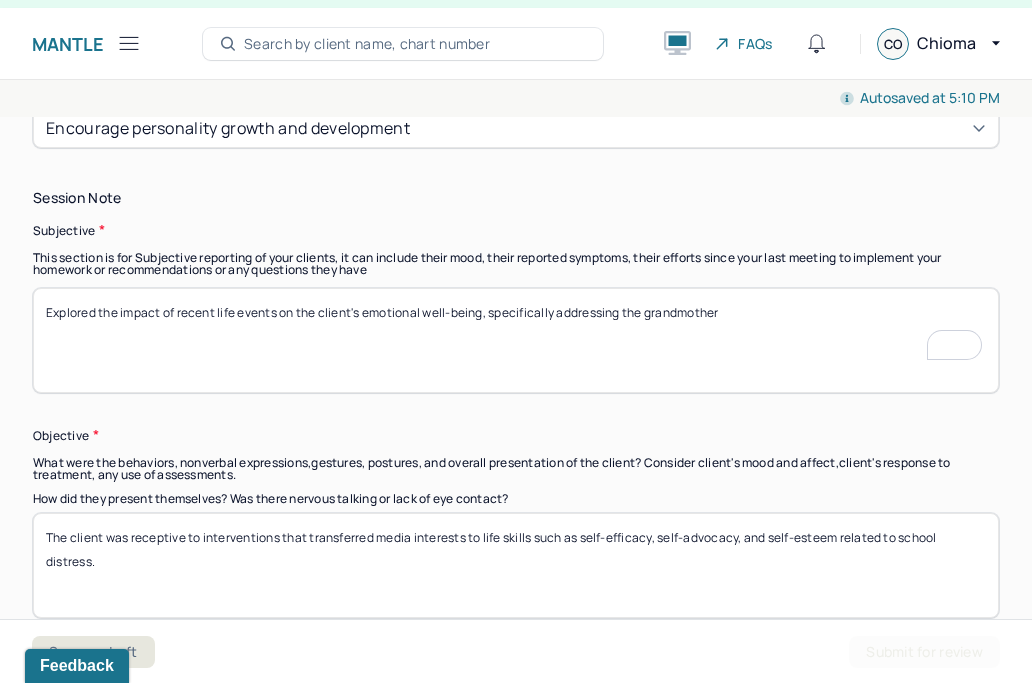 scroll, scrollTop: 1359, scrollLeft: 0, axis: vertical 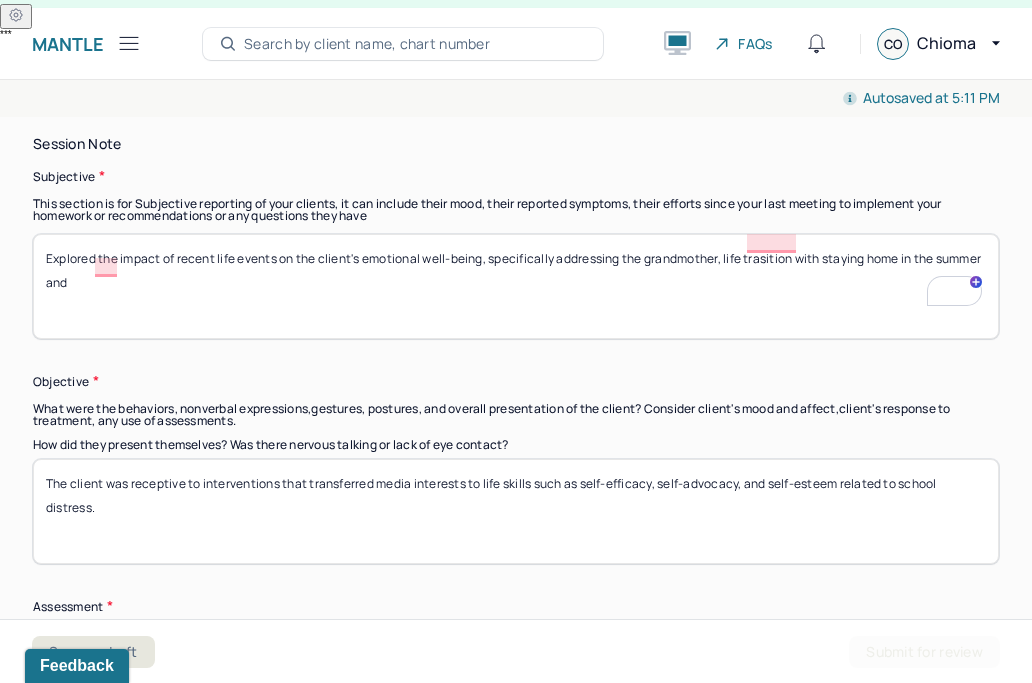 type on "Explored the impact of recent life events on the client's emotional well-being, specifically addressing the grandmother, life trasition with staying home in the summer and" 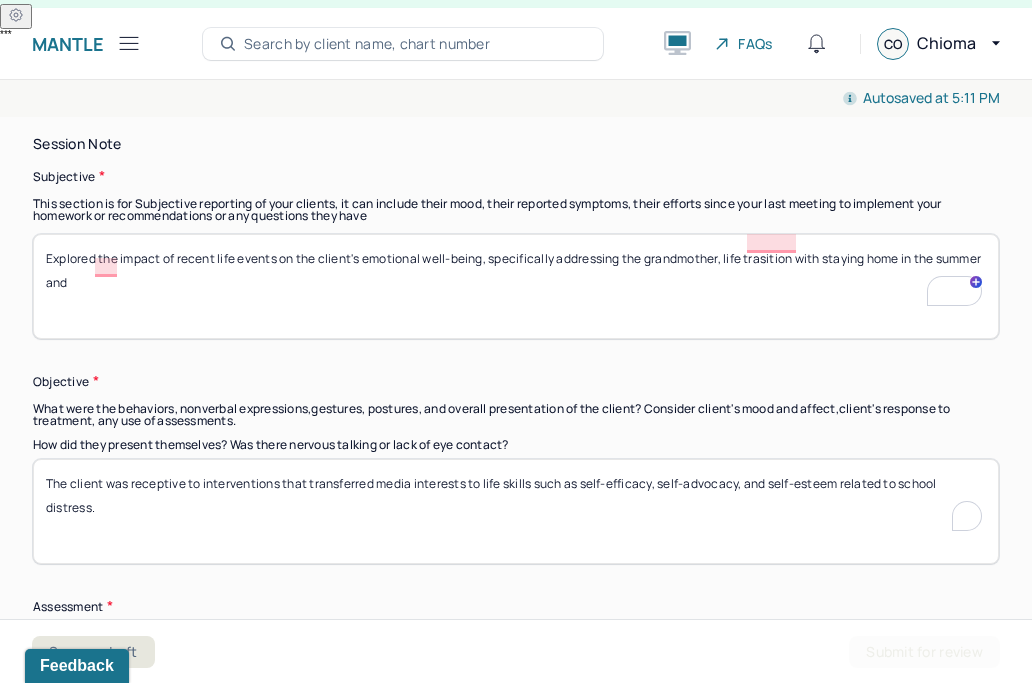 drag, startPoint x: 340, startPoint y: 483, endPoint x: 355, endPoint y: 491, distance: 17 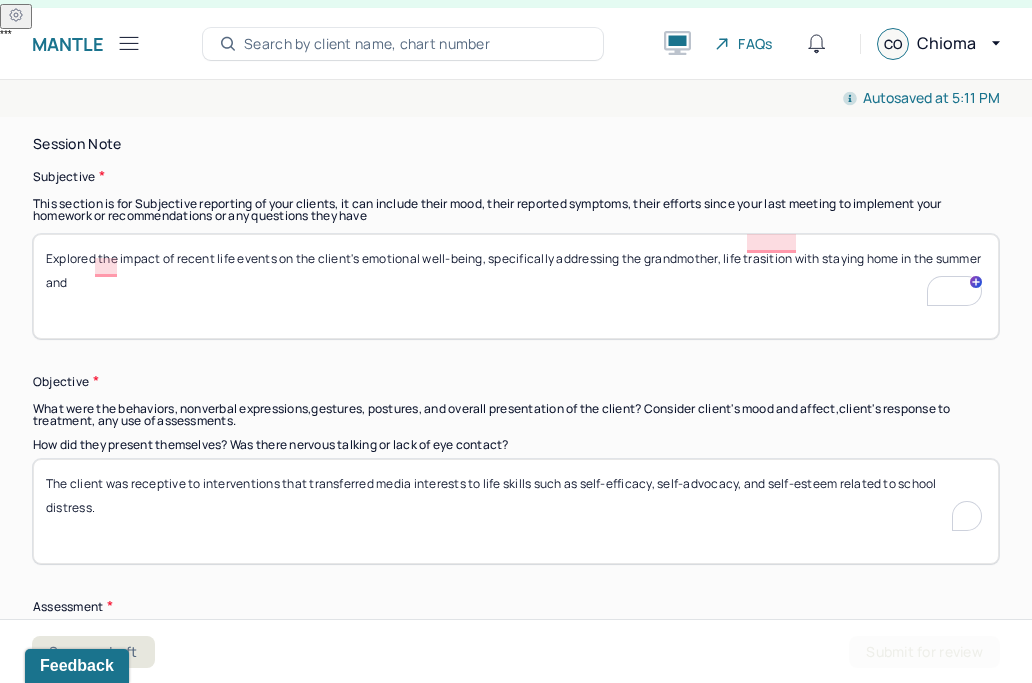 click on "The client was receptive to interventions that transferred media interests to life skills such as self-efficacy, self-advocacy, and self-esteem related to school distress." at bounding box center (516, 511) 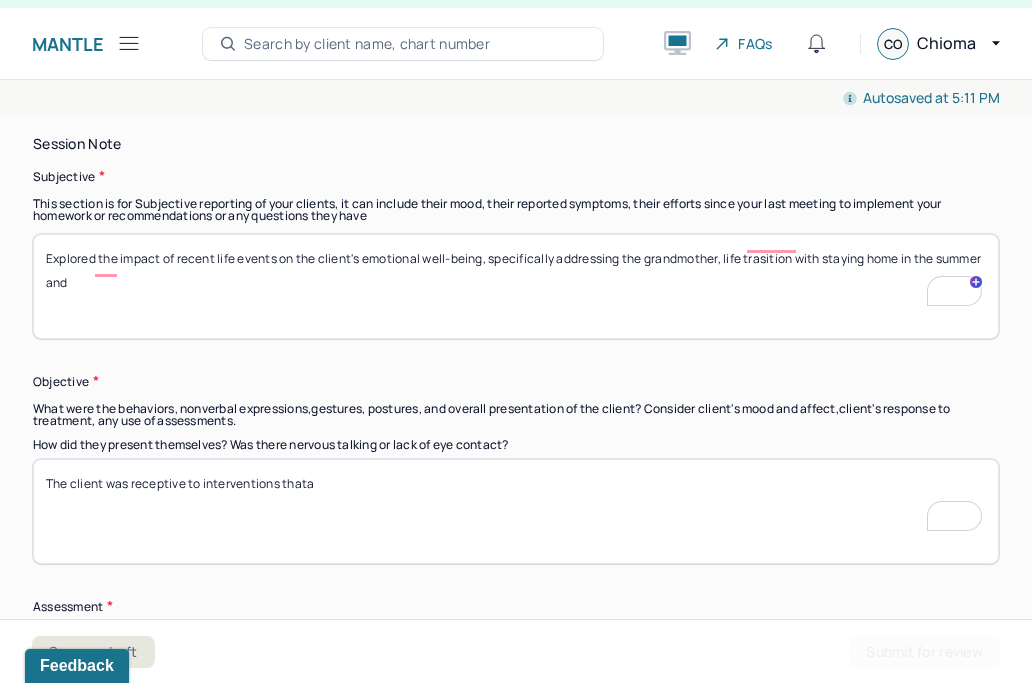 scroll, scrollTop: 1413, scrollLeft: 0, axis: vertical 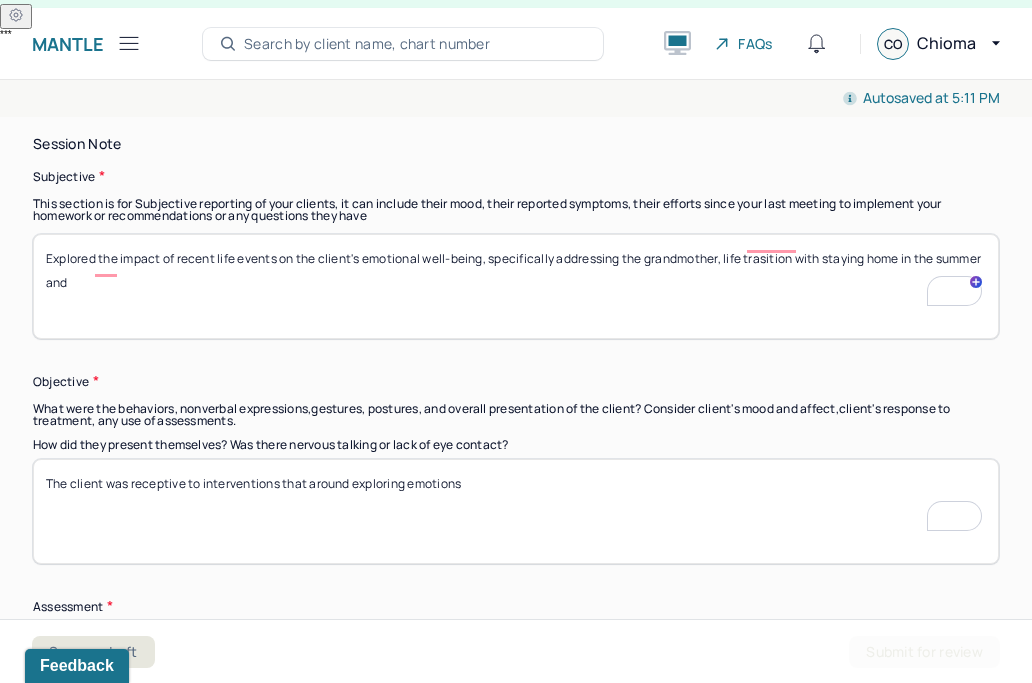 type on "The client was receptive to interventions that around exploring emotions" 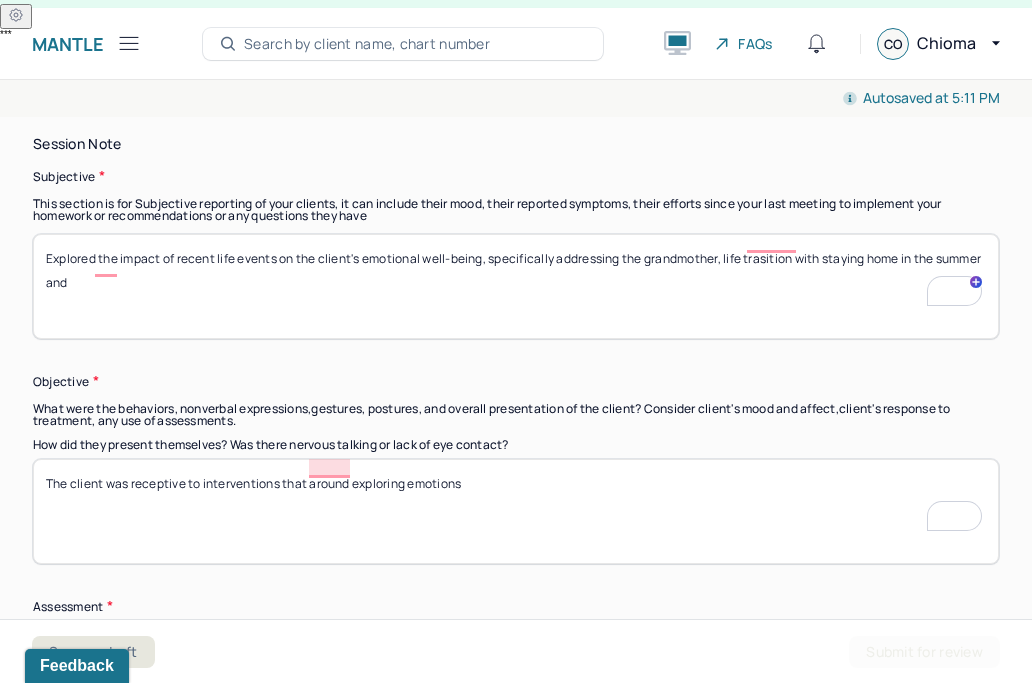 click on "Explored the impact of recent life events on the client's emotional well-being, specifically addressing the grandmother, life trasition with staying home in the summer and" at bounding box center (516, 286) 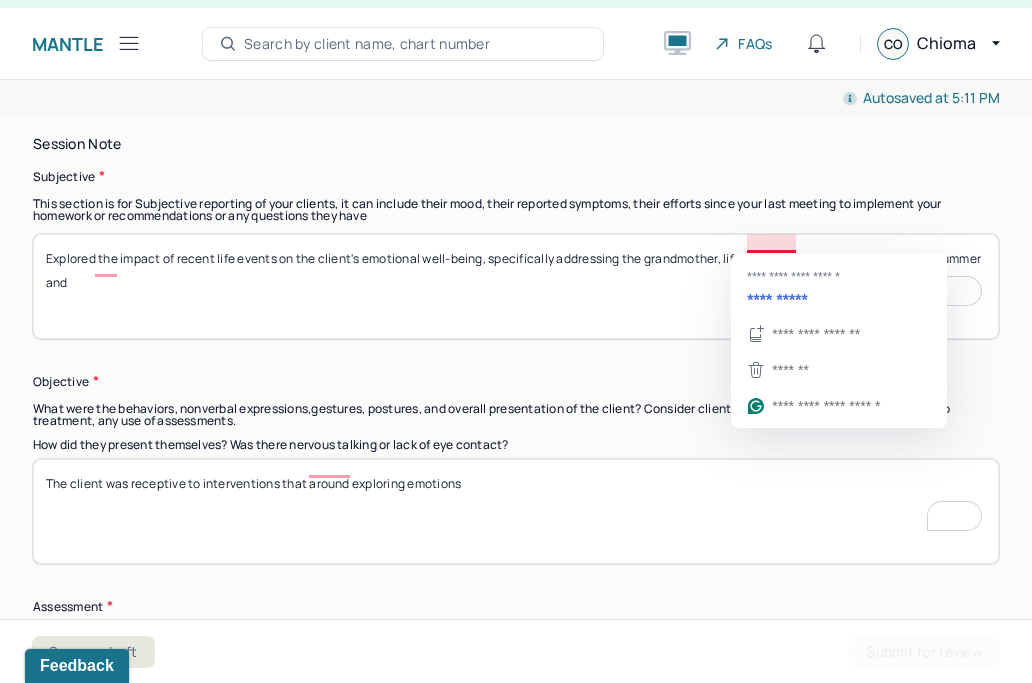 click on "Explored the impact of recent life events on the client's emotional well-being, specifically addressing the grandmother, life trasition with staying home in the summer and" at bounding box center [516, 286] 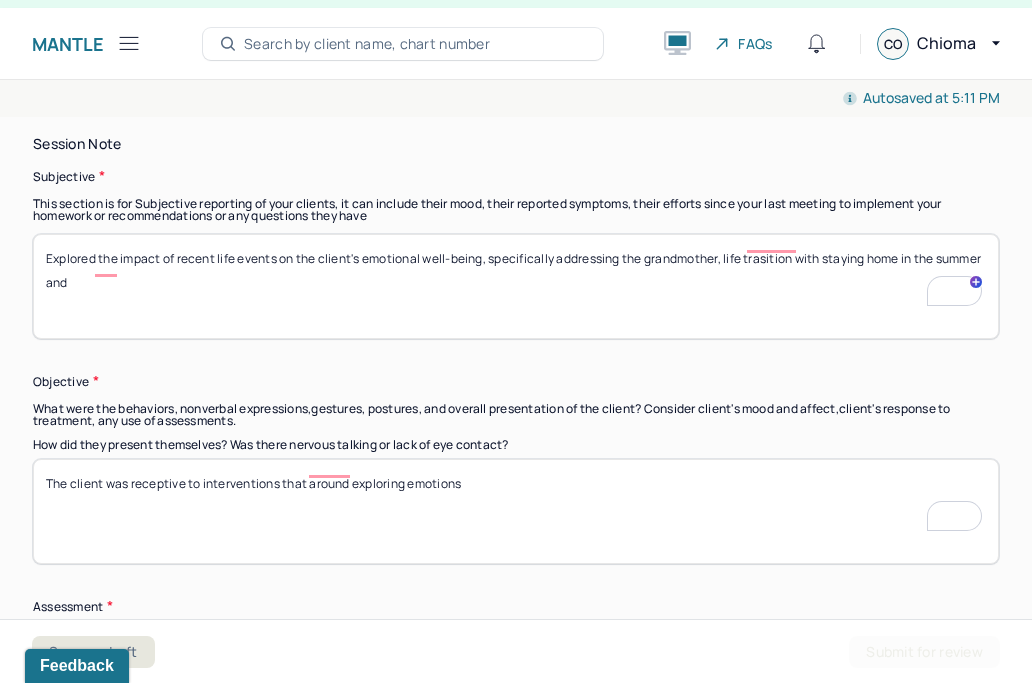 click on "Explored the impact of recent life events on the client's emotional well-being, specifically addressing the grandmother, life trasition with staying home in the summer and" at bounding box center (516, 286) 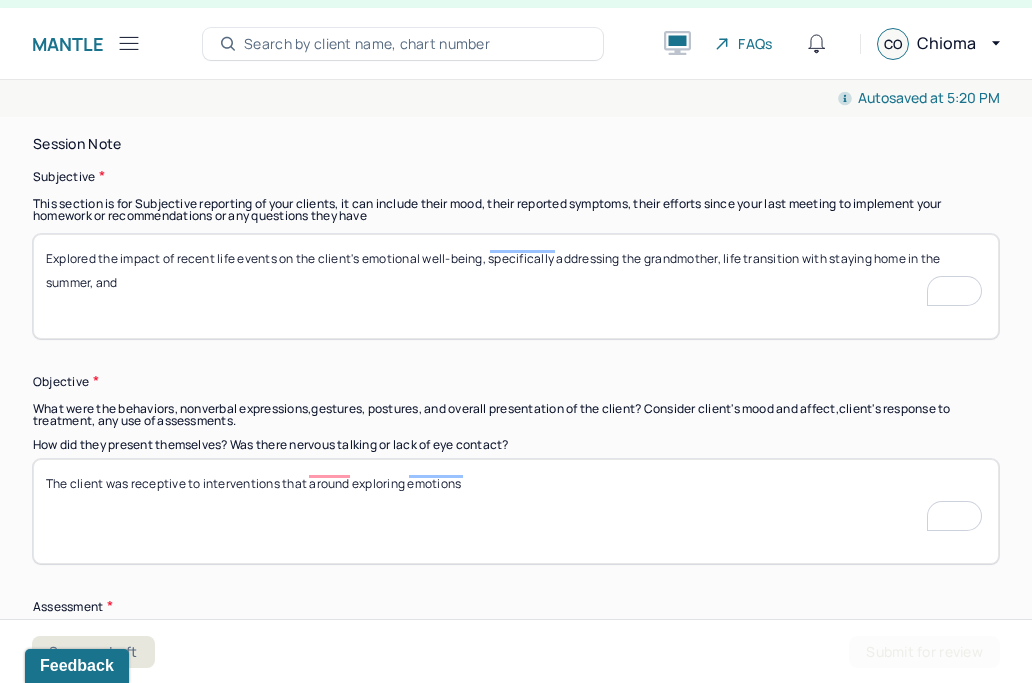 click on "Explored the impact of recent life events on the client's emotional well-being, specifically addressing the grandmother, life transition with staying home in the summer, and" at bounding box center (516, 286) 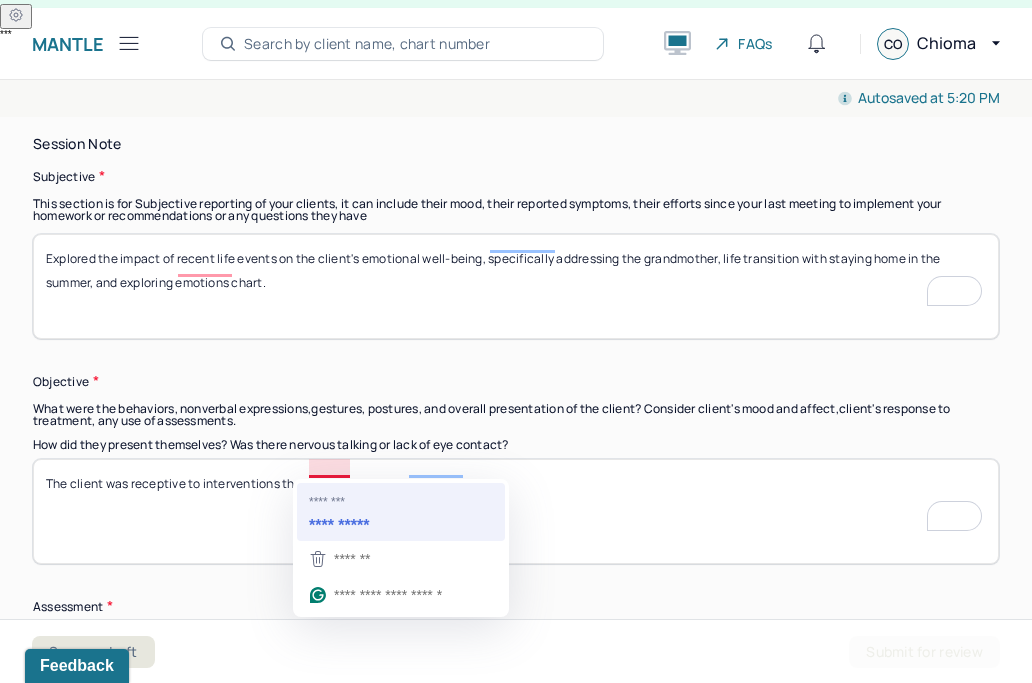 type on "Explored the impact of recent life events on the client's emotional well-being, specifically addressing the grandmother, life transition with staying home in the summer, and exploring emotions chart." 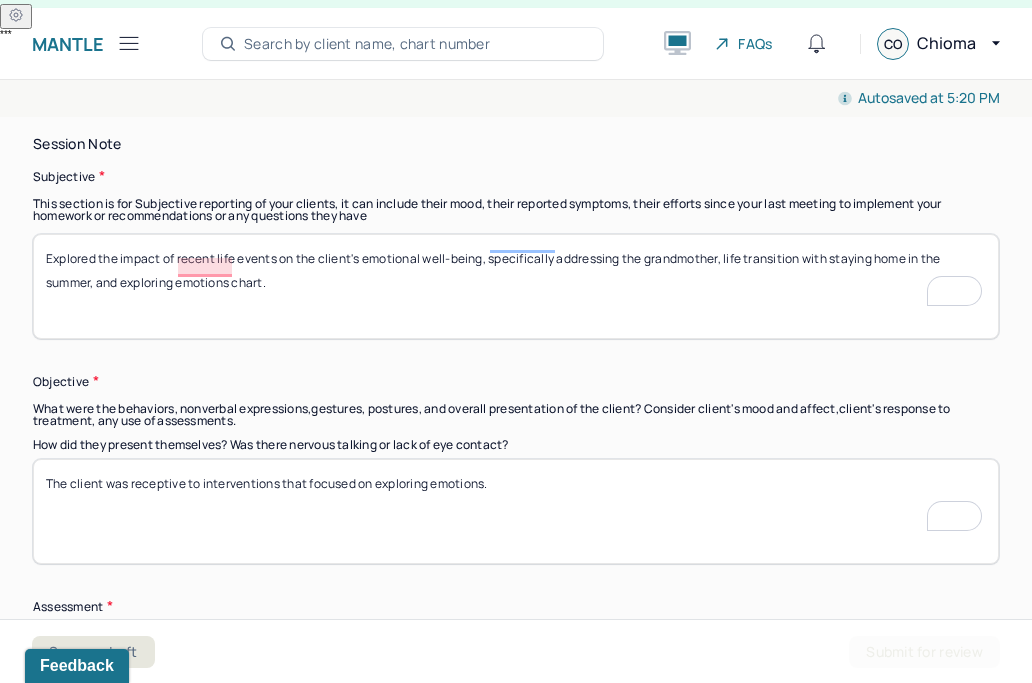 click on "The client was receptive to interventions that focused on exploring emotions." at bounding box center (516, 511) 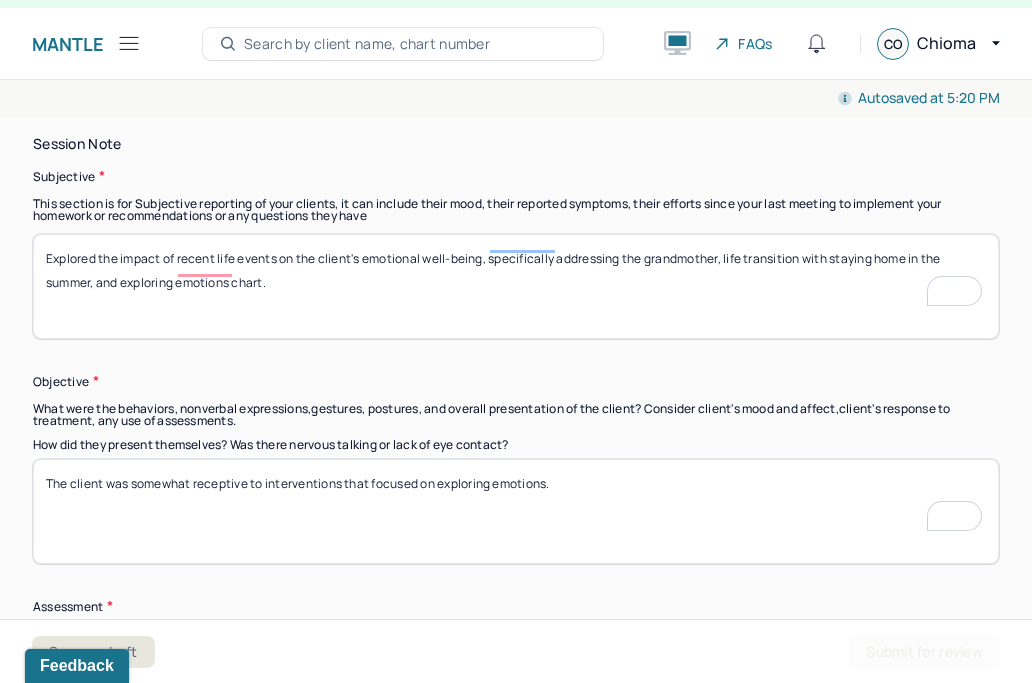type on "The client was somewhat receptive to interventions that focused on exploring emotions." 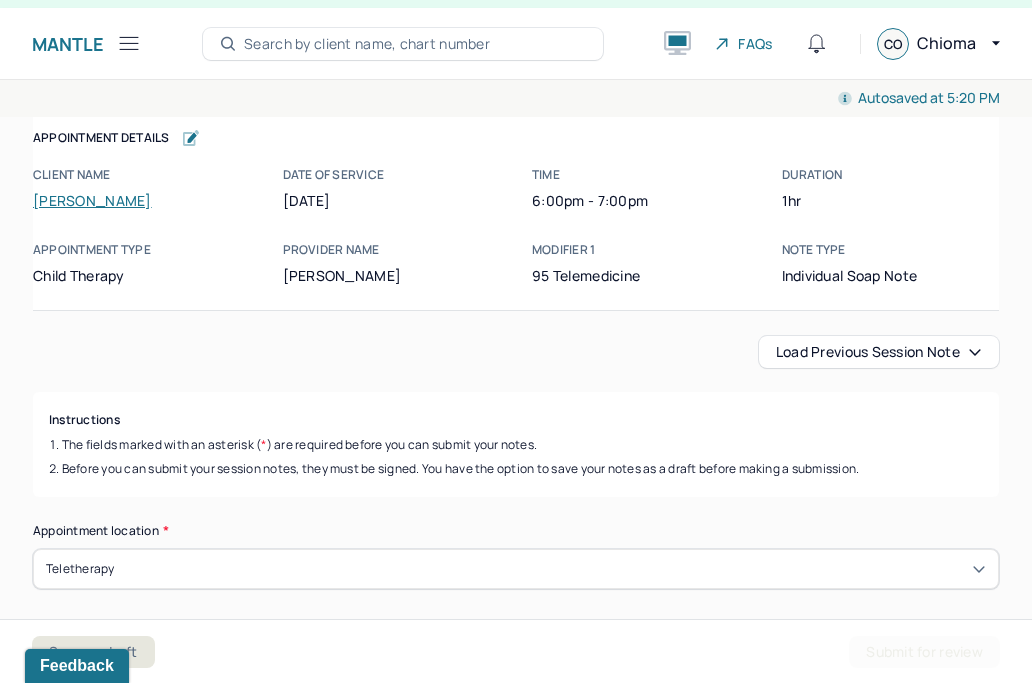 scroll, scrollTop: 0, scrollLeft: 0, axis: both 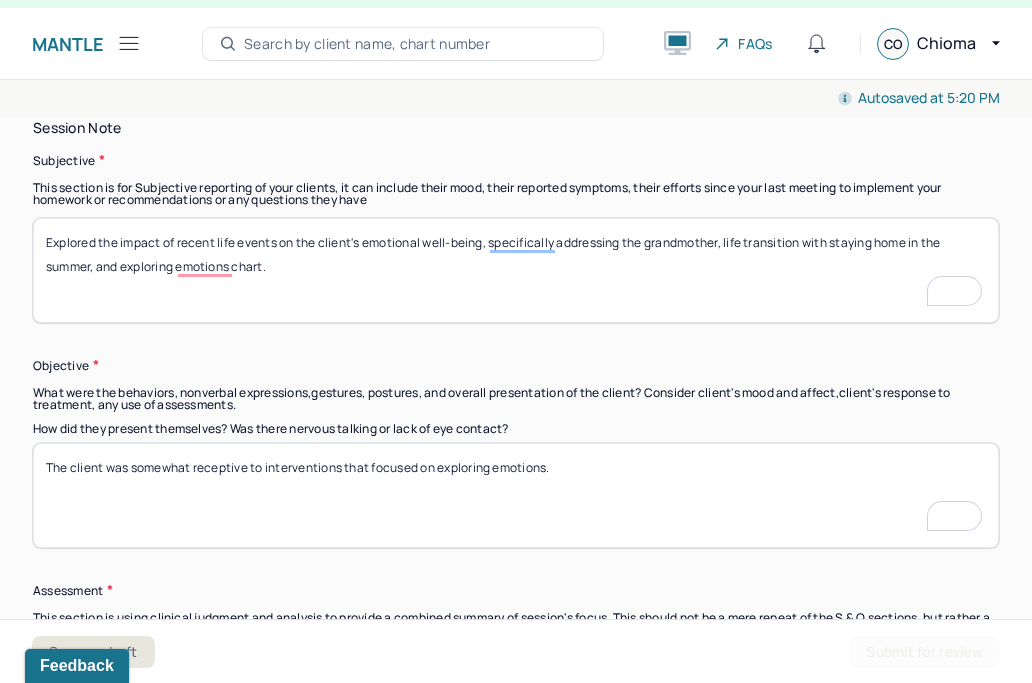 click on "The client was somewhat receptive to interventions that focused on exploring emotions." at bounding box center [516, 495] 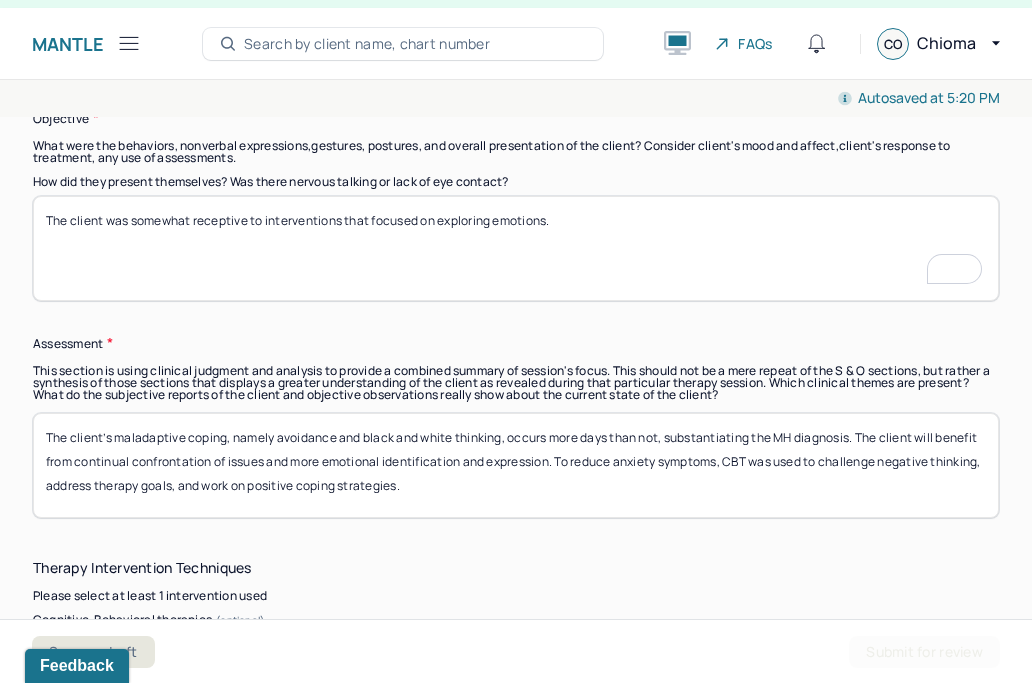scroll, scrollTop: 1689, scrollLeft: 0, axis: vertical 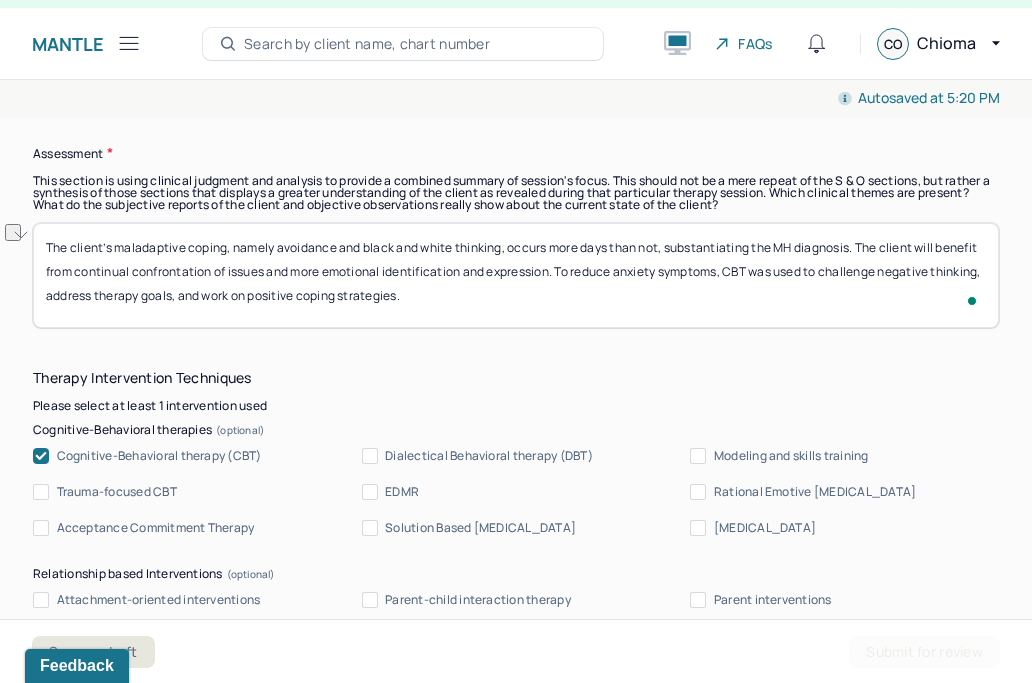 drag, startPoint x: 116, startPoint y: 247, endPoint x: 665, endPoint y: 258, distance: 549.11017 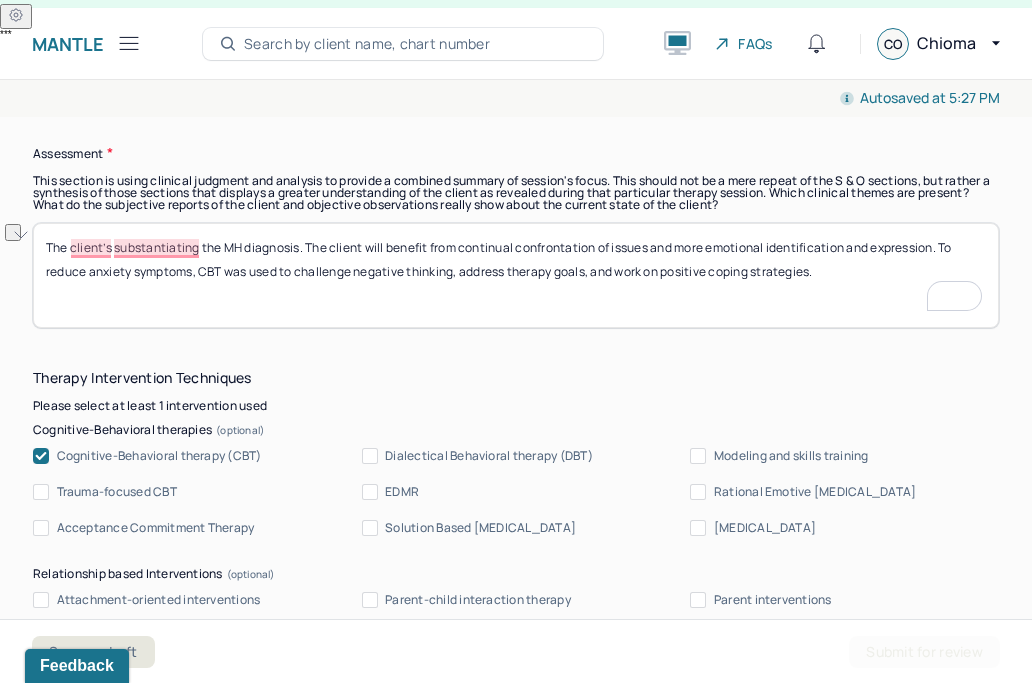 click on "The client’s substantiating the MH diagnosis. The client will benefit from continual confrontation of issues and more emotional identification and expression. To reduce anxiety symptoms, CBT was used to challenge negative thinking, address therapy goals, and work on positive coping strategies." at bounding box center [516, 275] 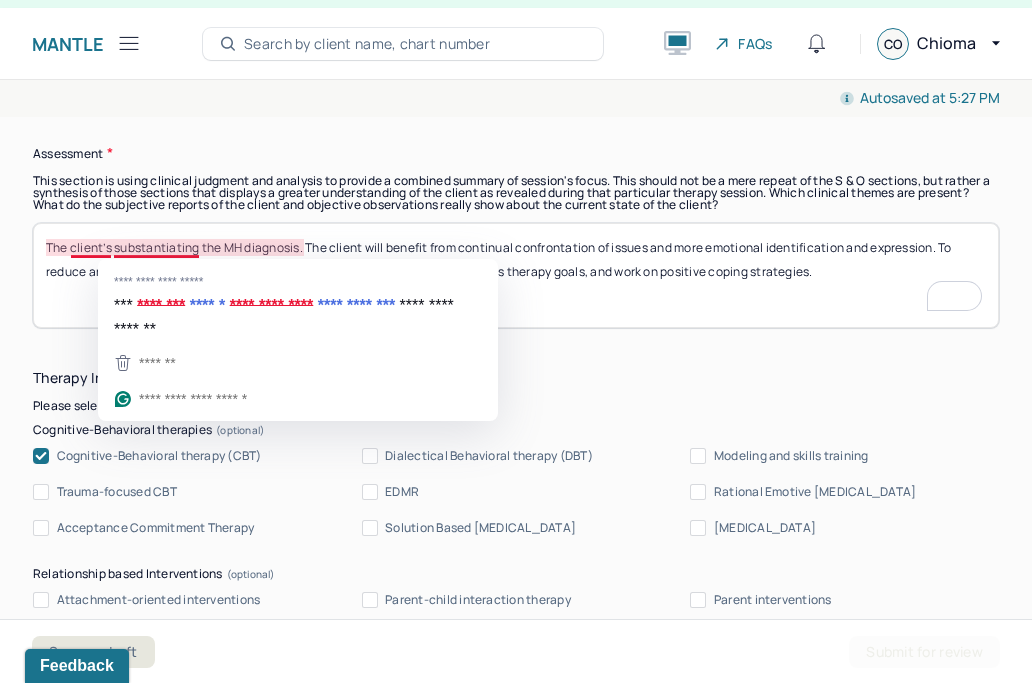 click on "The client’s substantiating the MH diagnosis. The client will benefit from continual confrontation of issues and more emotional identification and expression. To reduce anxiety symptoms, CBT was used to challenge negative thinking, address therapy goals, and work on positive coping strategies." at bounding box center (516, 275) 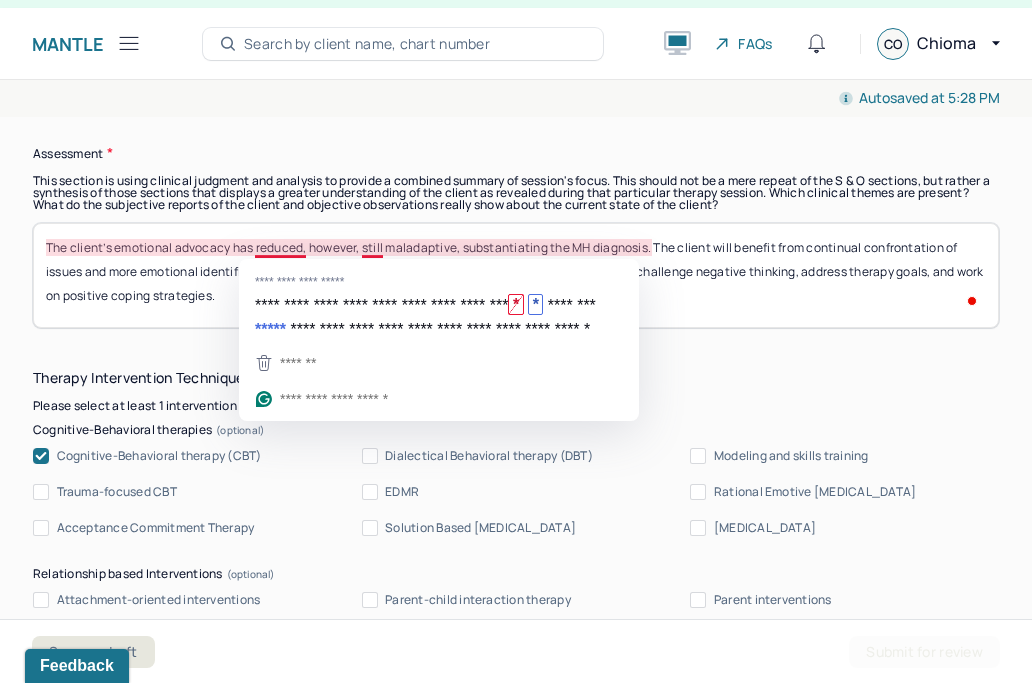 click on "The client’s emotional advodiace has reduced [PERSON_NAME] still maldpative substantiating the MH diagnosis. The client will benefit from continual confrontation of issues and more emotional identification and expression. To reduce anxiety symptoms, CBT was used to challenge negative thinking, address therapy goals, and work on positive coping strategies." at bounding box center (516, 275) 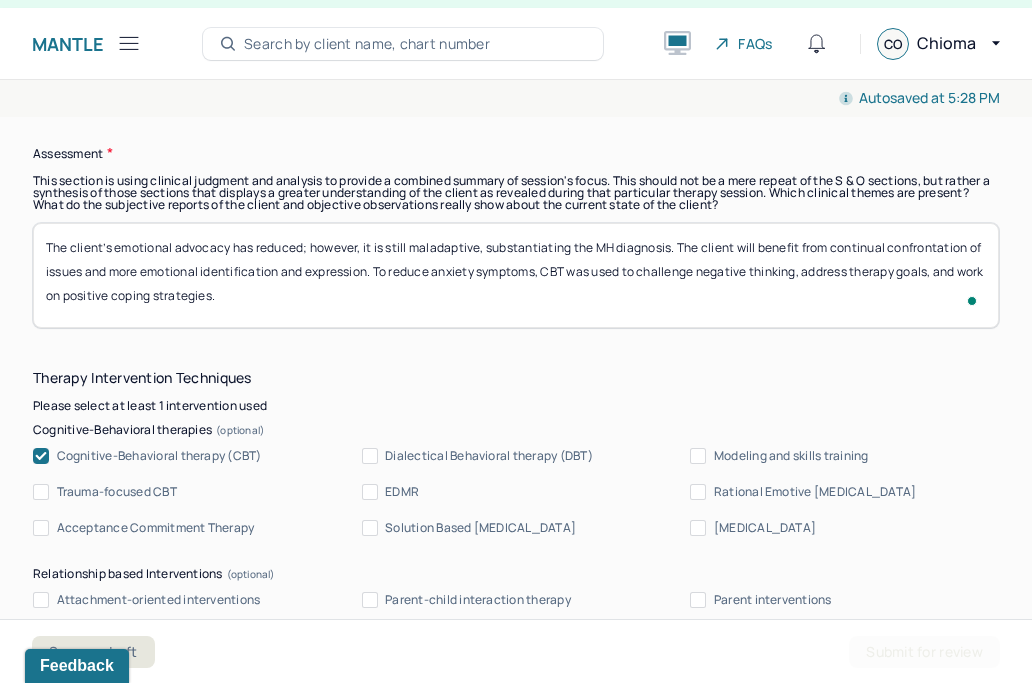 type on "The client’s emotional advocacy has reduced; however, it is still maladaptive, substantiating the MH diagnosis. The client will benefit from continual confrontation of issues and more emotional identification and expression. To reduce anxiety symptoms, CBT was used to challenge negative thinking, address therapy goals, and work on positive coping strategies." 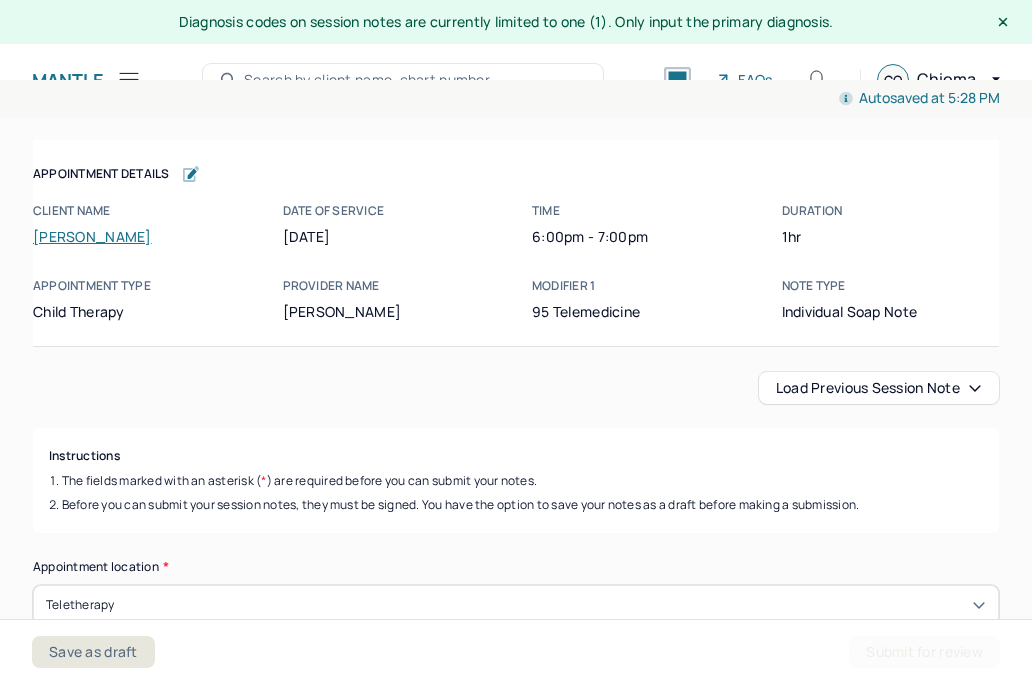 scroll, scrollTop: 36, scrollLeft: 0, axis: vertical 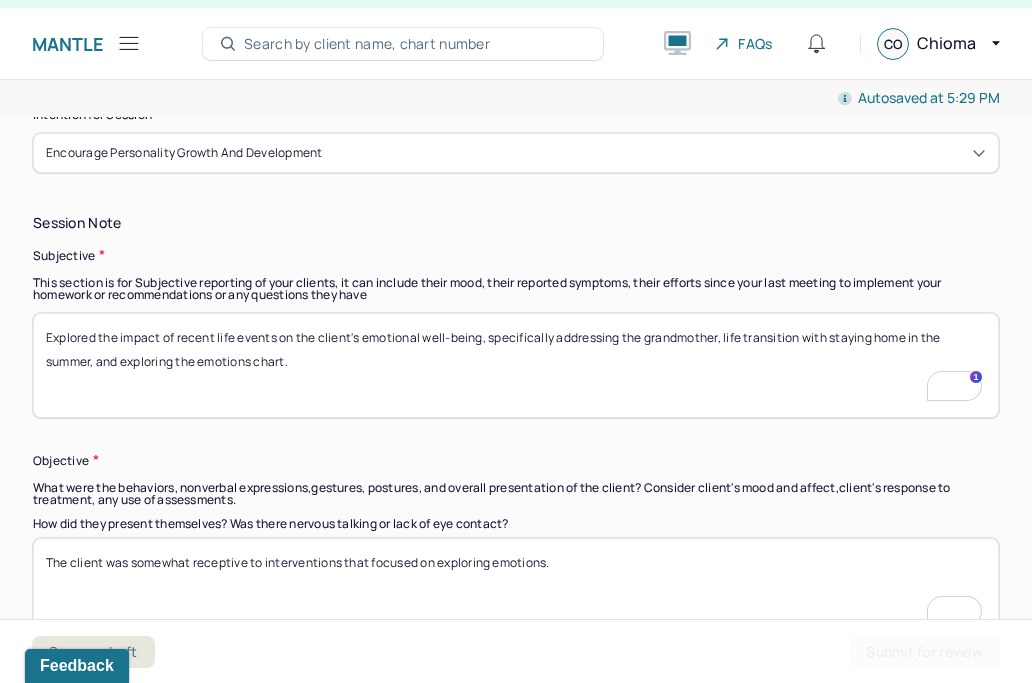 click on "Explored the impact of recent life events on the client's emotional well-being, specifically addressing the grandmother, life transition with staying home in the summer, and exploring the emotions chart." at bounding box center (516, 365) 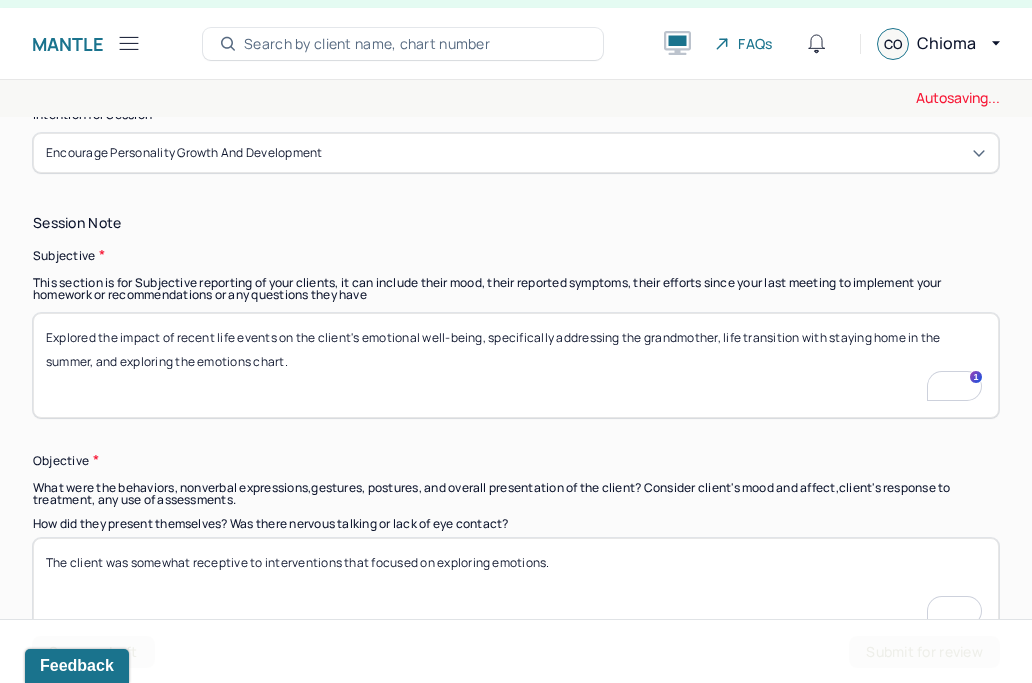 type on "Explored the impact of recent life events on the client's emotional well-being, specifically addressing the grandmother, life transition with staying home in the summer, and exploring the emotions chart." 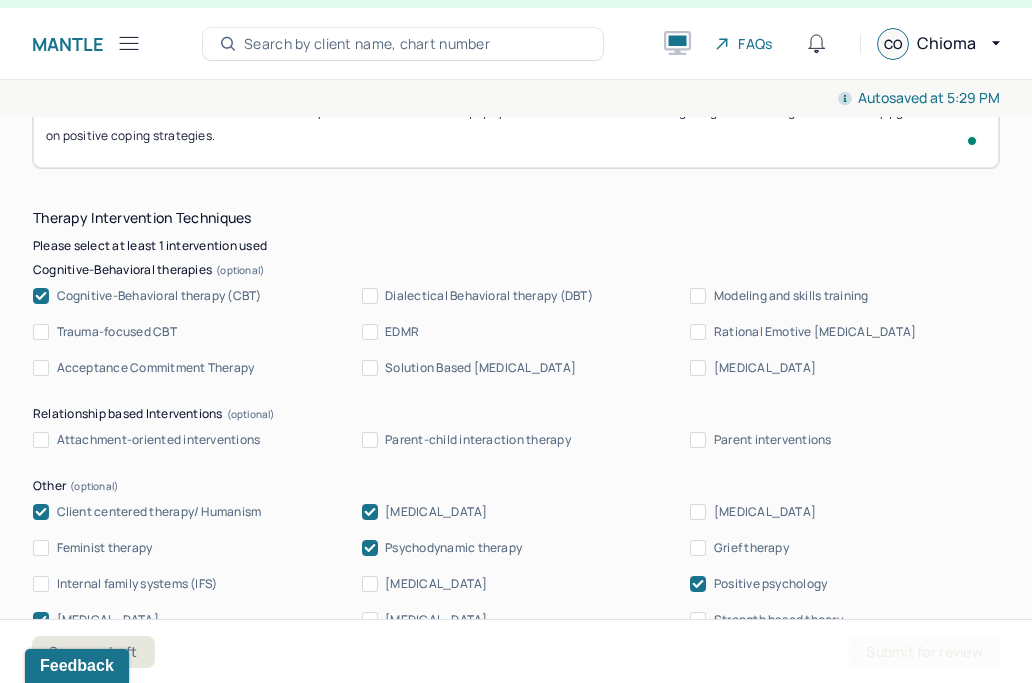 scroll, scrollTop: 1837, scrollLeft: 0, axis: vertical 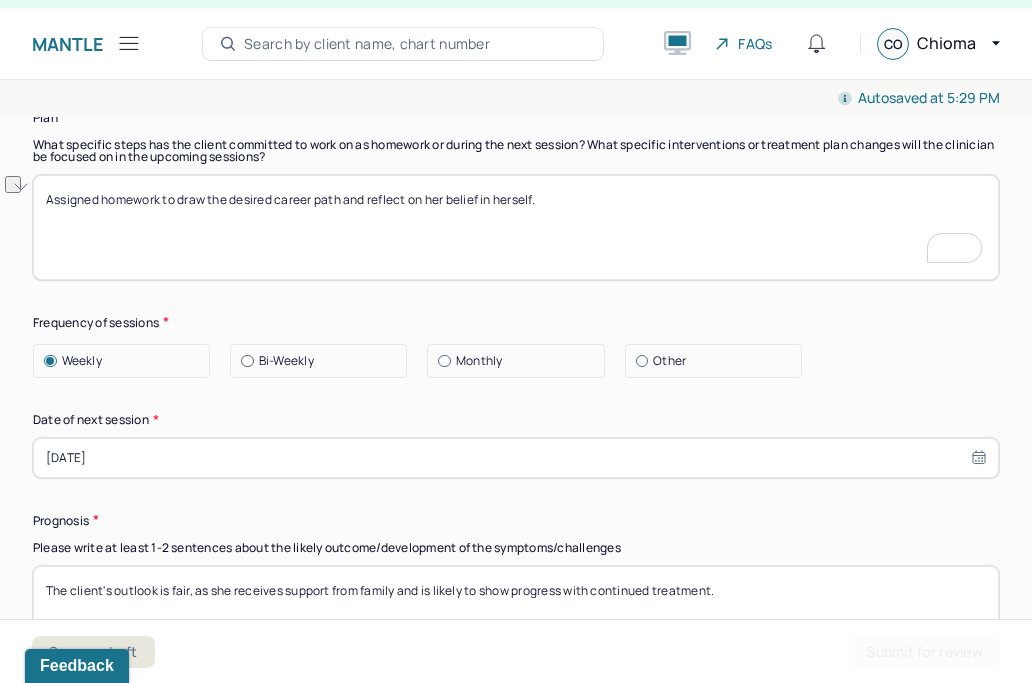 drag, startPoint x: 581, startPoint y: 201, endPoint x: 180, endPoint y: 197, distance: 401.01996 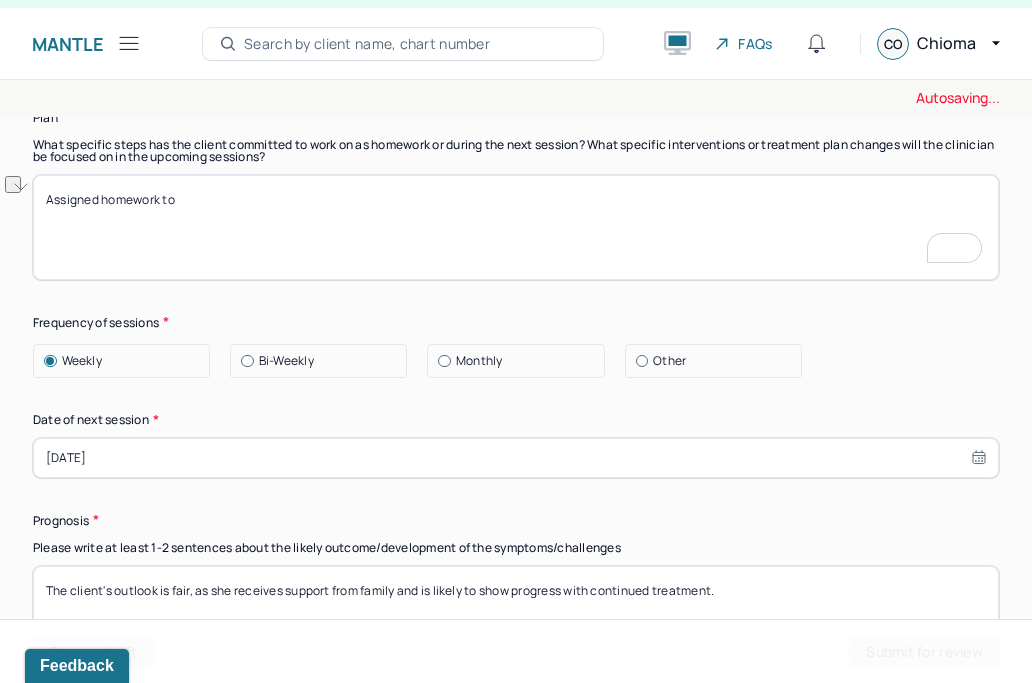 type on "Assigned homework to" 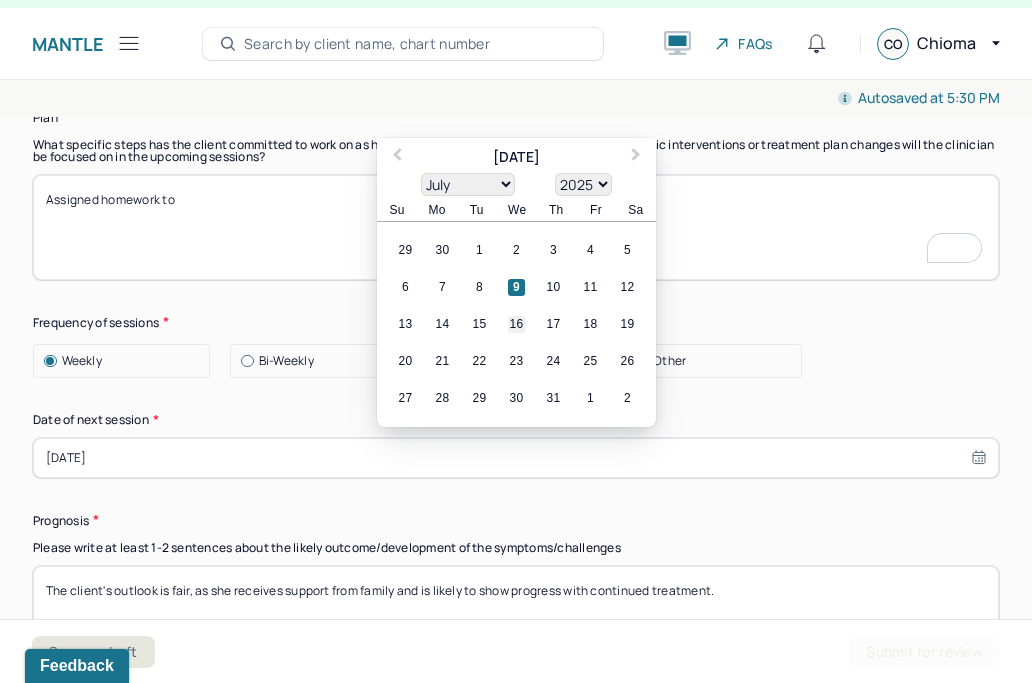 click on "16" at bounding box center [516, 324] 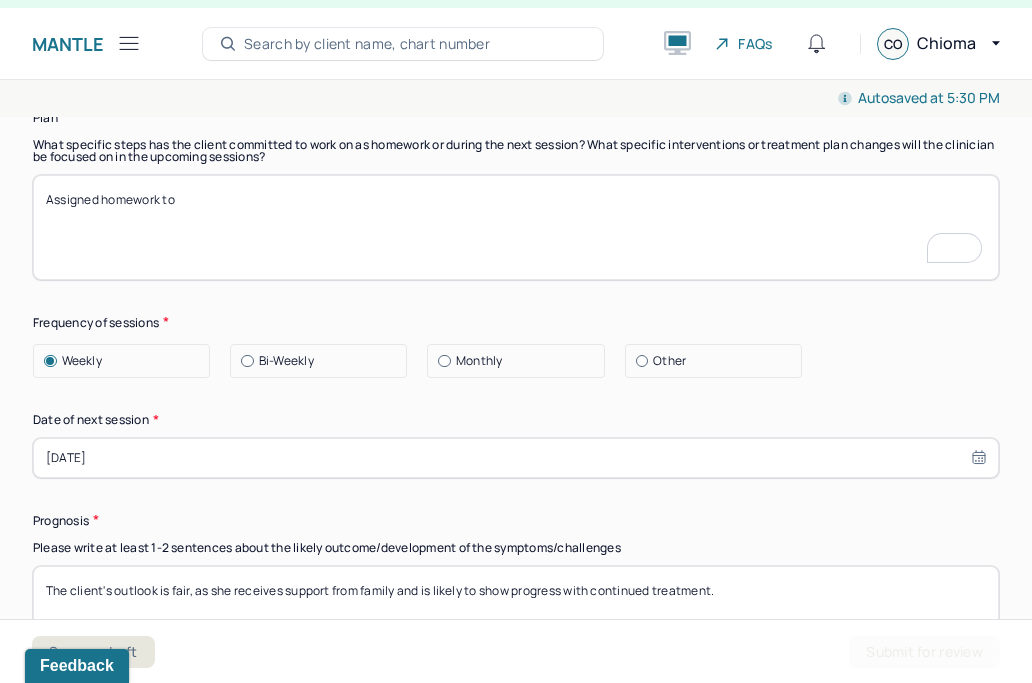 click on "07/16/2025" at bounding box center (516, 458) 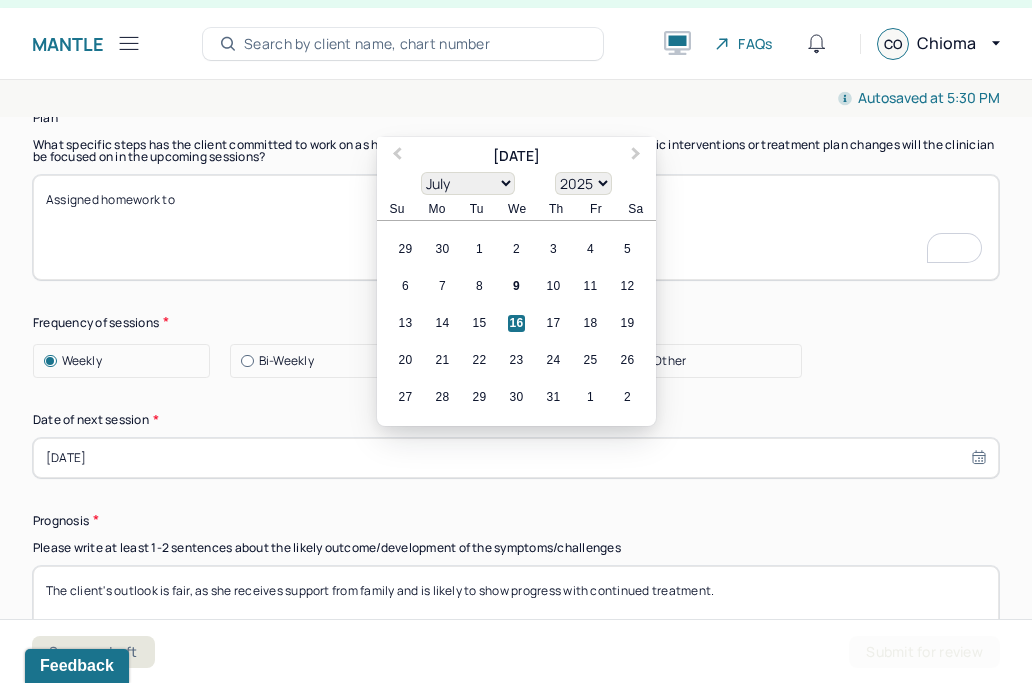 click on "Frequency of sessions" at bounding box center (516, 322) 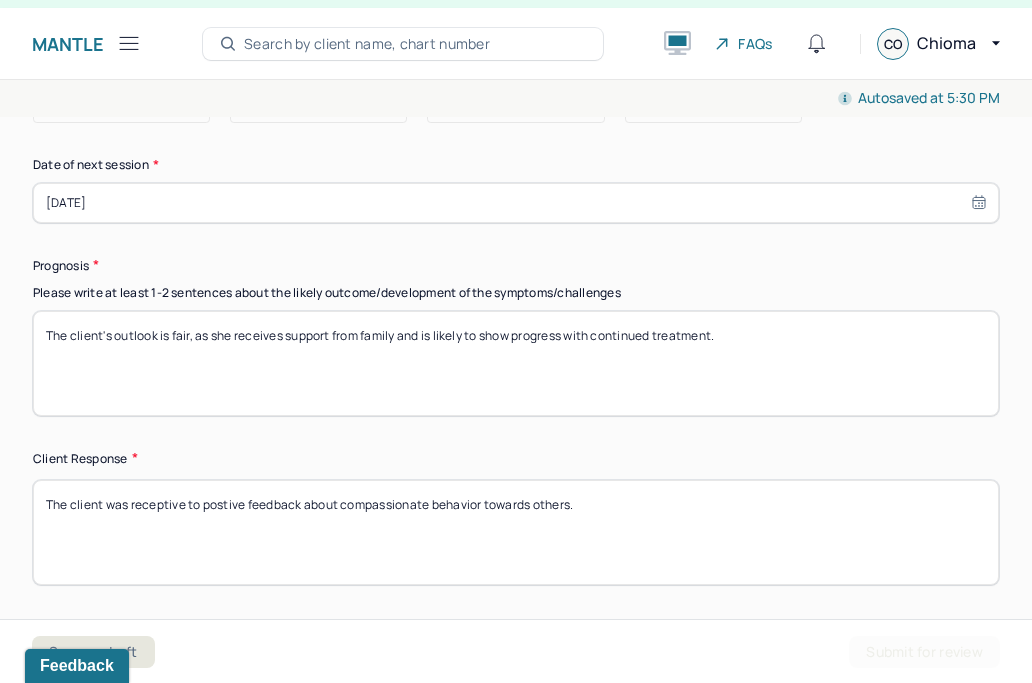 click on "The client's outlook is fair, as she receives support from family and is likely to show progress with continued treatment." at bounding box center [516, 363] 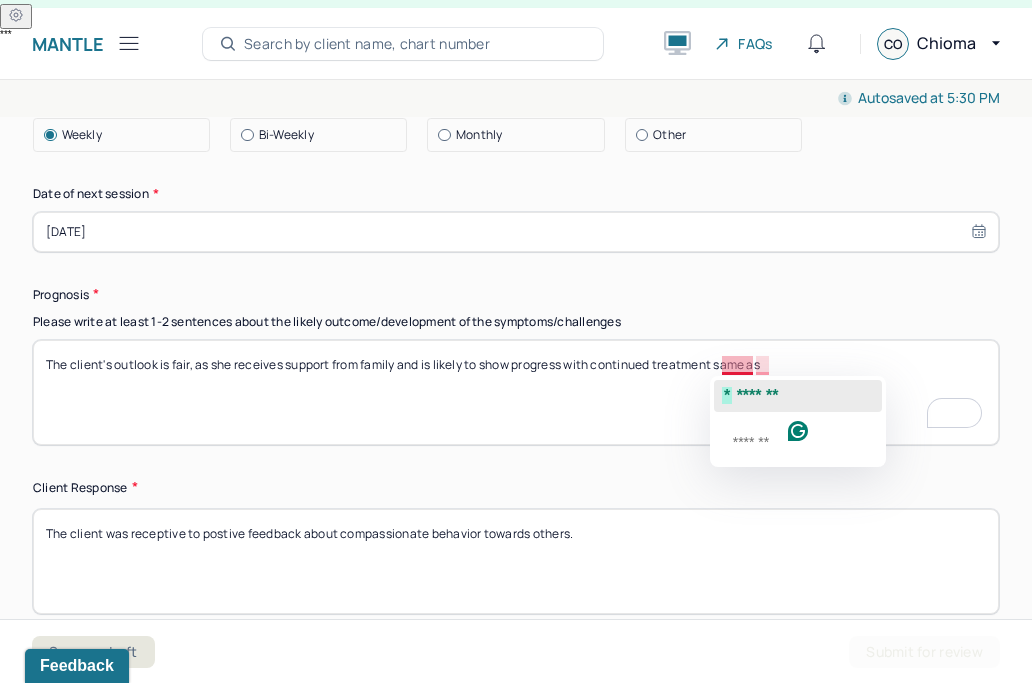 click on "*******" 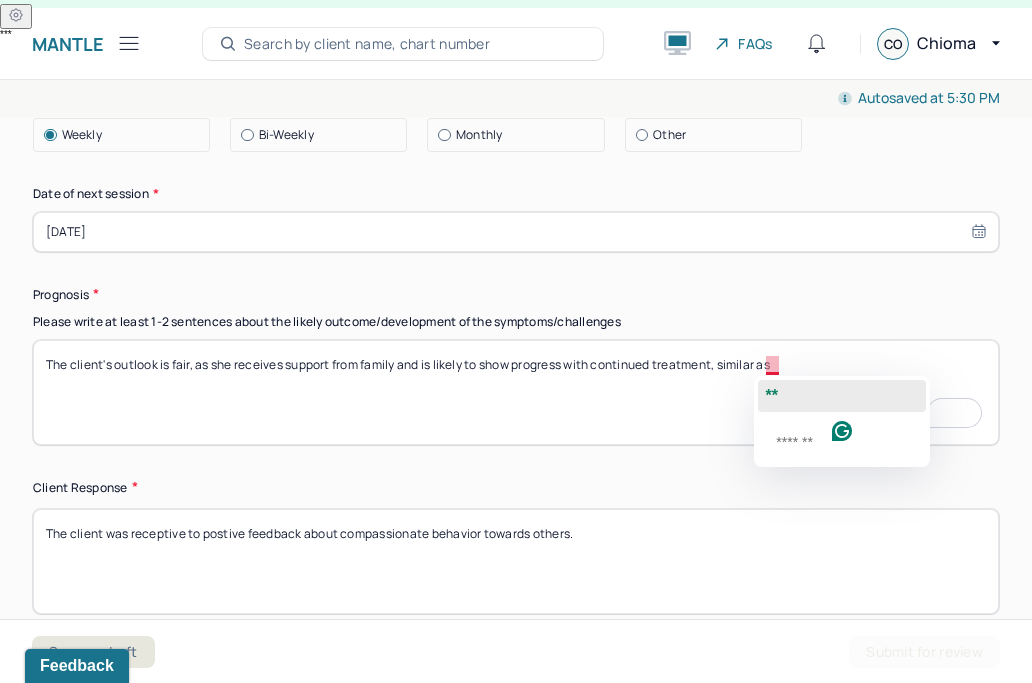 click on "**" 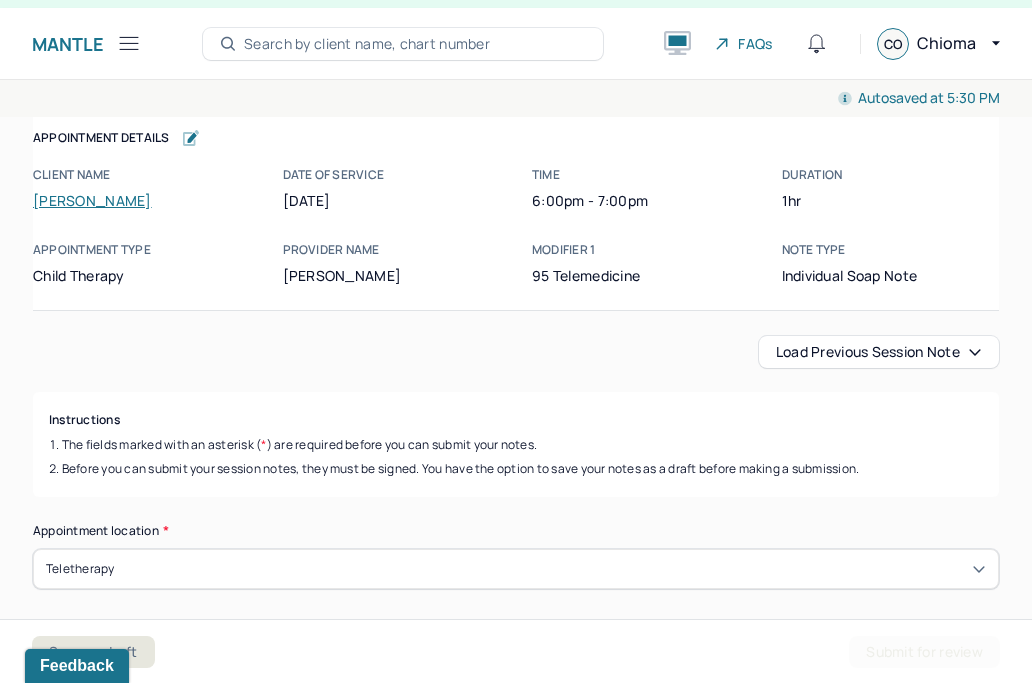 click on "Load previous session note" at bounding box center [879, 352] 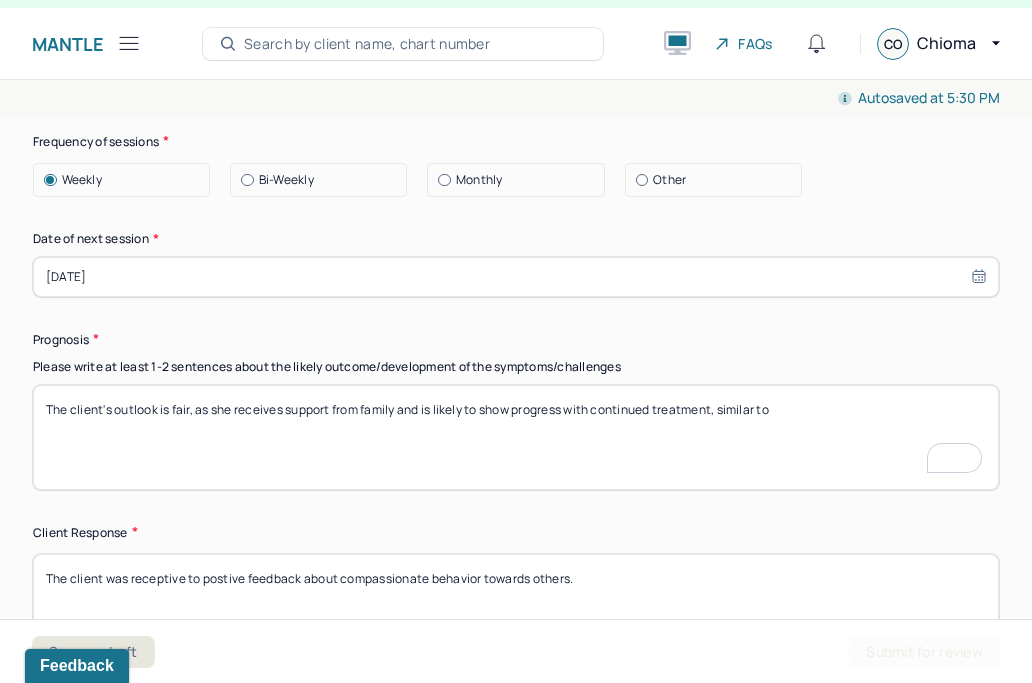 click on "The client's outlook is fair, as she receives support from family and is likely to show progress with continued treatment, similar as" at bounding box center (516, 437) 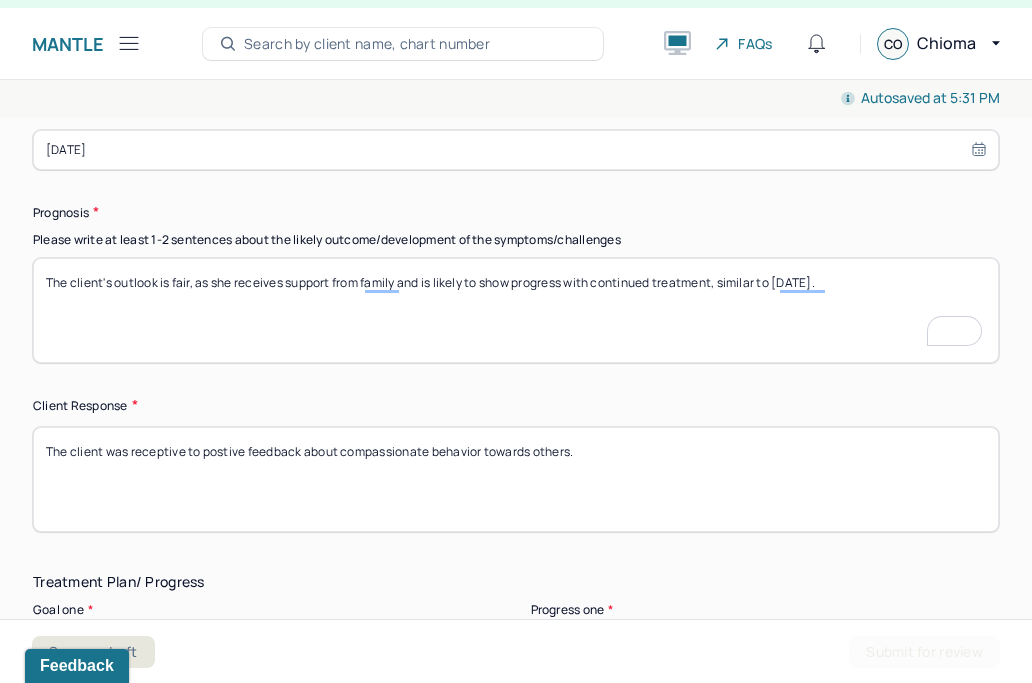 type on "The client's outlook is fair, as she receives support from family and is likely to show progress with continued treatment, similar to 7/02/25." 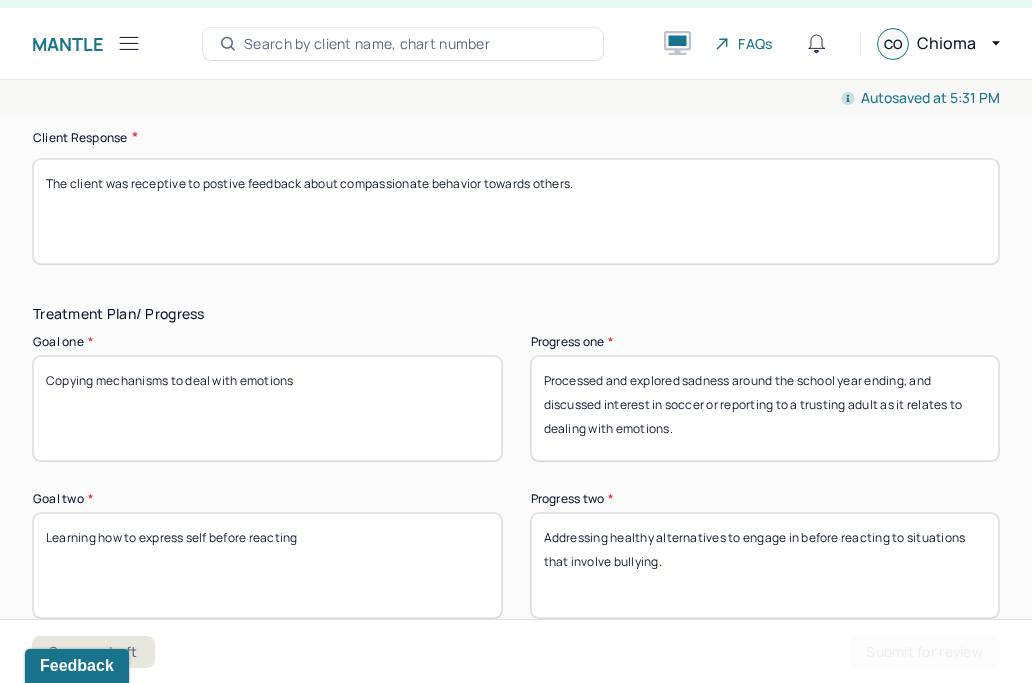click on "Processed and explored sadness around the school year ending, and discussed interest in soccer or reporting to a trusting adult as it relates to dealing with emotions." at bounding box center [765, 408] 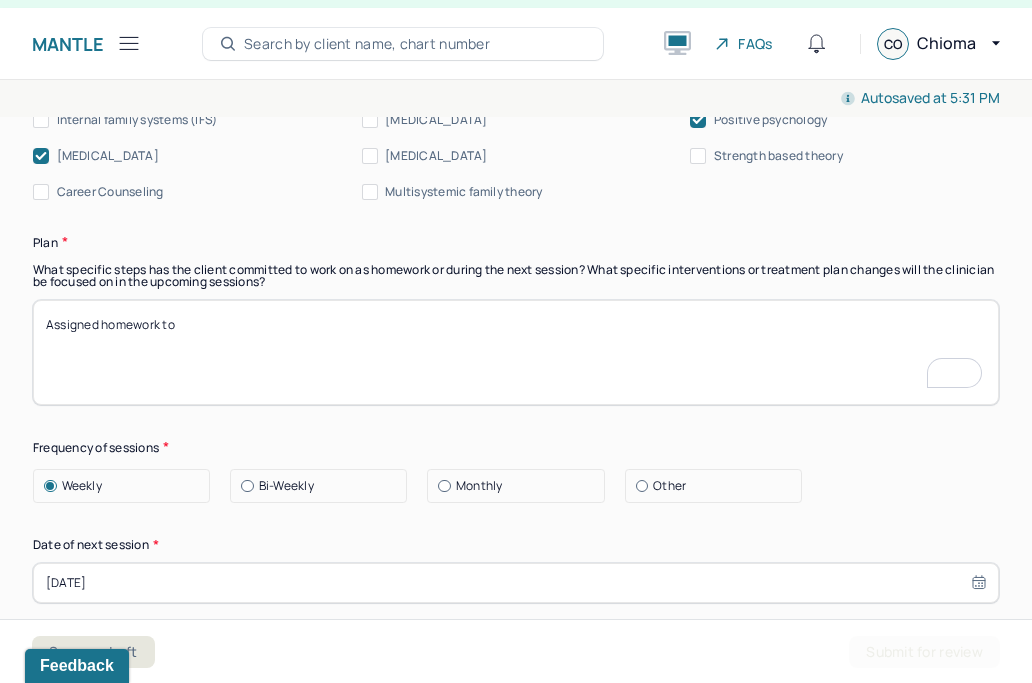 scroll, scrollTop: 2749, scrollLeft: 0, axis: vertical 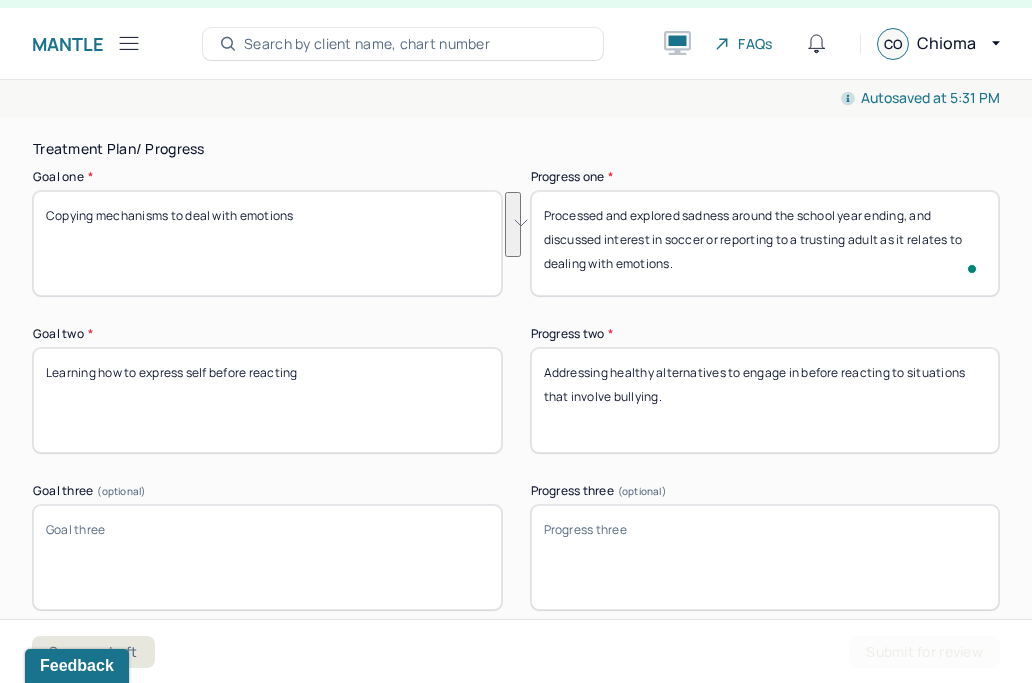 drag, startPoint x: 685, startPoint y: 215, endPoint x: 740, endPoint y: 284, distance: 88.23831 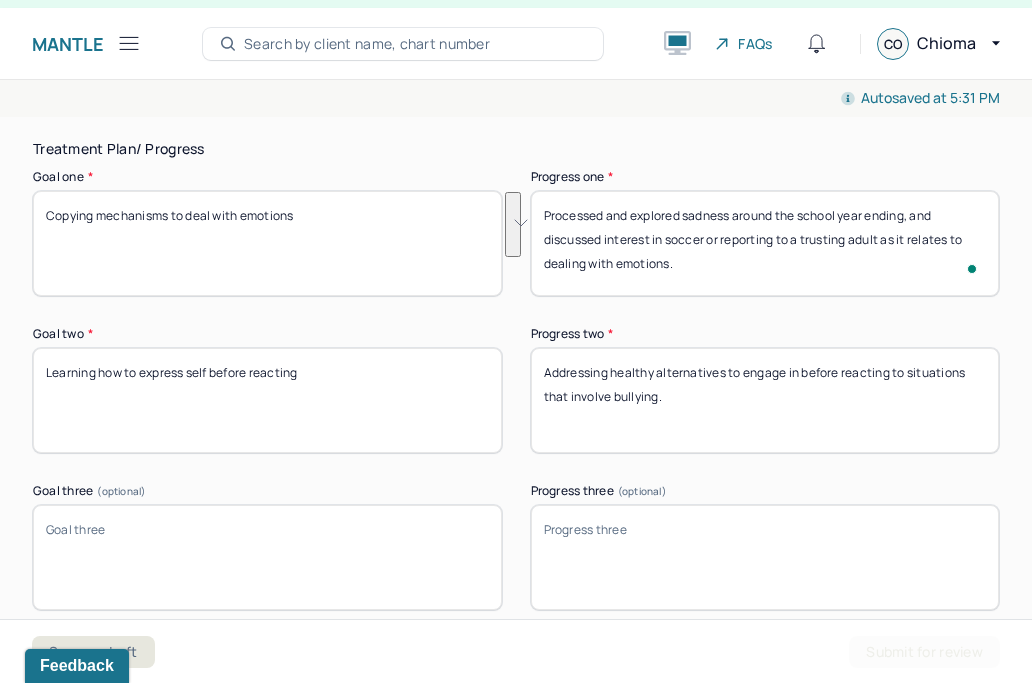 click on "Processed and explored sadness around the school year ending, and discussed interest in soccer or reporting to a trusting adult as it relates to dealing with emotions." at bounding box center (765, 243) 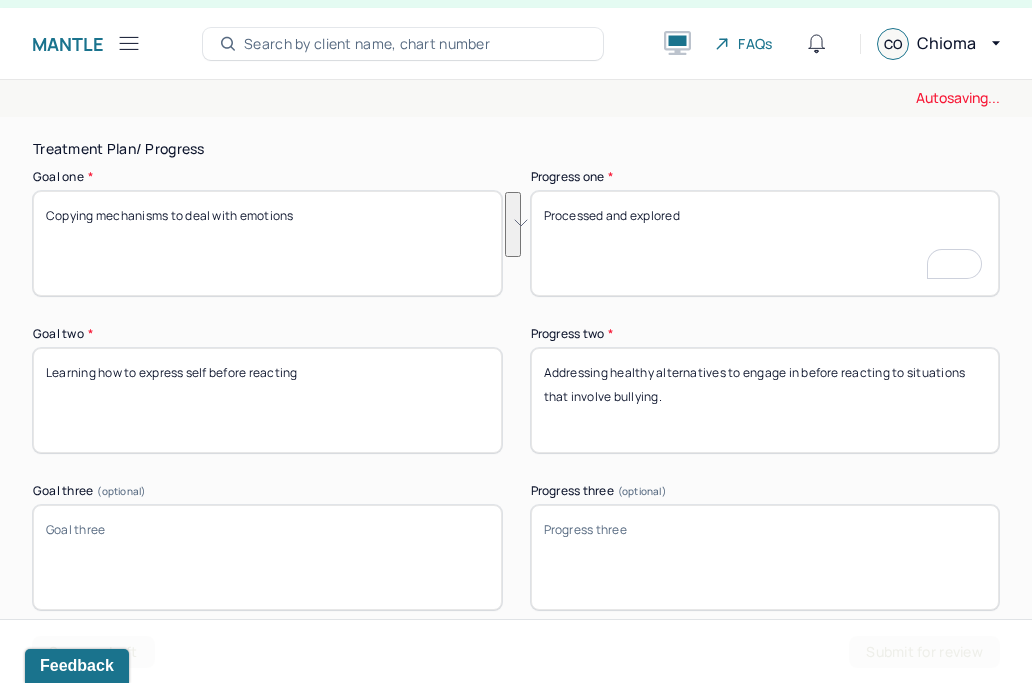 type on "Processed and explored" 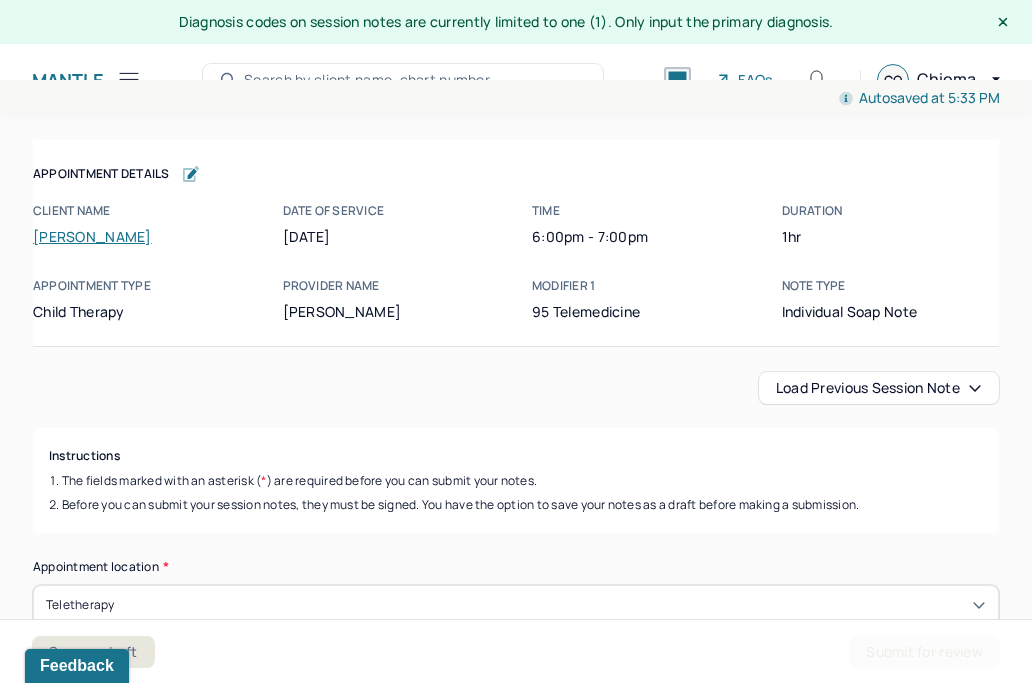 scroll, scrollTop: 36, scrollLeft: 0, axis: vertical 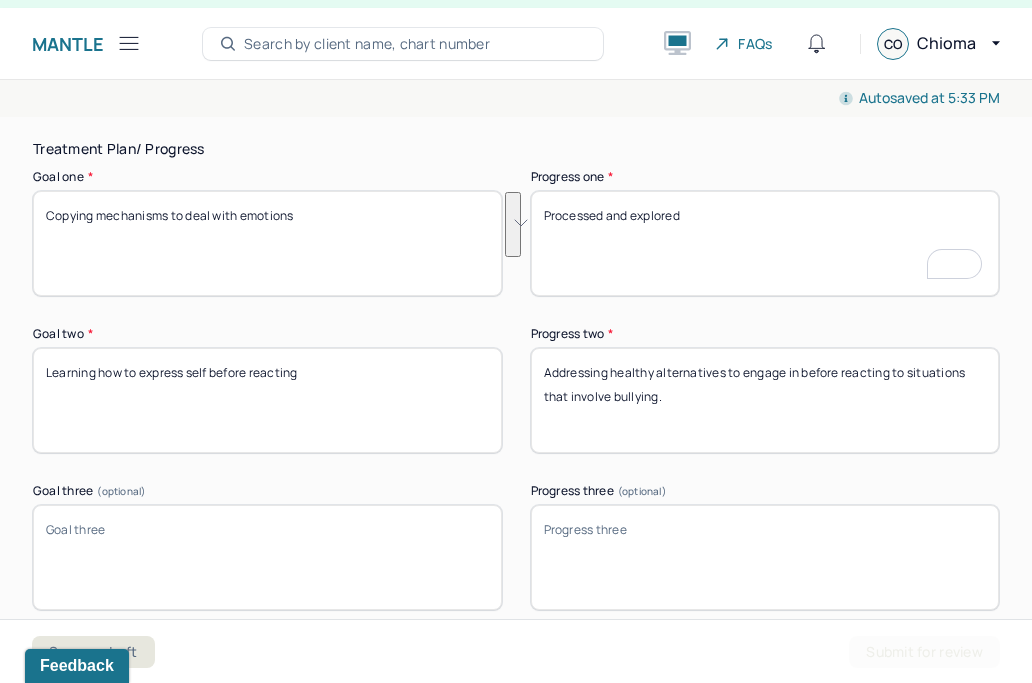 click on "Addressing healthy alternatives to engage in before reacting to situations that involve bullying." at bounding box center (765, 400) 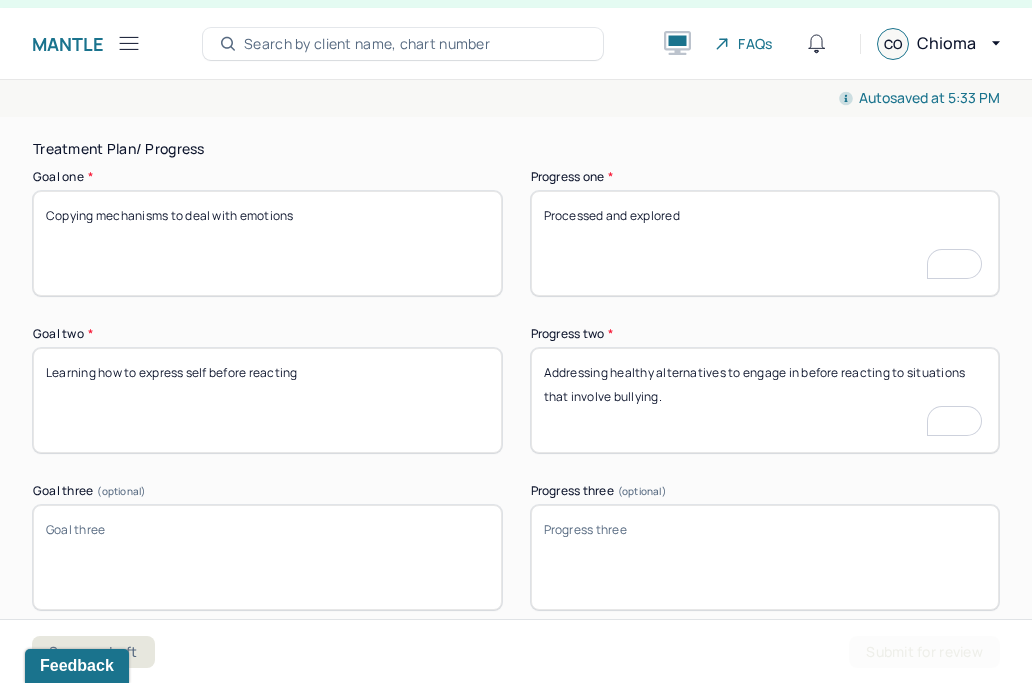 click on "Addressing healthy alternatives to engage in before reacting to situations that involve bullying." at bounding box center (765, 400) 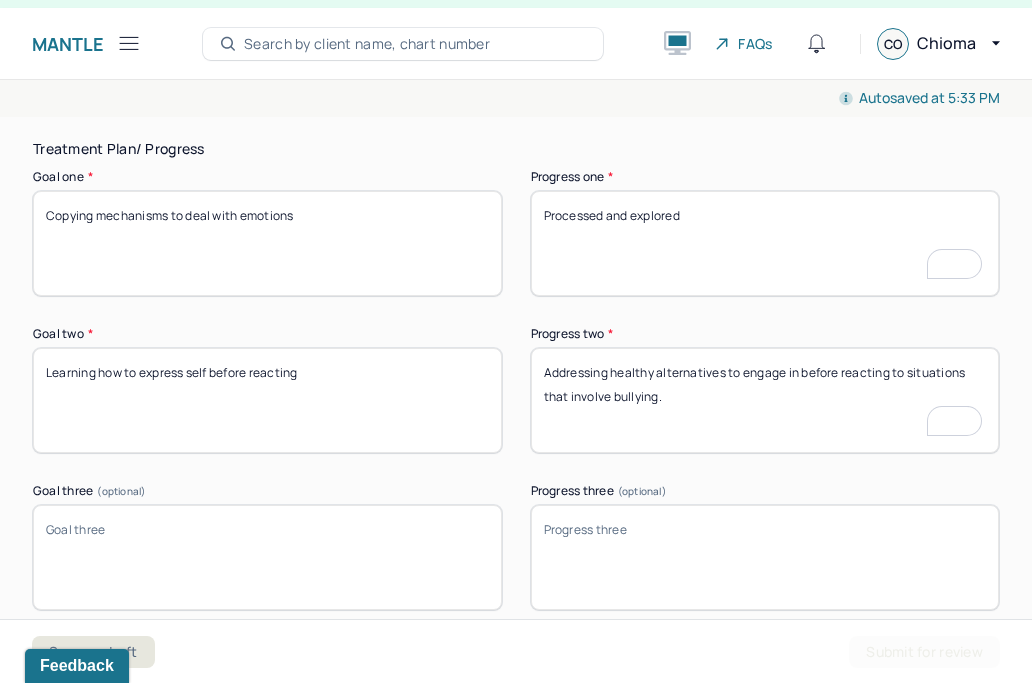 click on "Addressing healthy alternatives to engage in before reacting to situations that involve bullying." at bounding box center [765, 400] 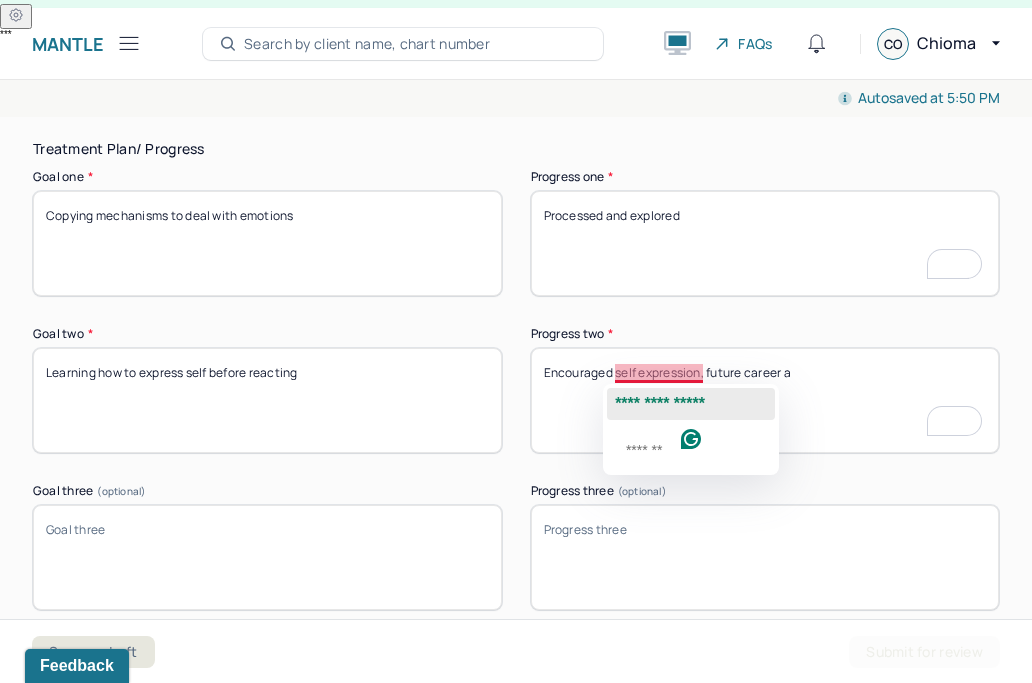 click on "**********" 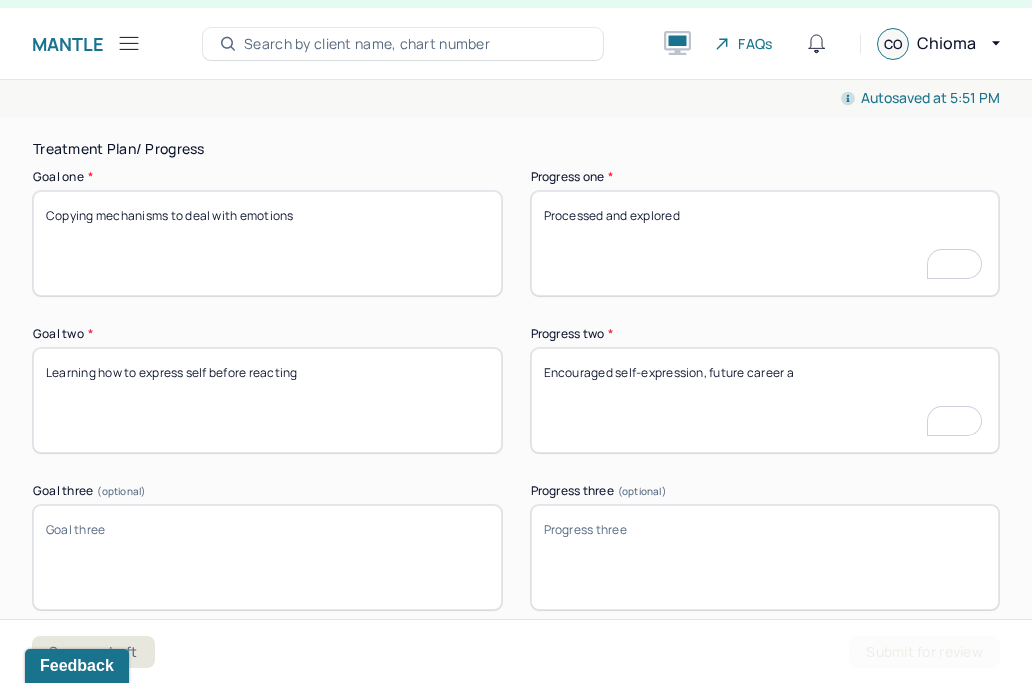 click on "Encouraged self-expression, future career a" at bounding box center (765, 400) 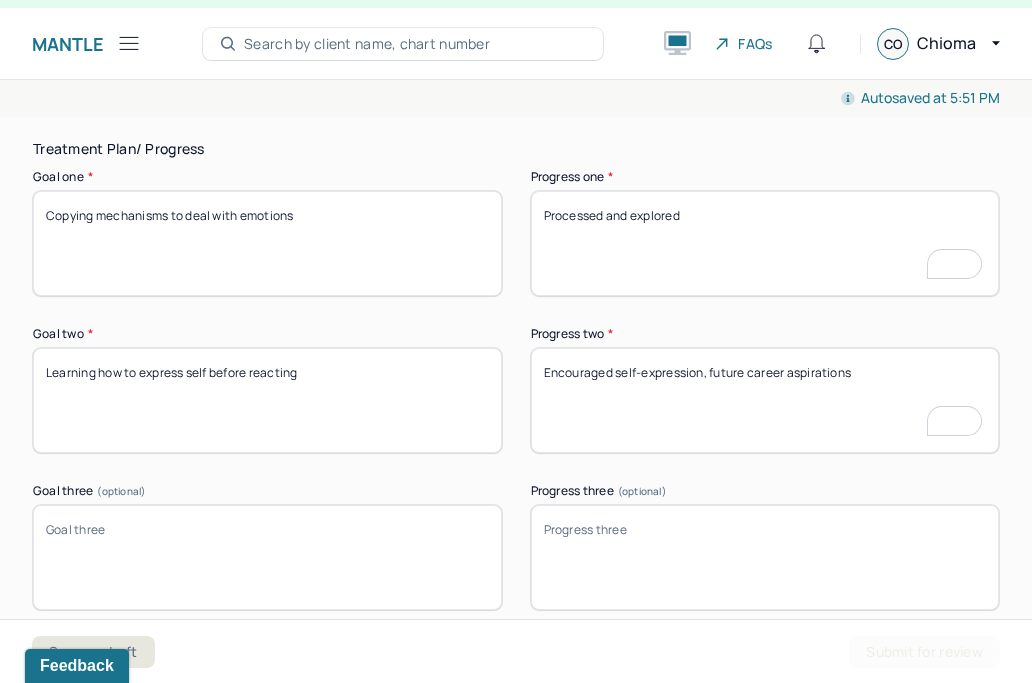 type on "Encouraged self-expression, future career aspirations" 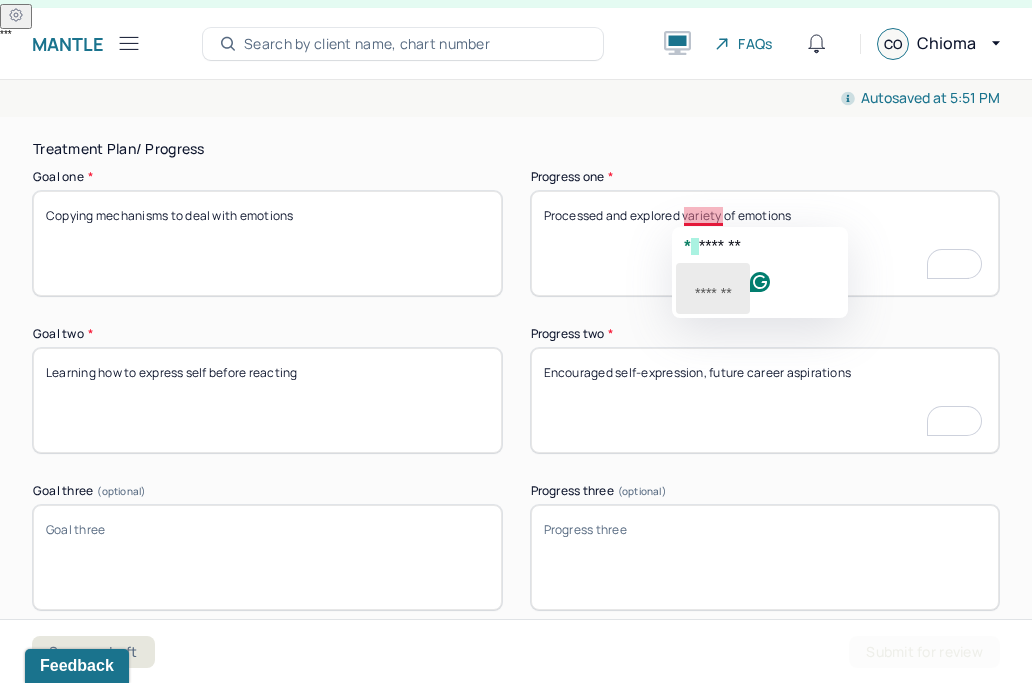 click on "*******" 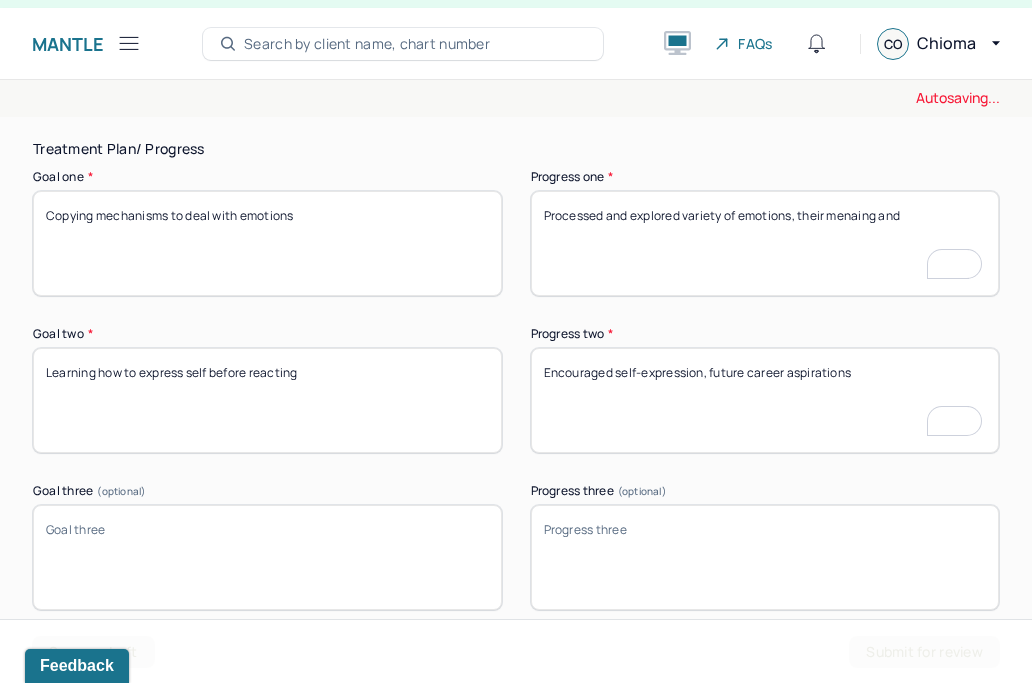 click on "Processed and explored variety of emotions, their menaing and sc" at bounding box center (765, 243) 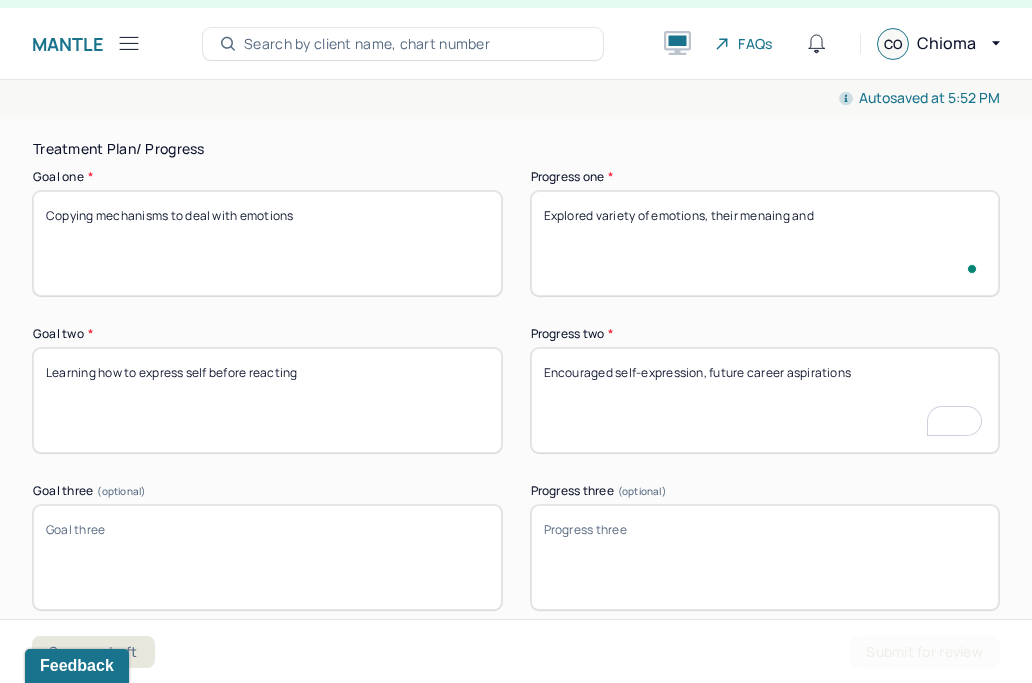 click on "Processed and explored variety of emotions, their menaing and" at bounding box center [765, 243] 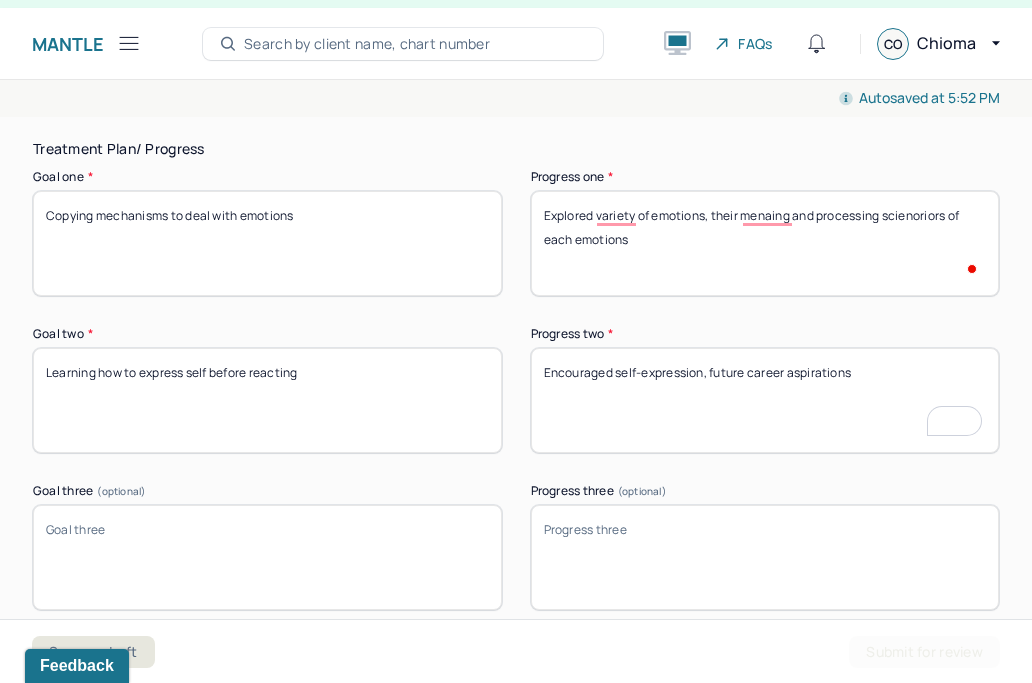 type on "Explored variety of emotions, their menaing and processing scienoriors of each emotions" 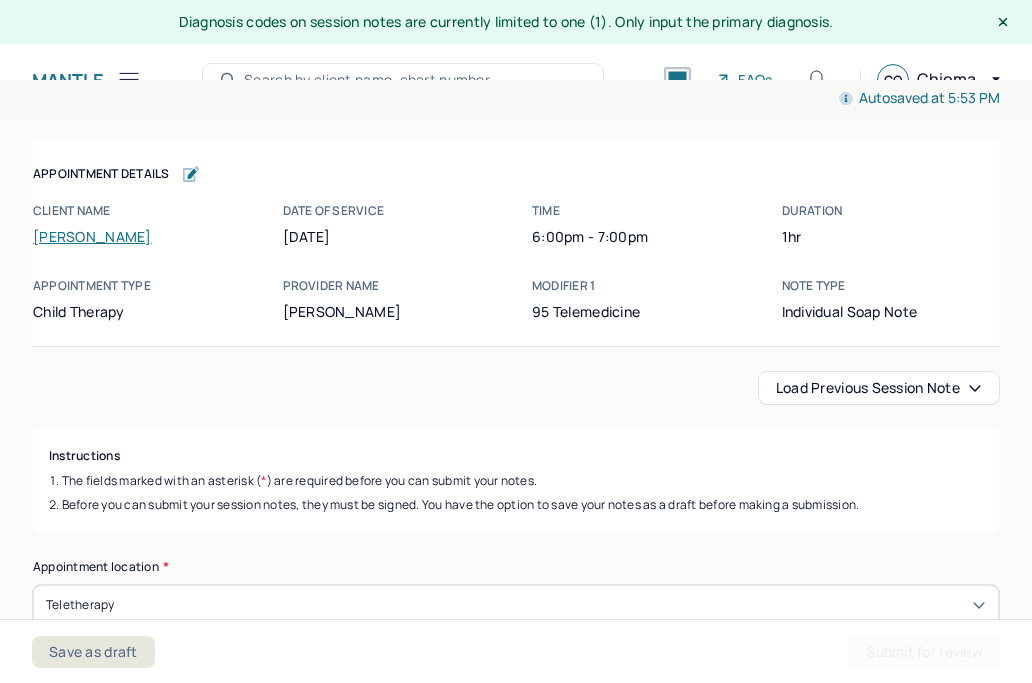 scroll, scrollTop: 36, scrollLeft: 0, axis: vertical 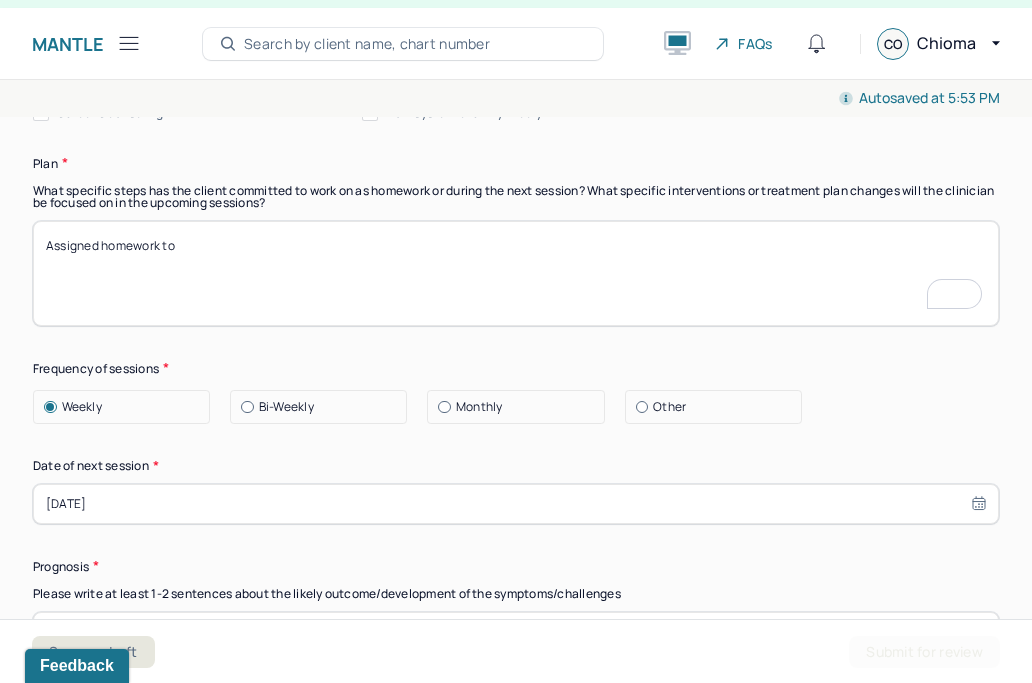 click on "Assigned homework to" at bounding box center [516, 273] 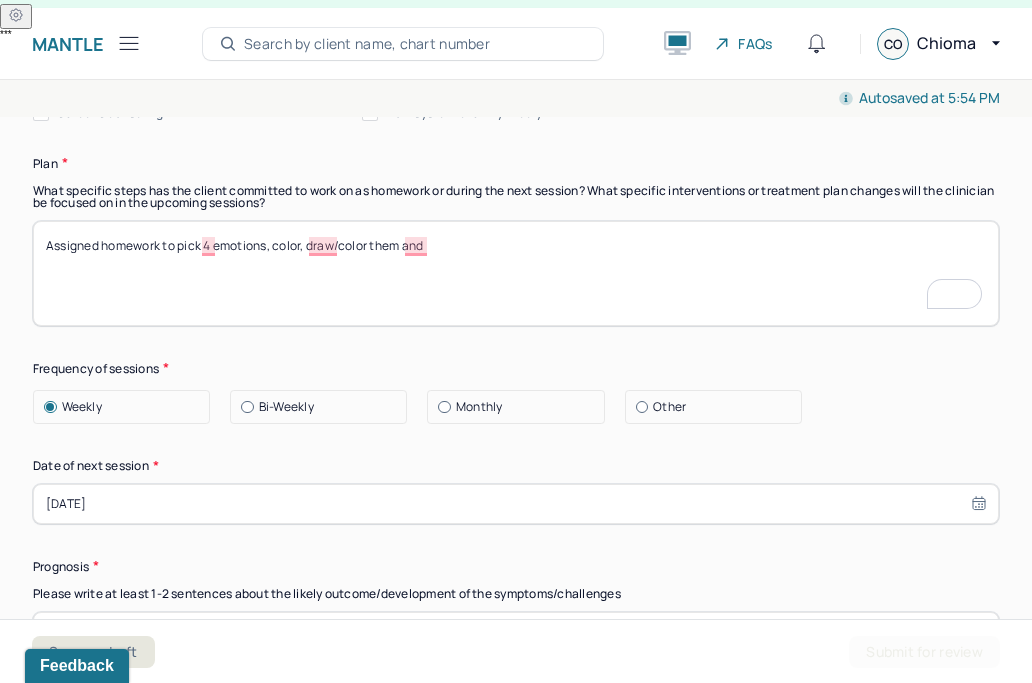 click on "Assigned homework to pick 4 emotions, color, draw/color them and" at bounding box center (516, 273) 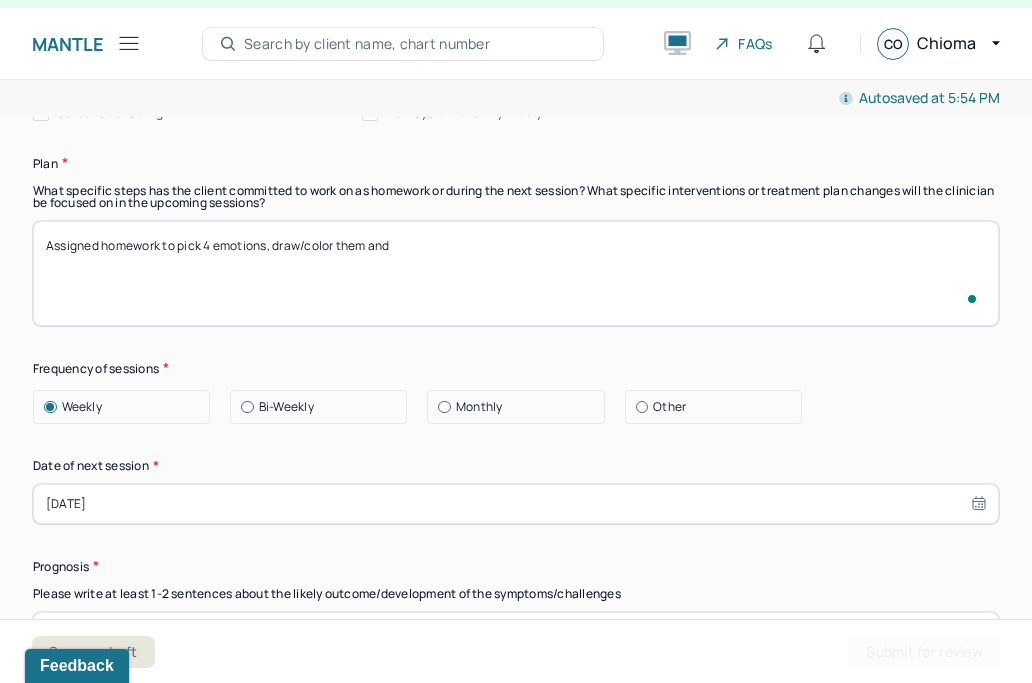 click on "Assigned homework to pick 4 emotions, color, draw/color them and" at bounding box center [516, 273] 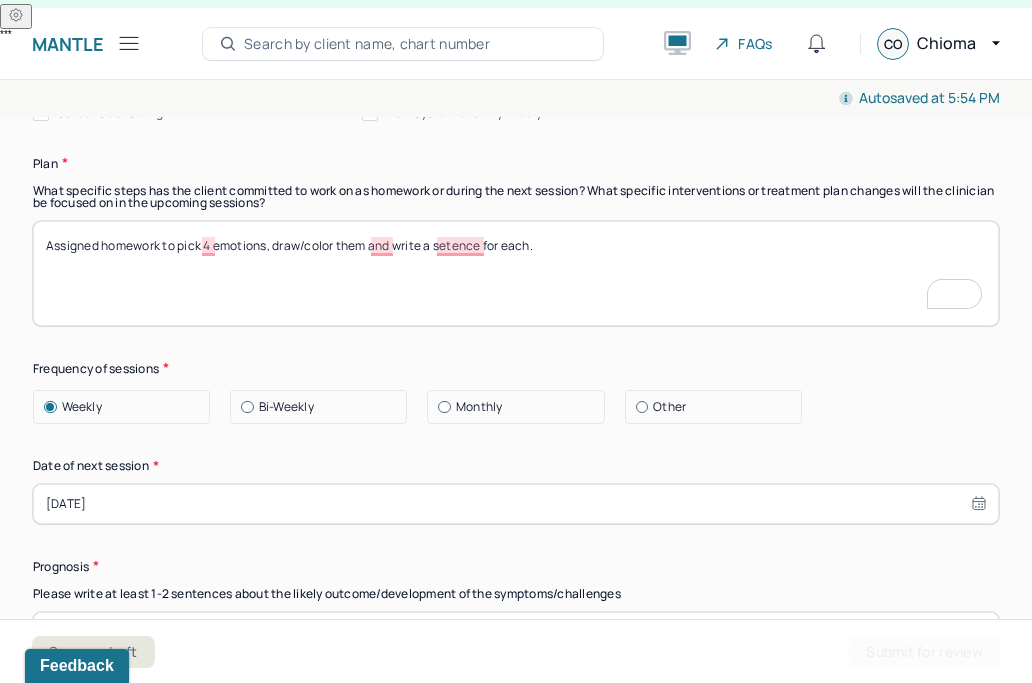 click on "Assigned homework to pick 4 emotions, draw/color them and write a setence for each." at bounding box center (516, 273) 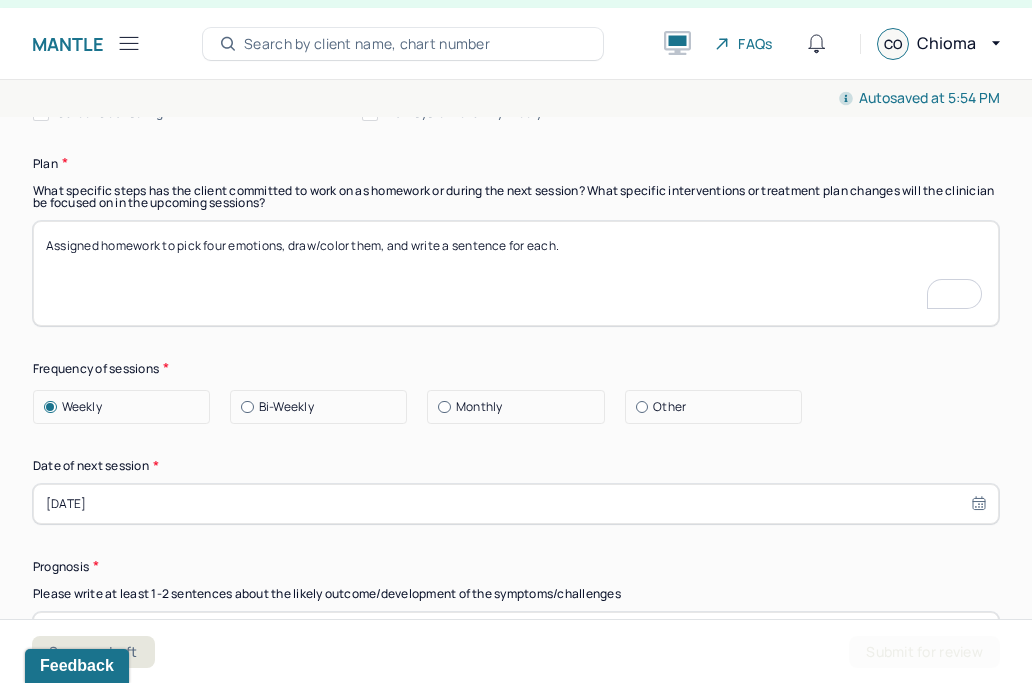 type on "Assigned homework to pick four emotions, draw/color them, and write a sentence for each." 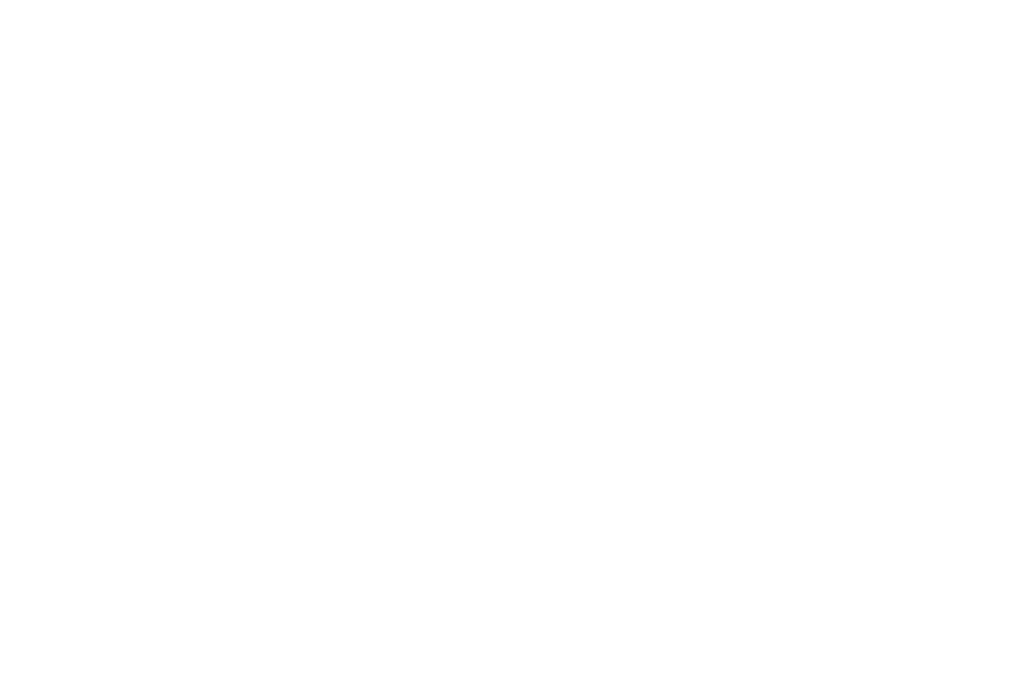 scroll, scrollTop: 0, scrollLeft: 0, axis: both 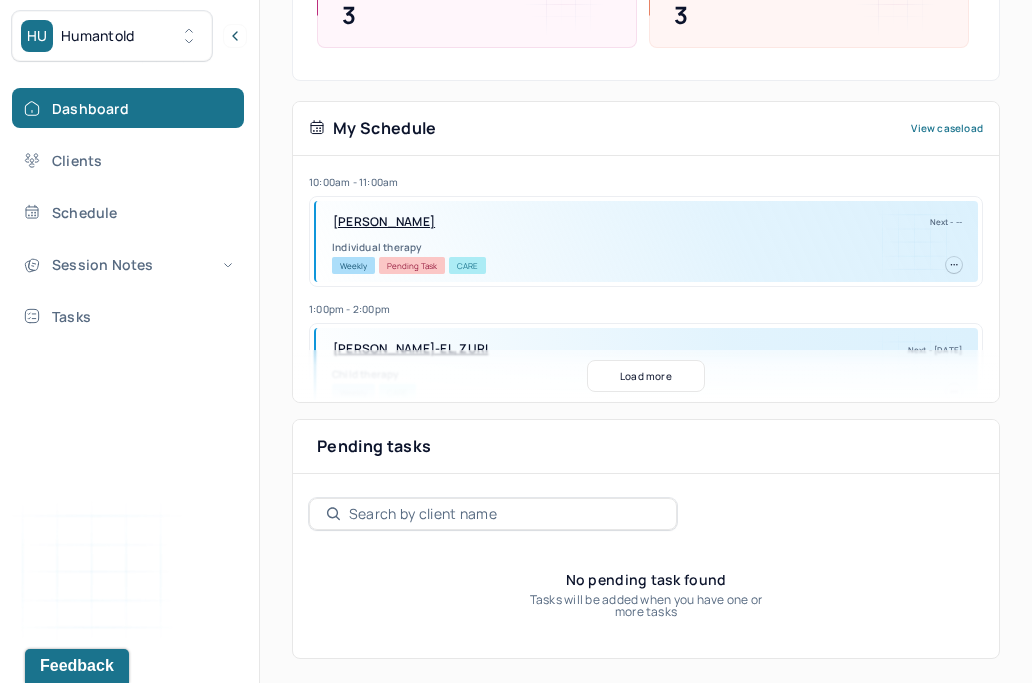 click on "Load more" at bounding box center (646, 376) 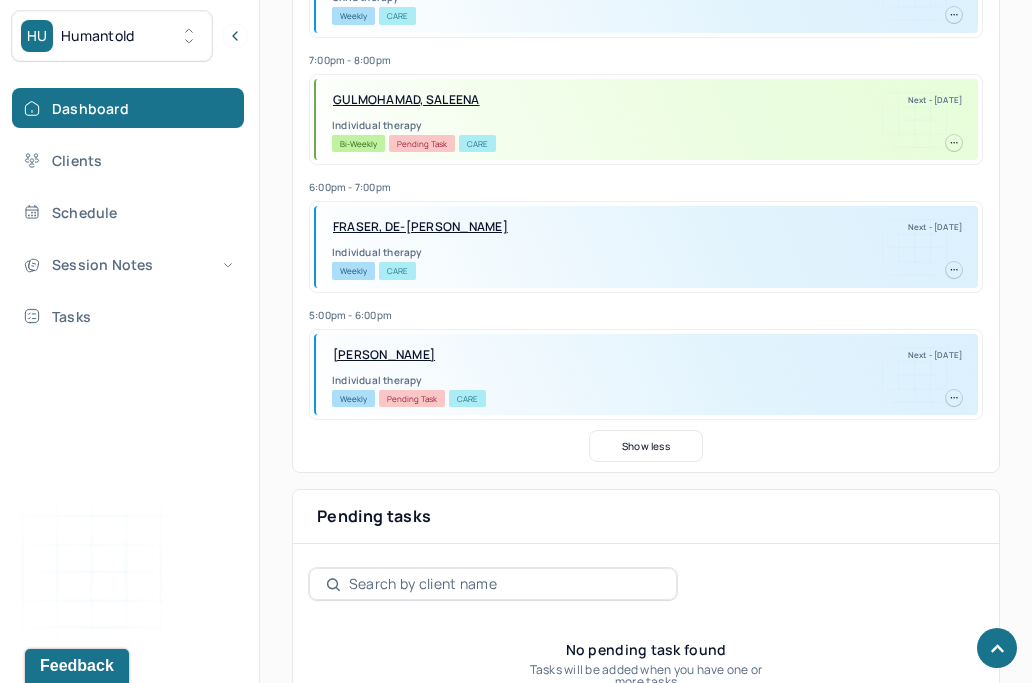 scroll, scrollTop: 2171, scrollLeft: 0, axis: vertical 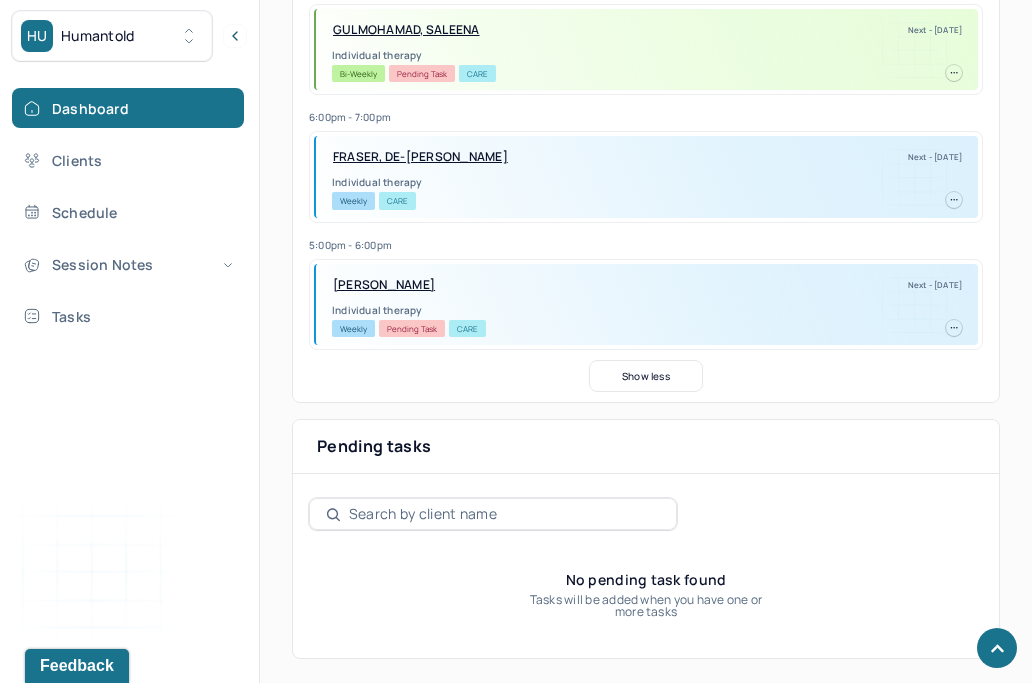 click on "FRASER, DE-ANNA" at bounding box center [420, 157] 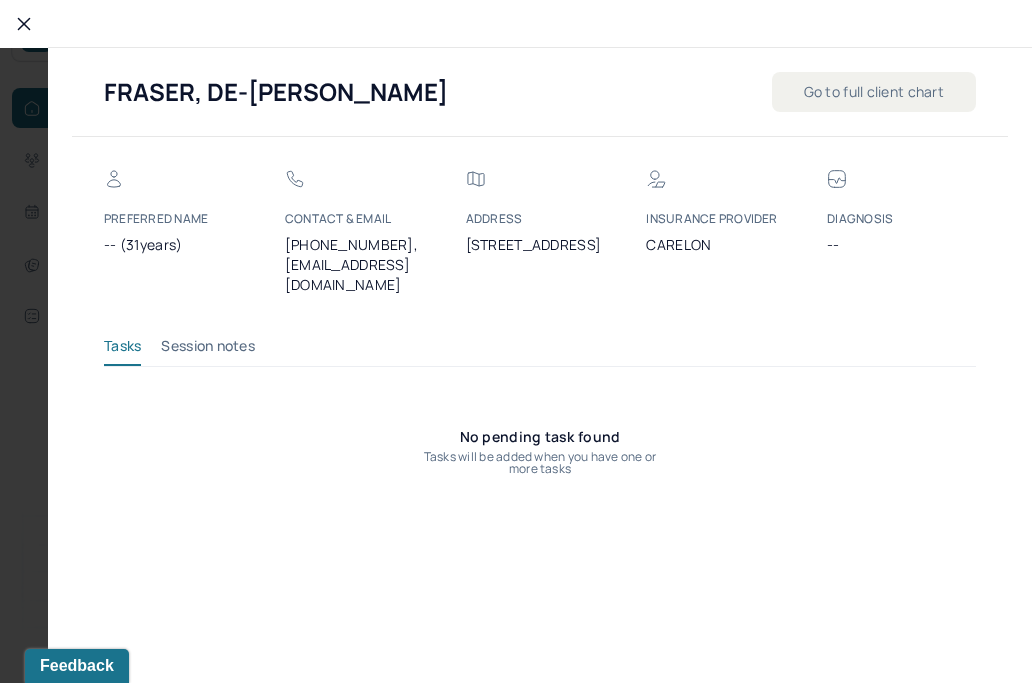 click on "Go to full client chart" at bounding box center [874, 92] 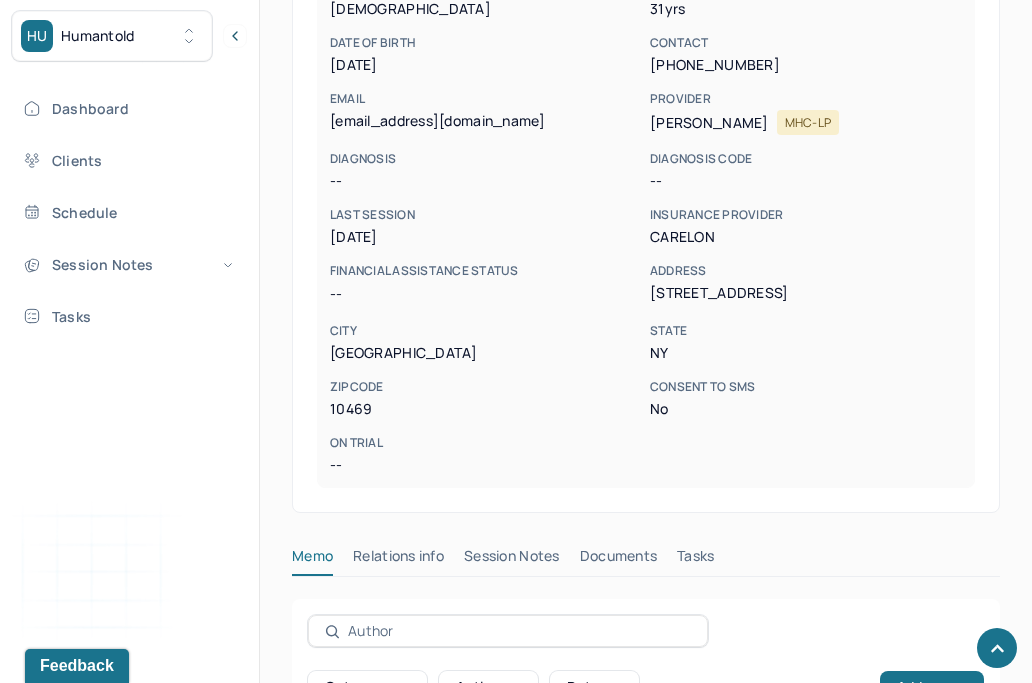 scroll, scrollTop: 654, scrollLeft: 0, axis: vertical 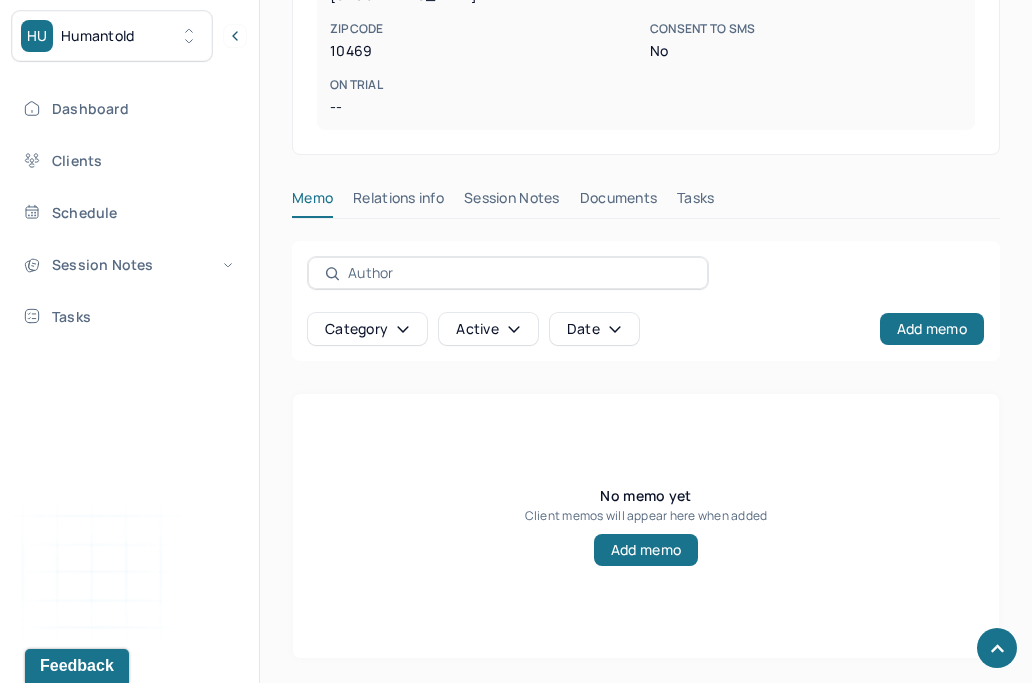click on "Relations info" at bounding box center (398, 202) 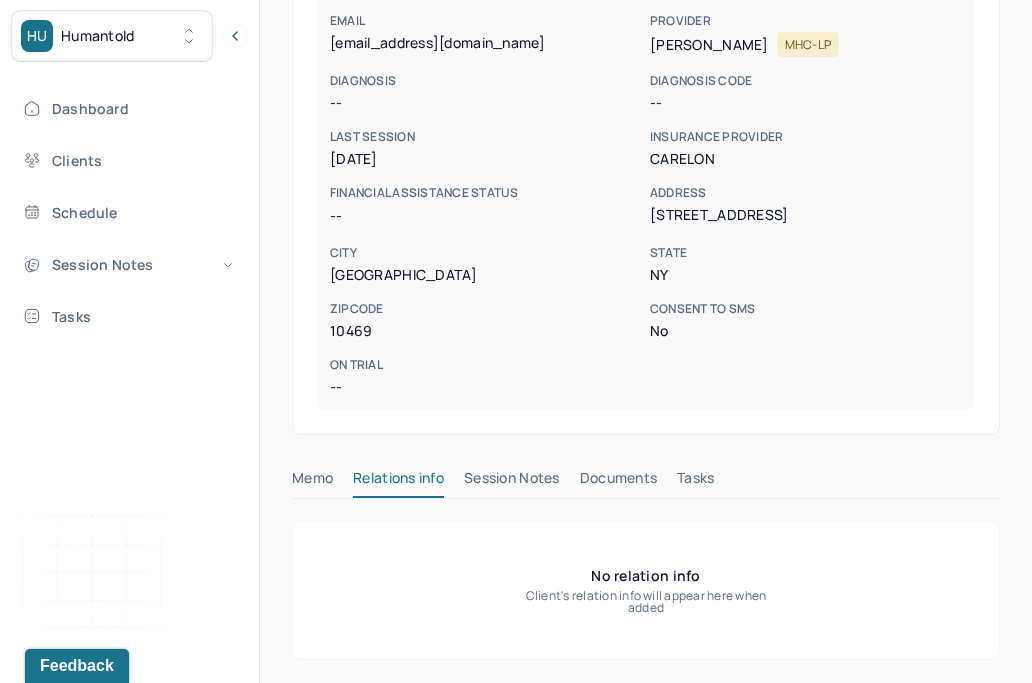 scroll, scrollTop: 374, scrollLeft: 0, axis: vertical 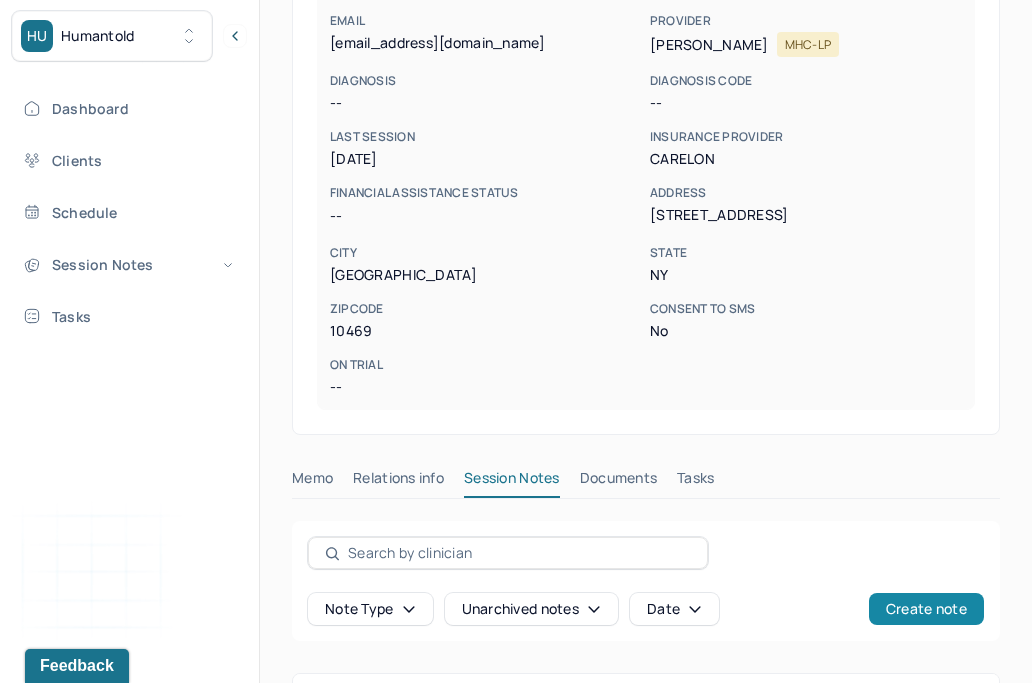 click on "Create note" at bounding box center [926, 609] 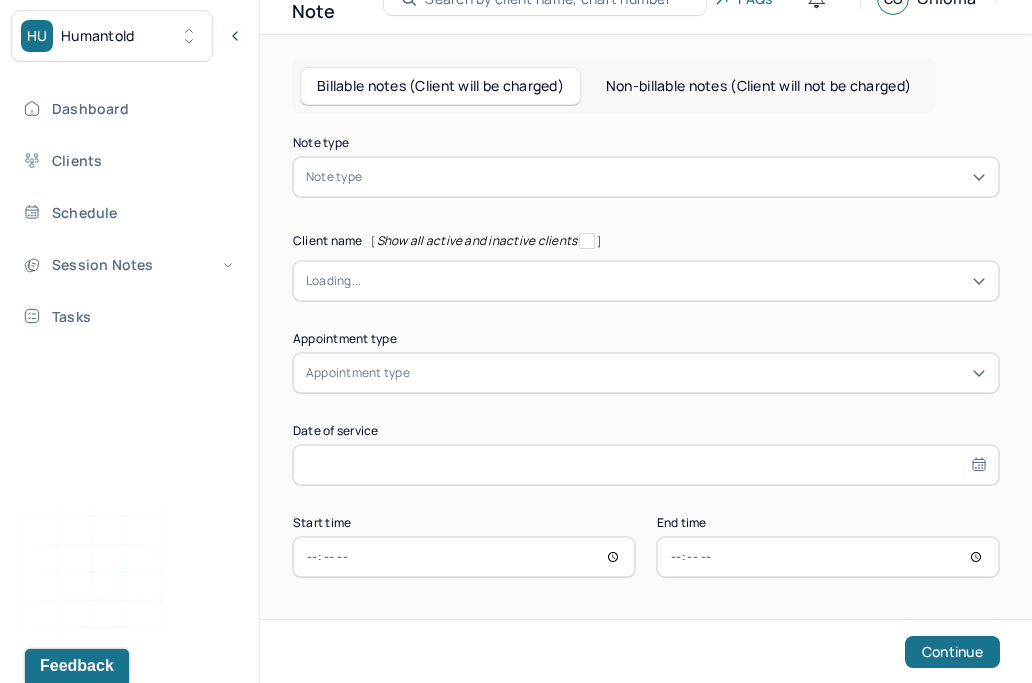 scroll, scrollTop: 37, scrollLeft: 0, axis: vertical 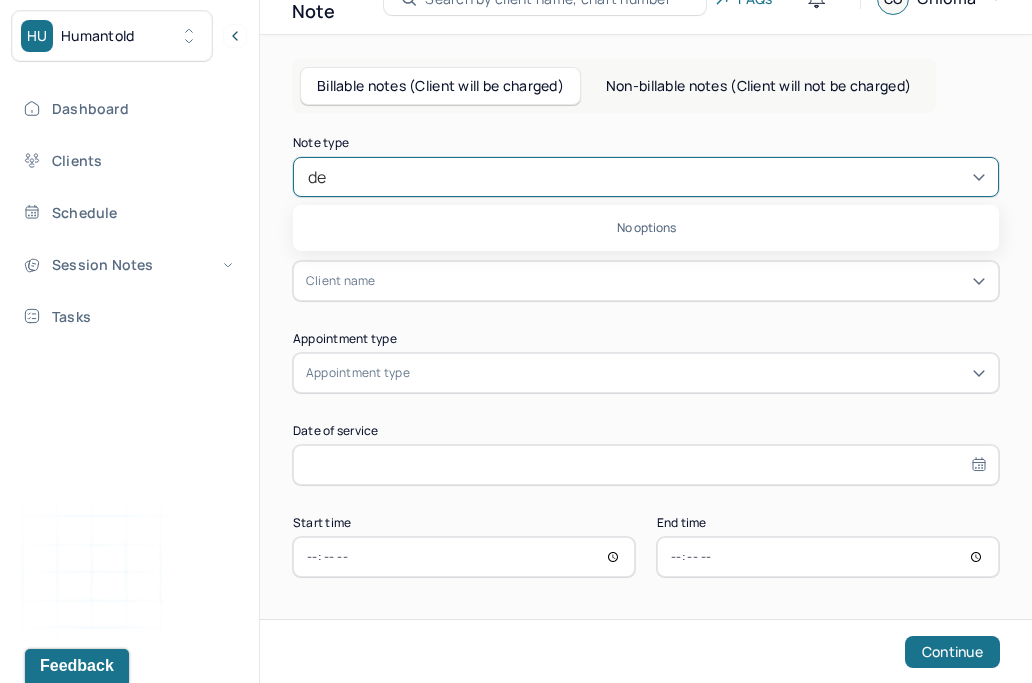 type on "d" 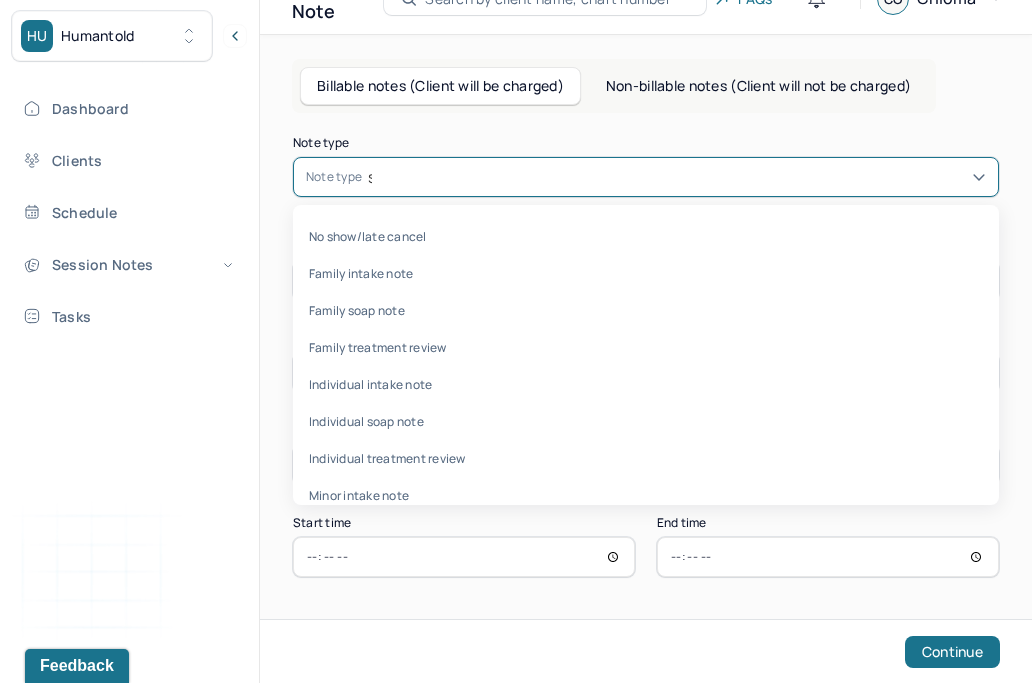 type on "so" 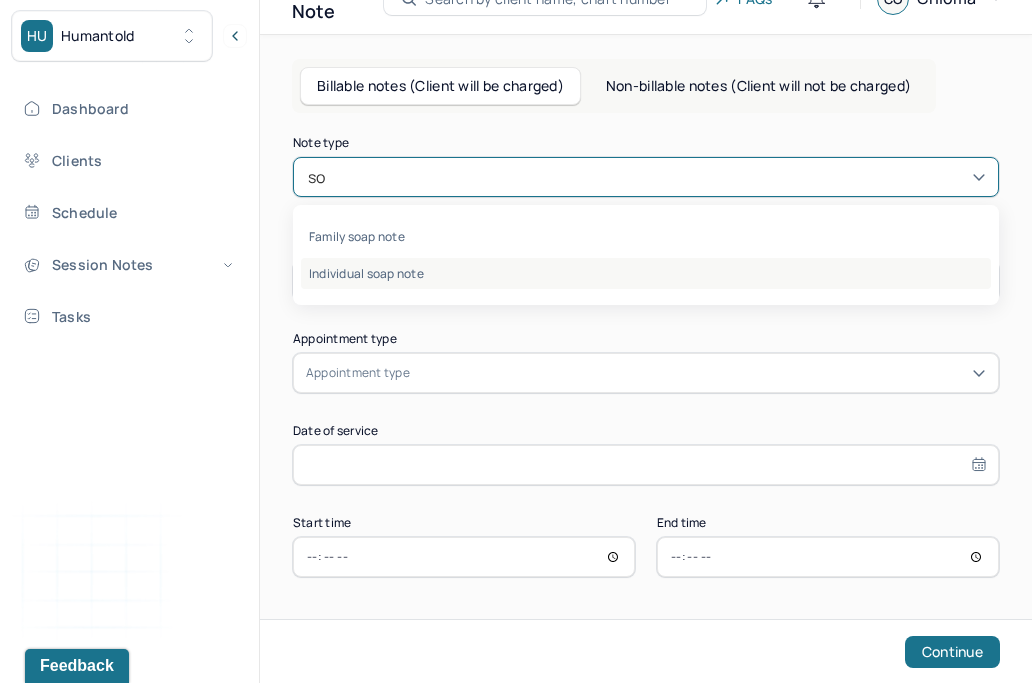 click on "Individual soap note" at bounding box center [646, 273] 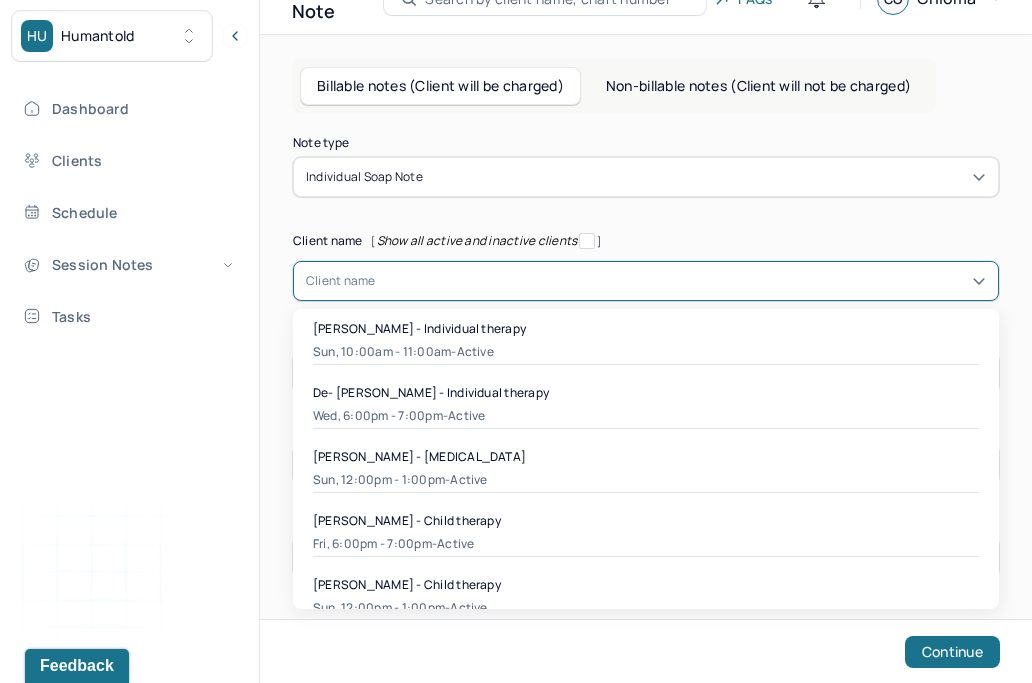 click at bounding box center [681, 281] 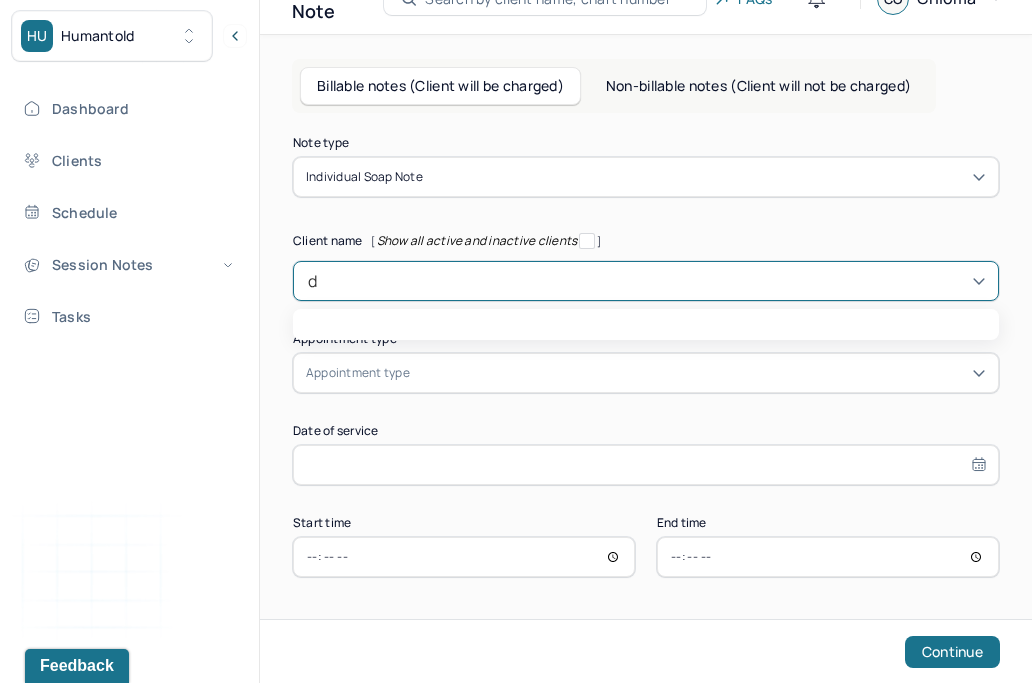 type on "de" 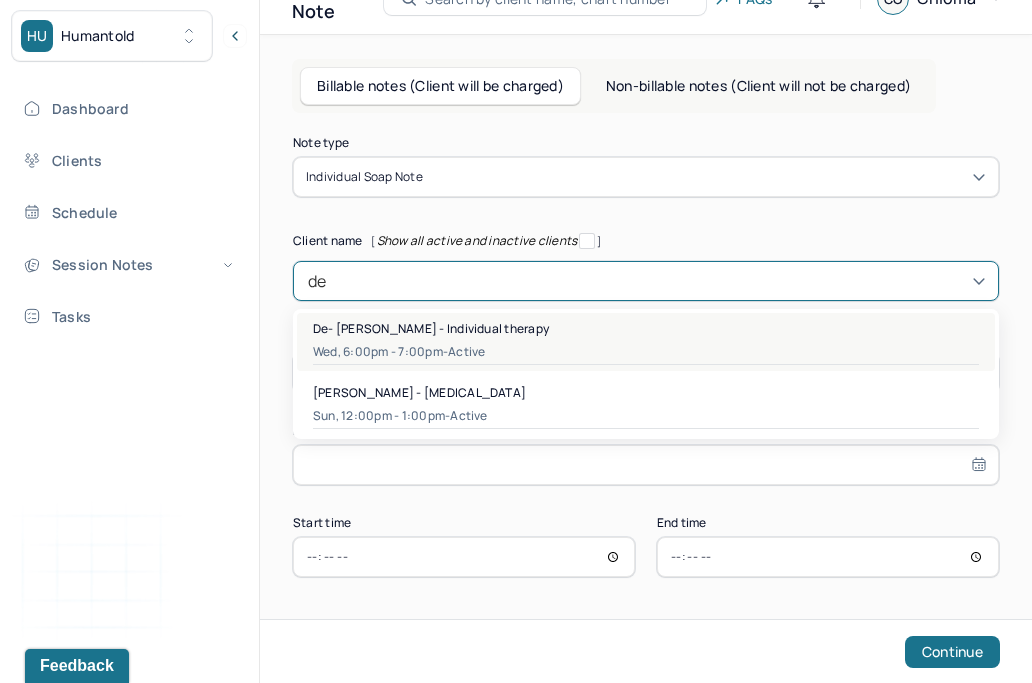 click on "Wed, 6:00pm - 7:00pm  -  active" at bounding box center [646, 352] 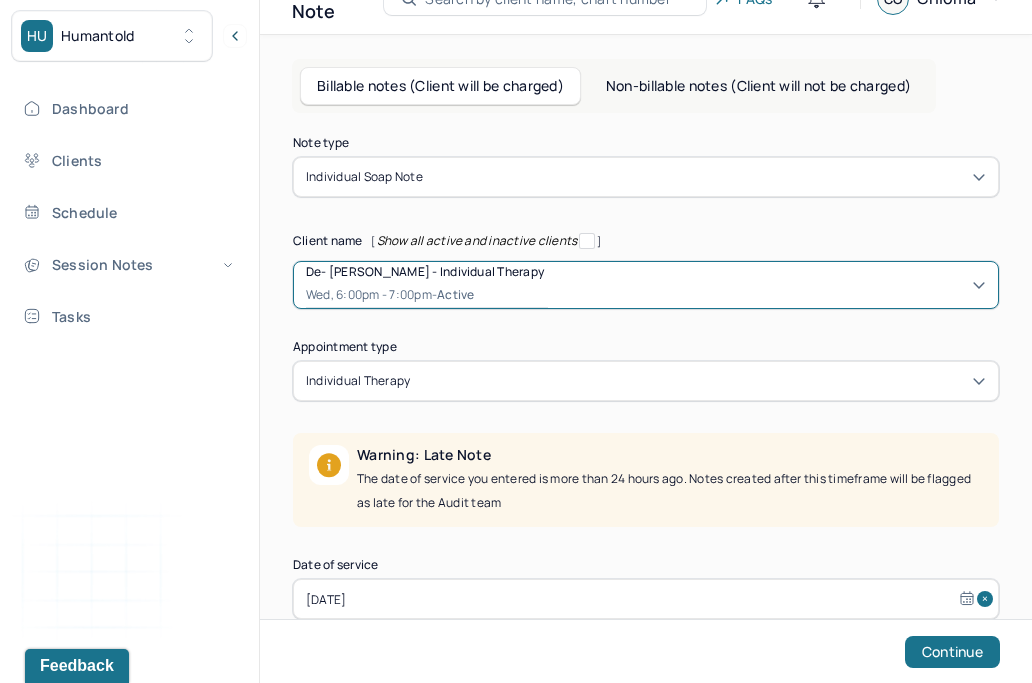 scroll, scrollTop: 203, scrollLeft: 0, axis: vertical 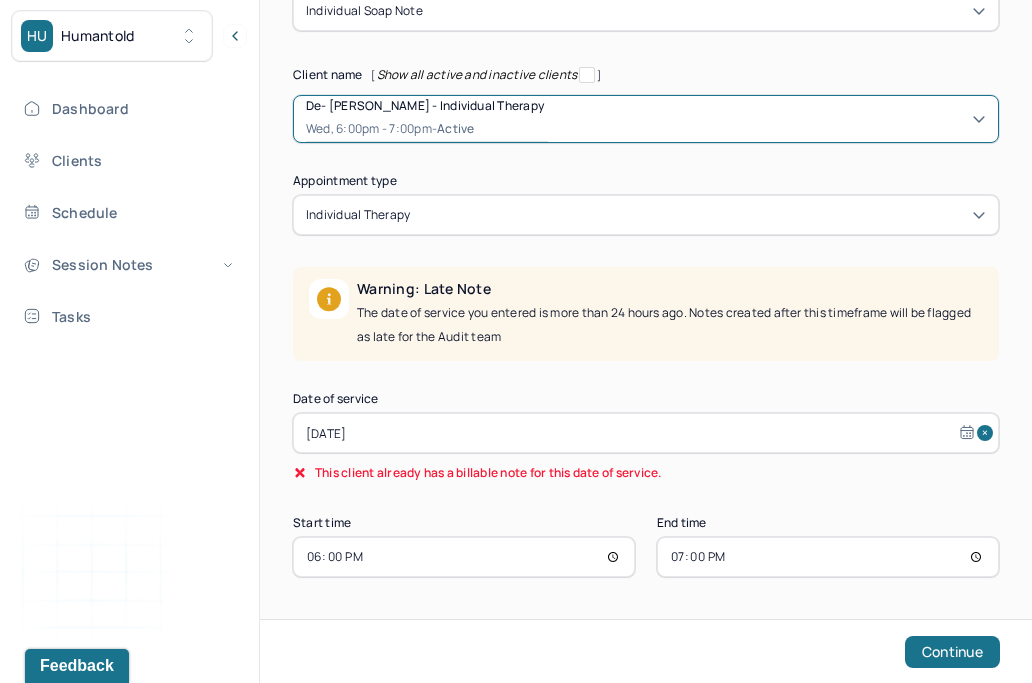 select on "6" 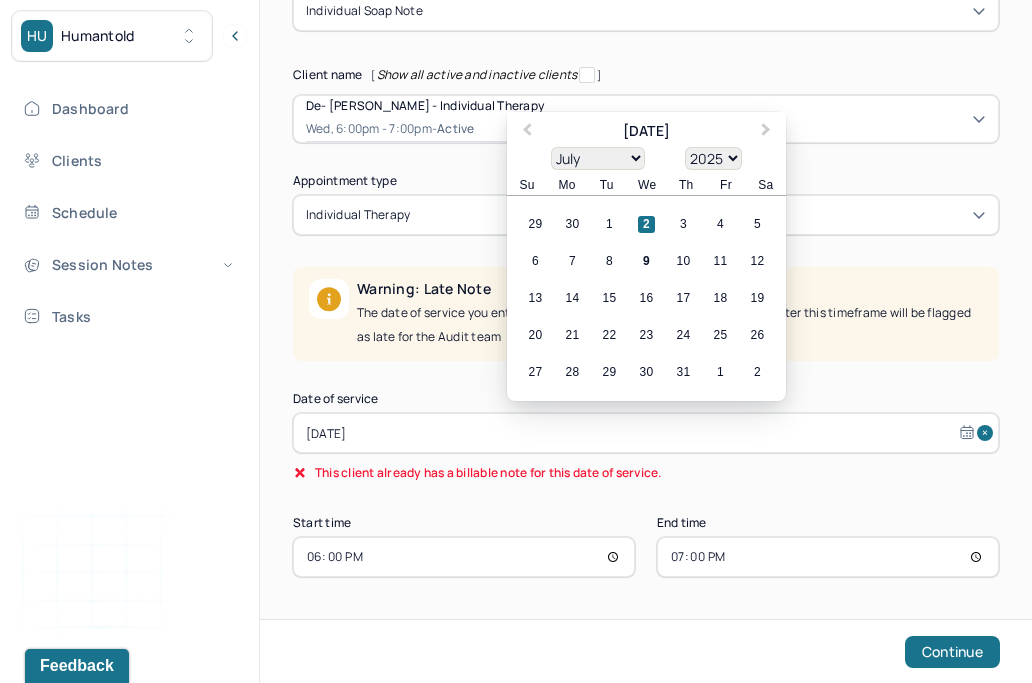 click on "Jul 2, 2025" at bounding box center [646, 433] 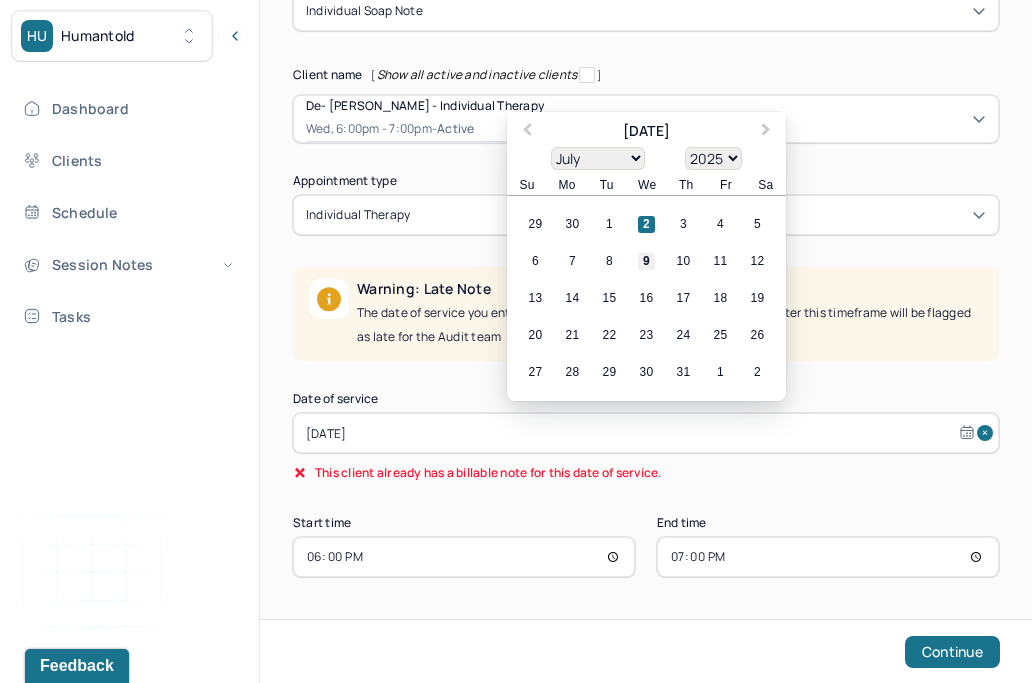 click on "9" at bounding box center [646, 261] 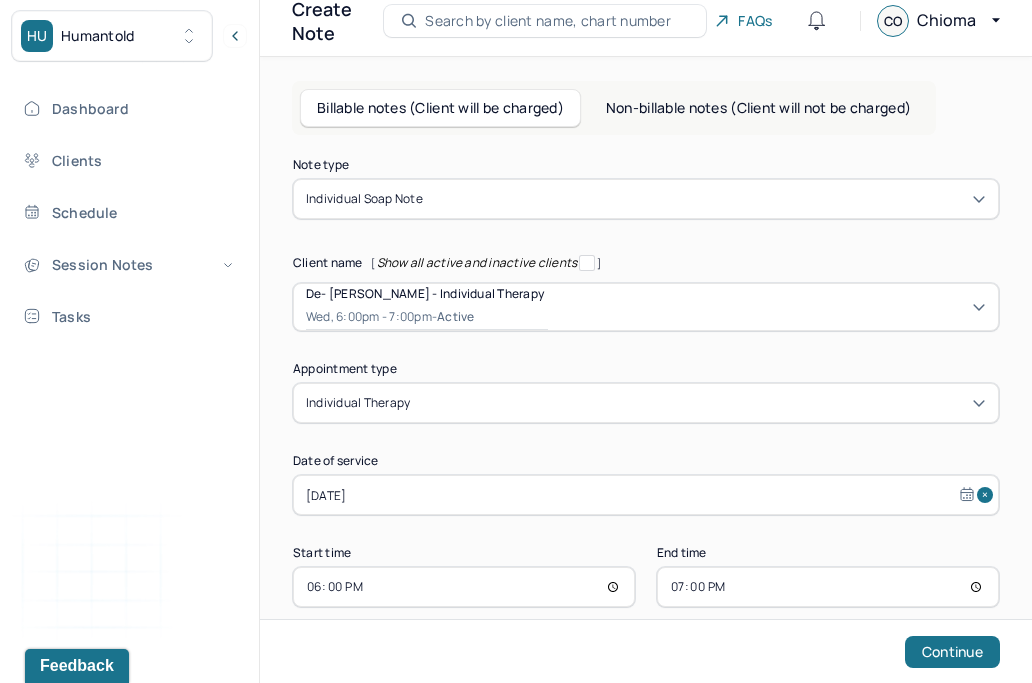 scroll, scrollTop: 45, scrollLeft: 0, axis: vertical 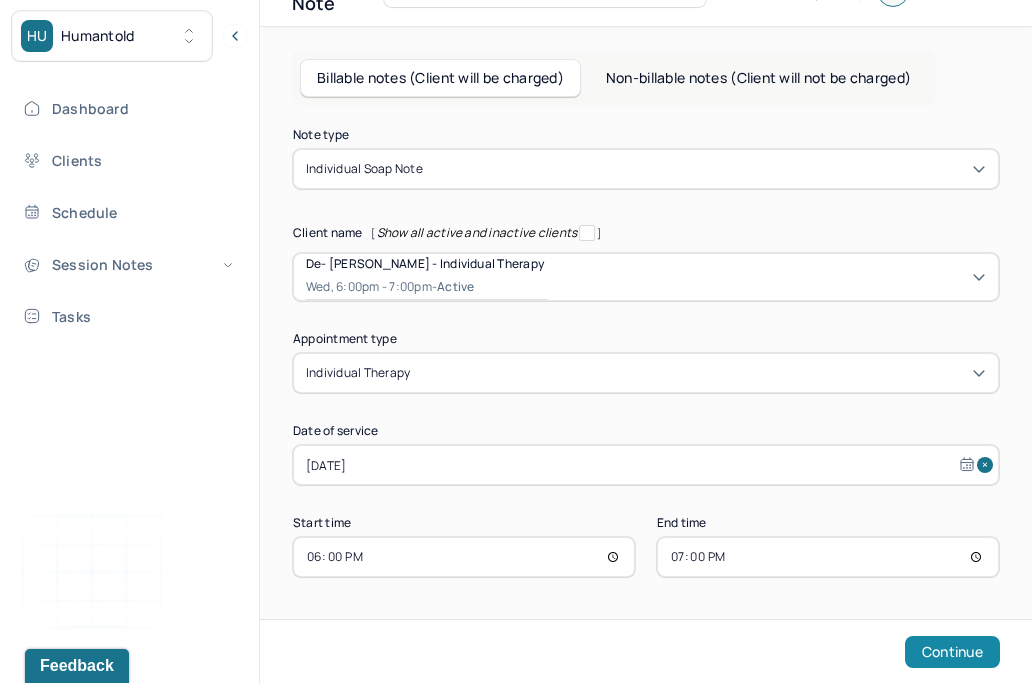 click on "Continue" at bounding box center (952, 652) 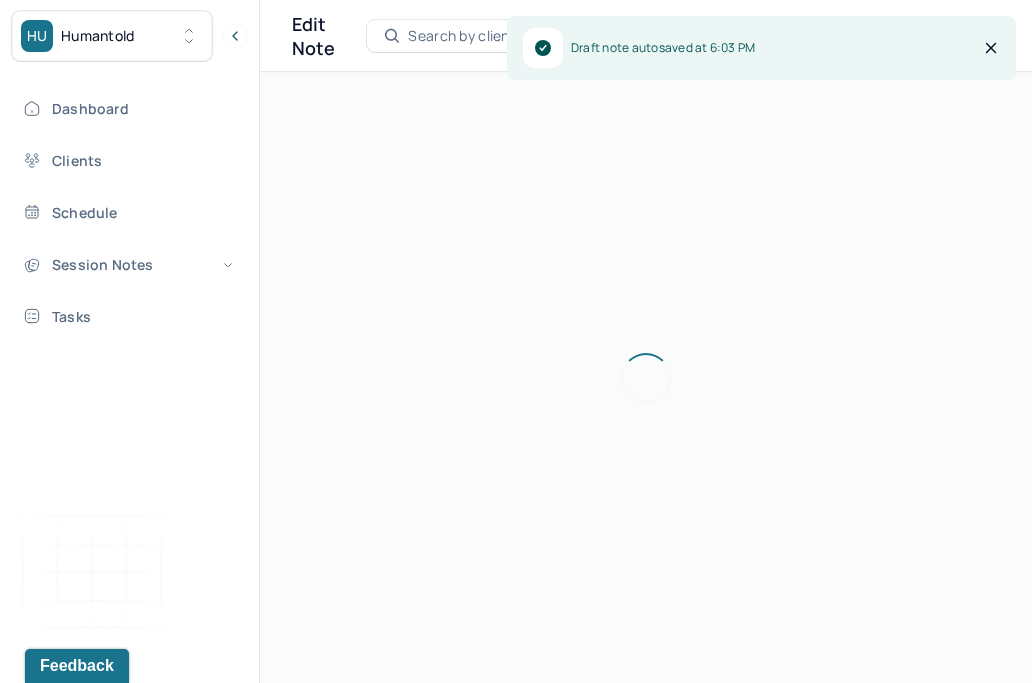 scroll, scrollTop: 0, scrollLeft: 0, axis: both 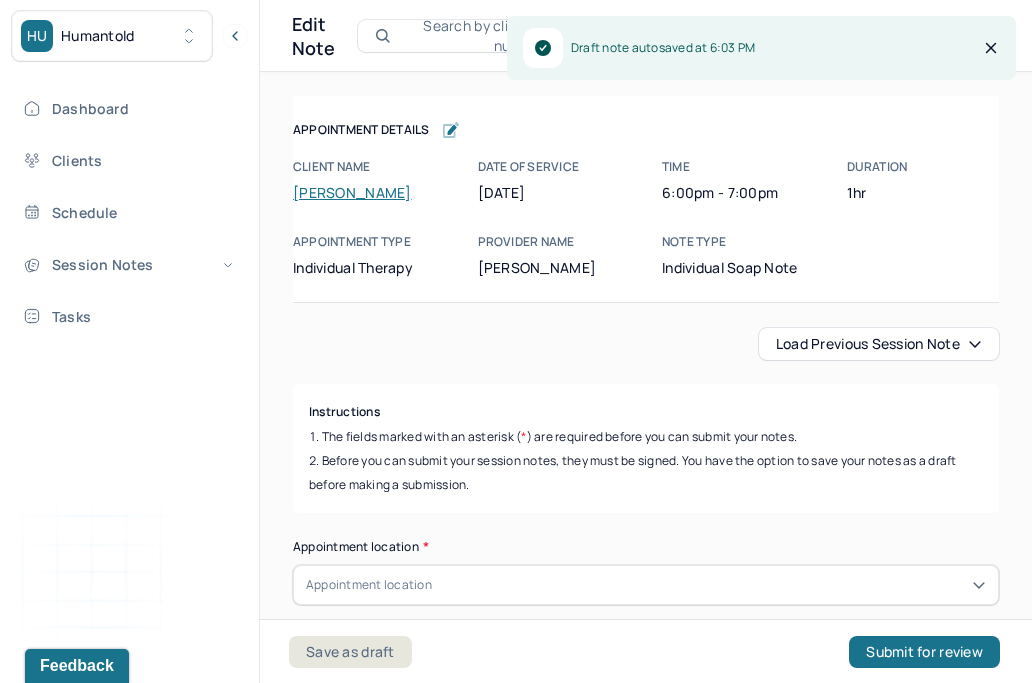 click on "Load previous session note" at bounding box center (879, 344) 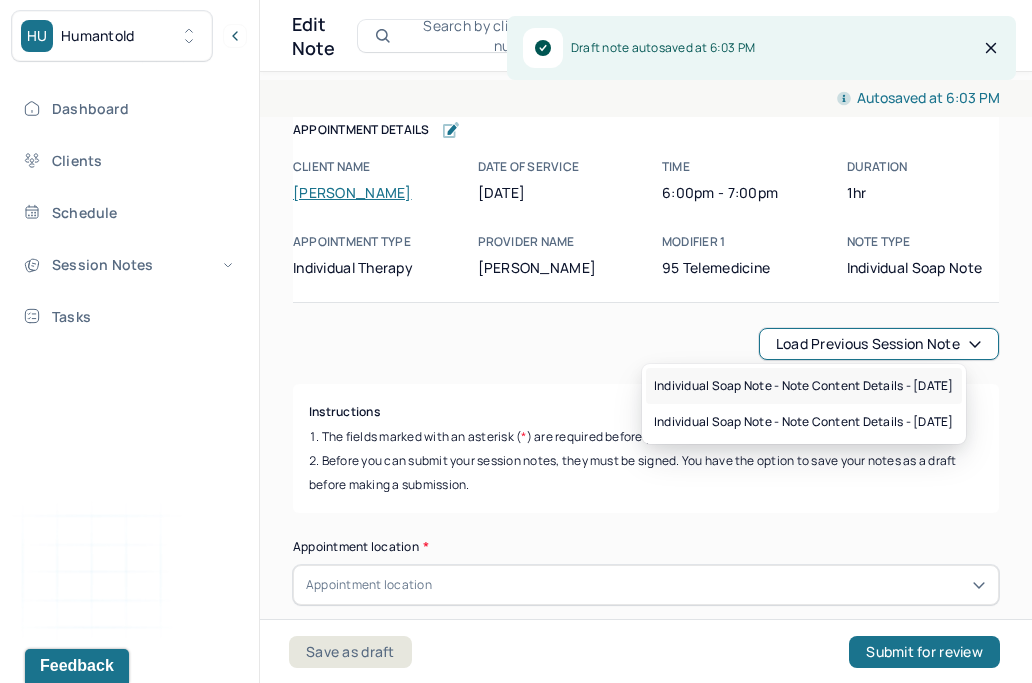 click on "Individual soap note   - Note content Details -   07/02/2025" at bounding box center (804, 386) 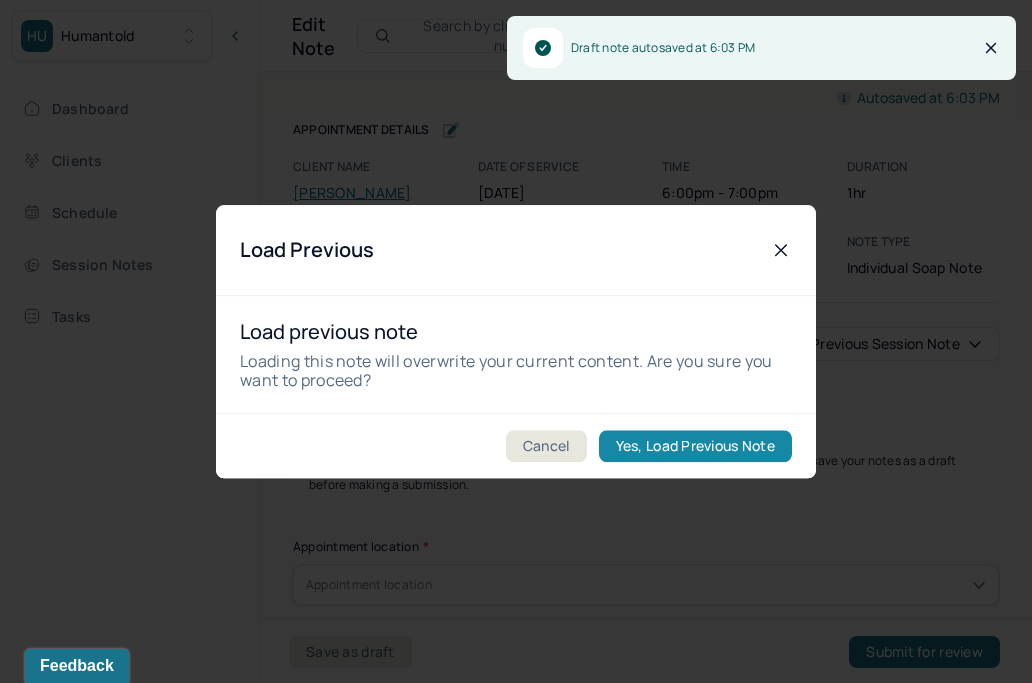 click on "Yes, Load Previous Note" at bounding box center [695, 446] 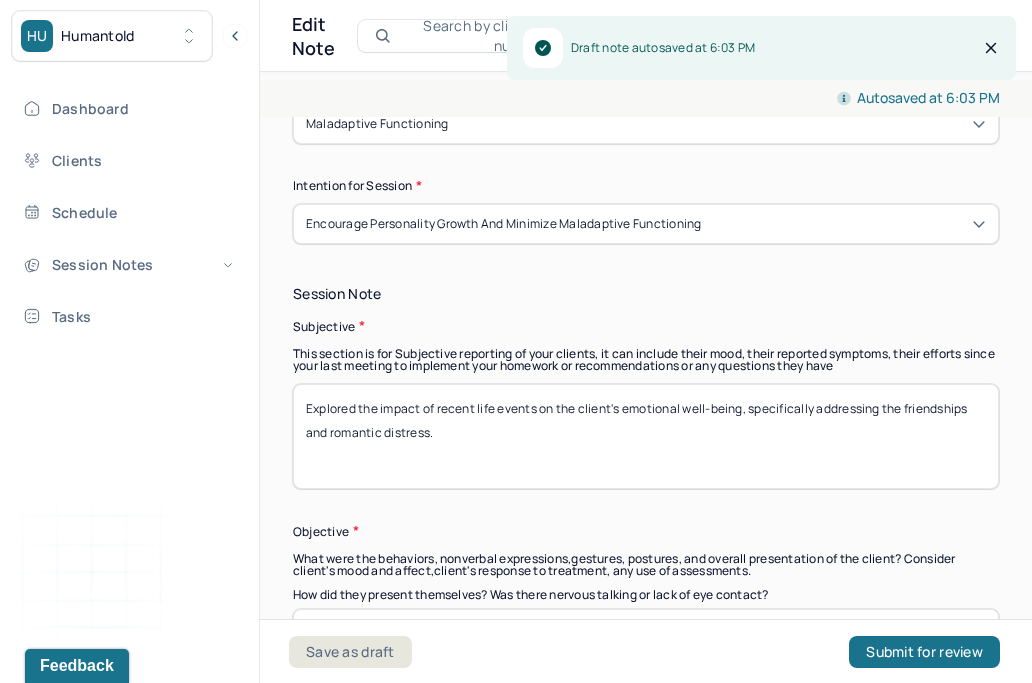 scroll, scrollTop: 1264, scrollLeft: 0, axis: vertical 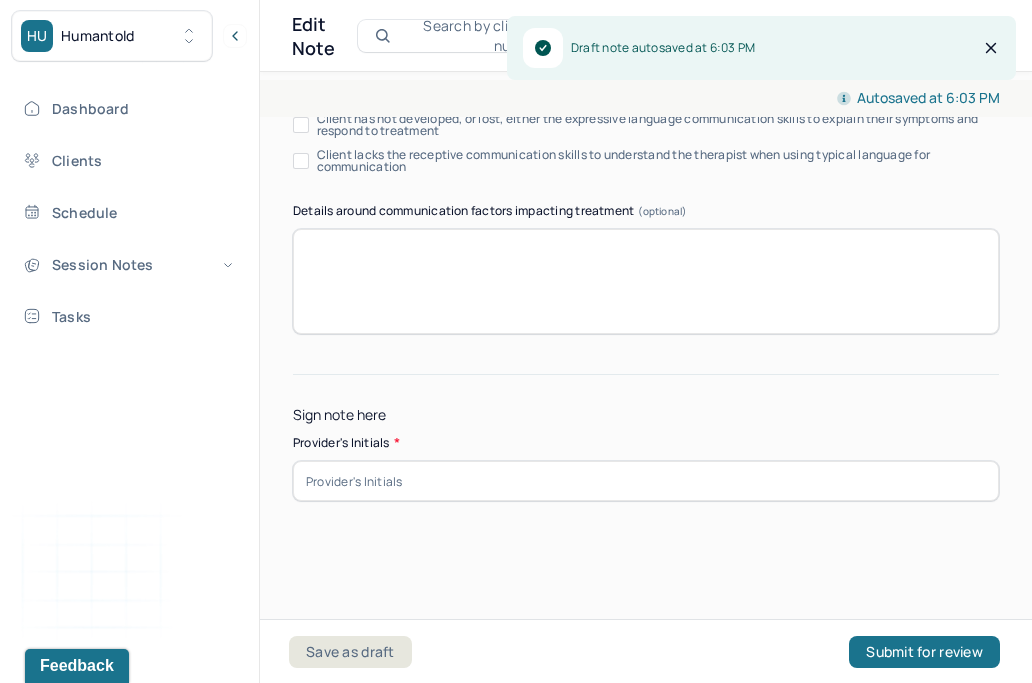 click at bounding box center [646, 481] 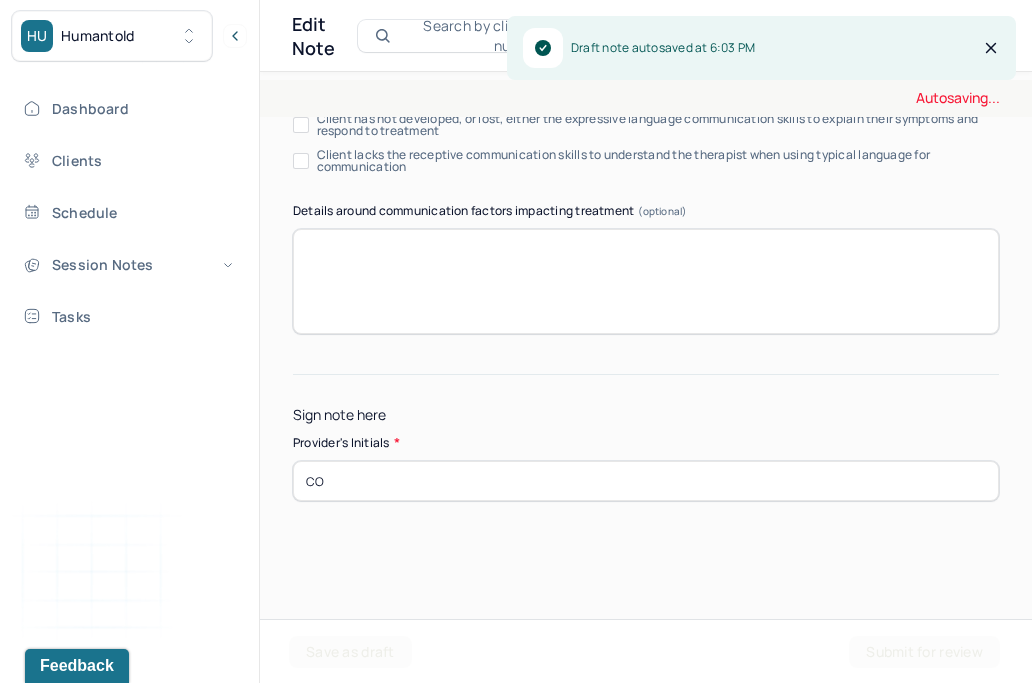 type on "CO" 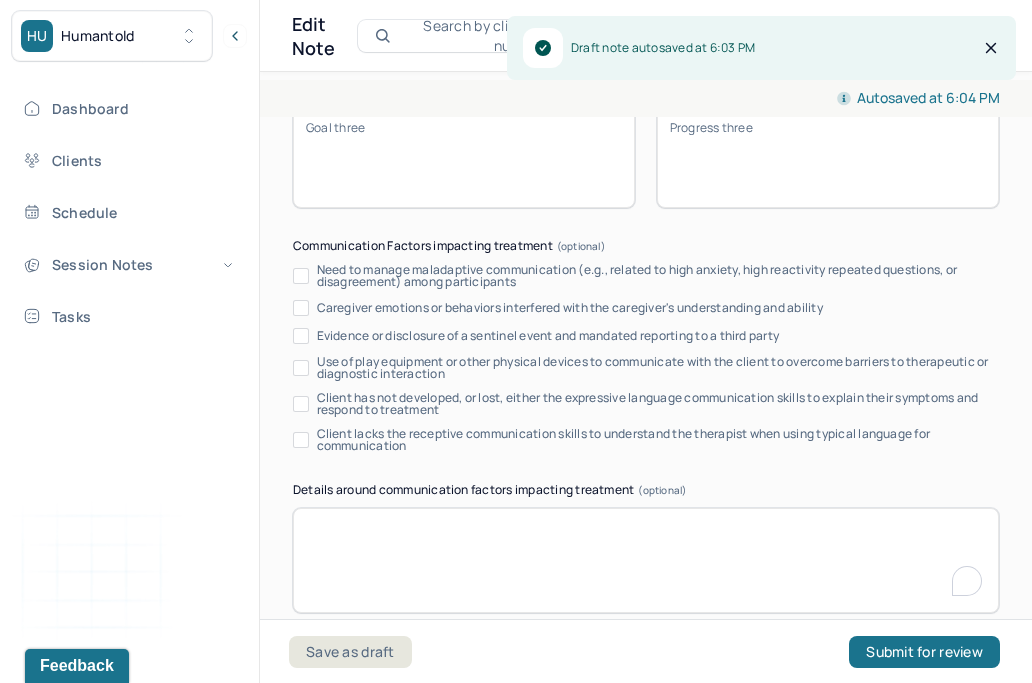 scroll, scrollTop: 3545, scrollLeft: 0, axis: vertical 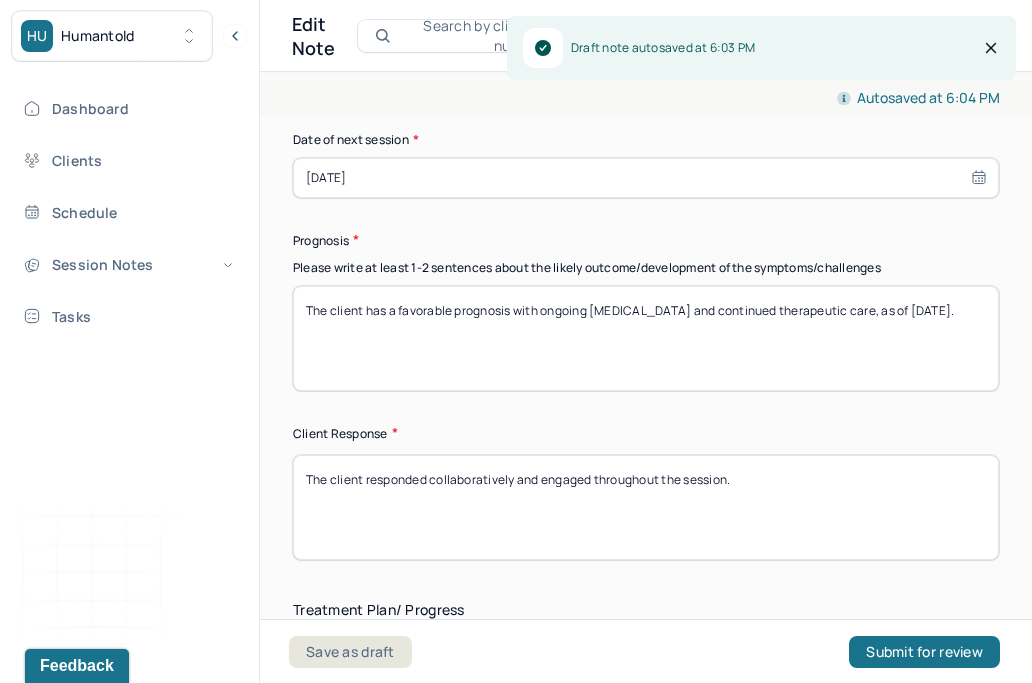 click on "[DATE]" at bounding box center [646, 178] 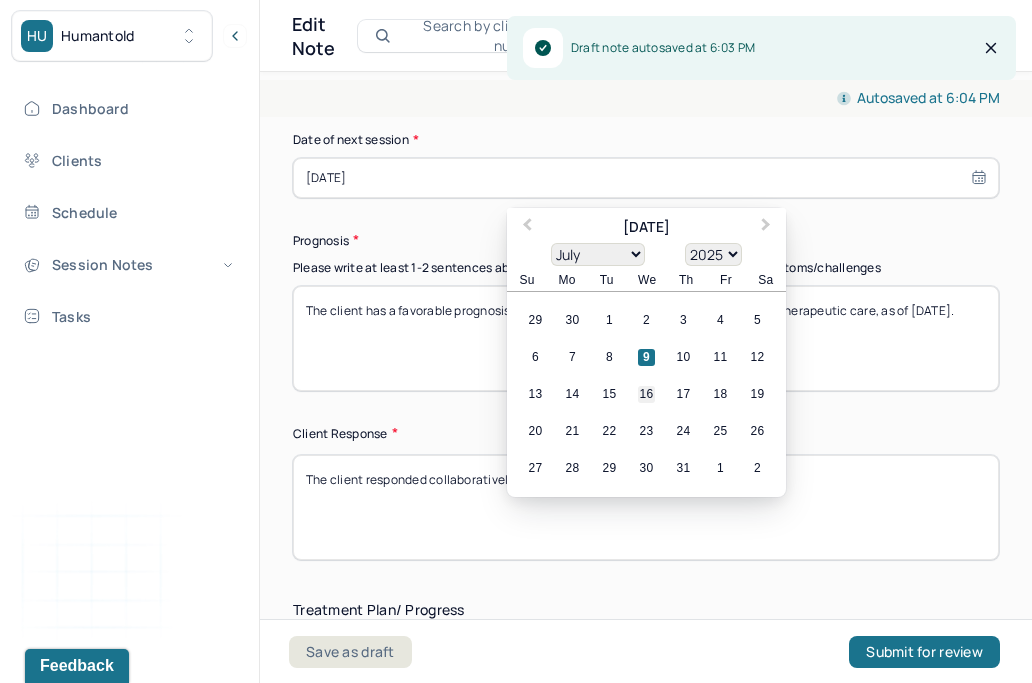 click on "16" at bounding box center [646, 394] 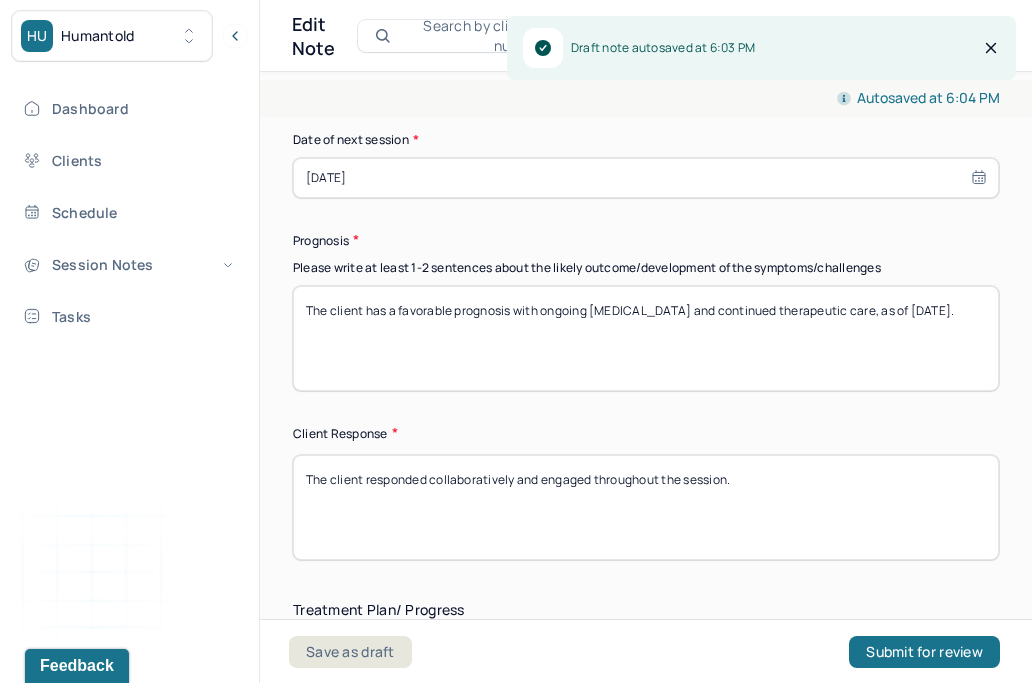 scroll, scrollTop: 3250, scrollLeft: 0, axis: vertical 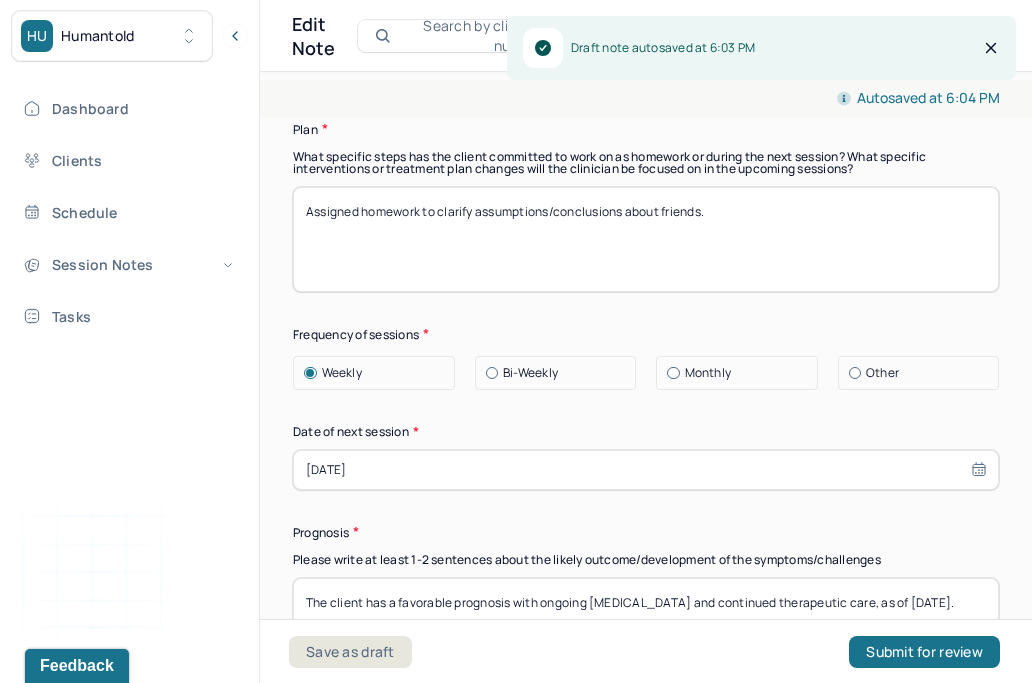 select on "6" 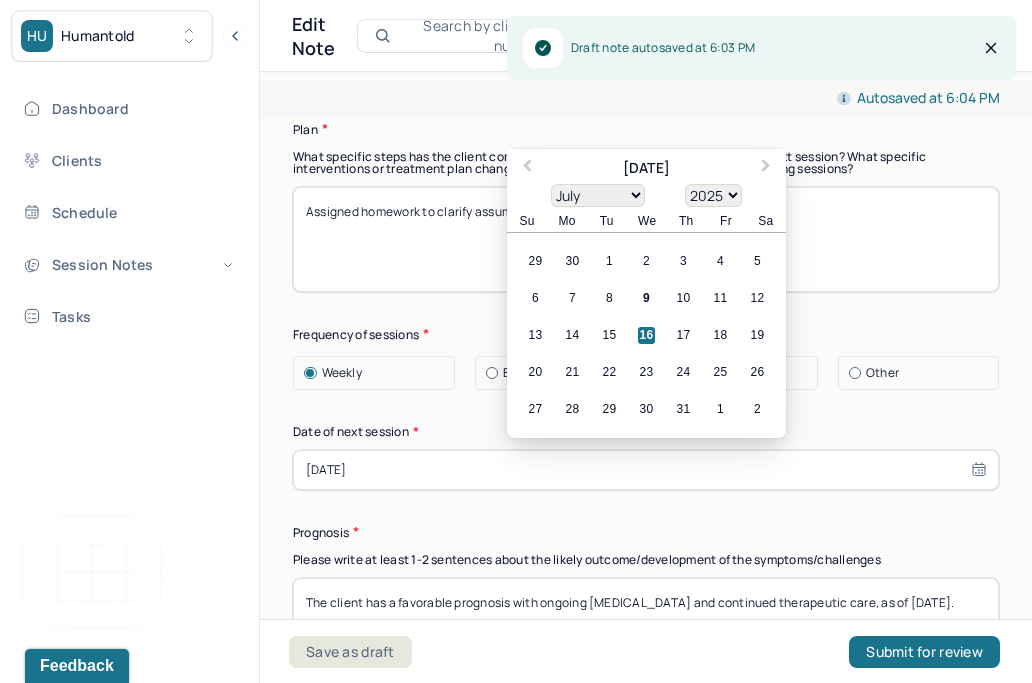 click on "Assigned homework to clarify assumptions/conclusions about friends." at bounding box center (646, 239) 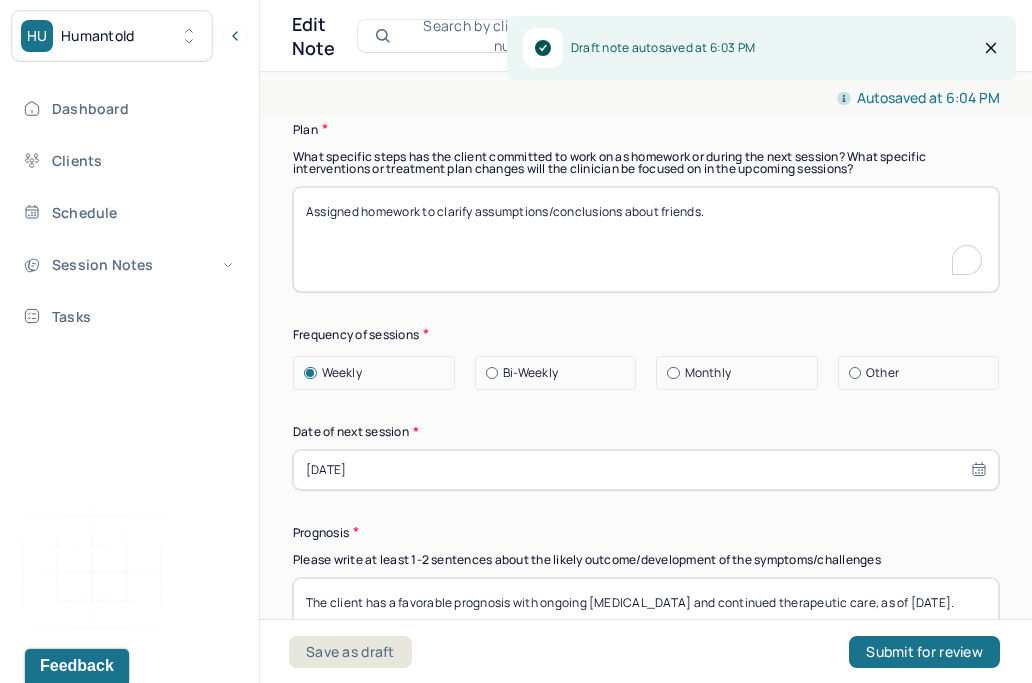 click on "Assigned homework to clarify assumptions/conclusions about friends." at bounding box center [646, 239] 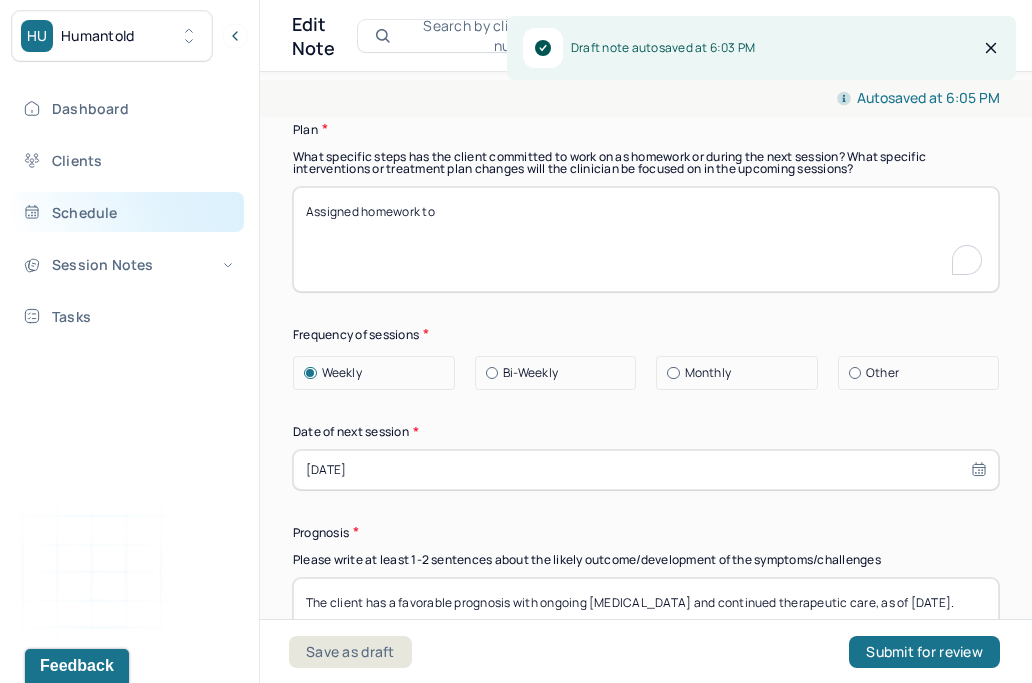 type on "Assigned homework to" 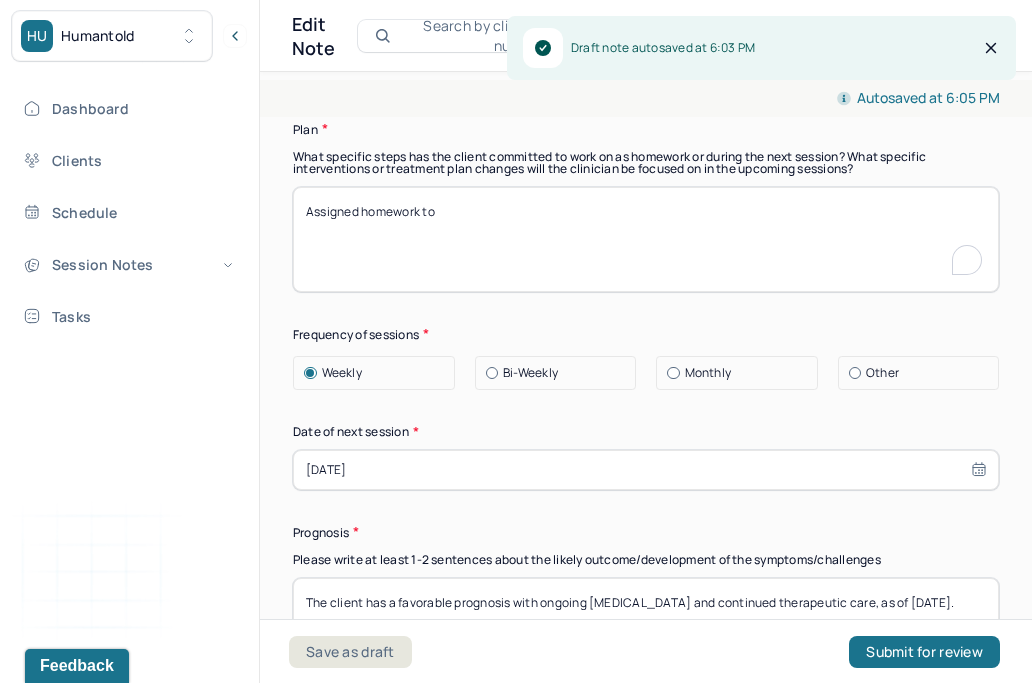 scroll, scrollTop: 1176, scrollLeft: 0, axis: vertical 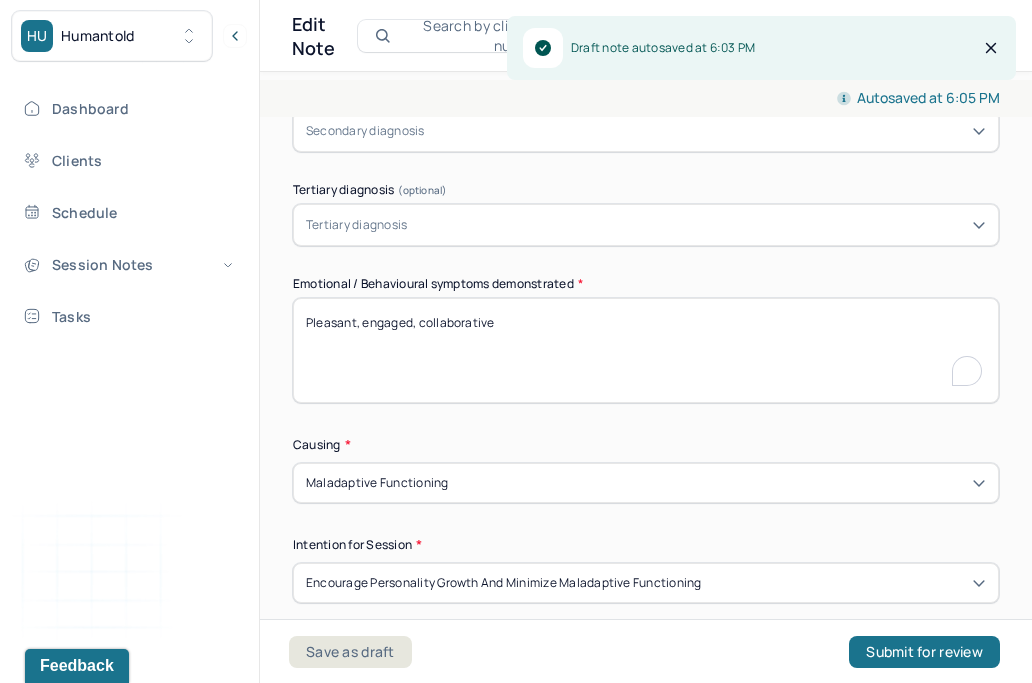 click on "Pleasant, engaged, collaborative" at bounding box center [646, 350] 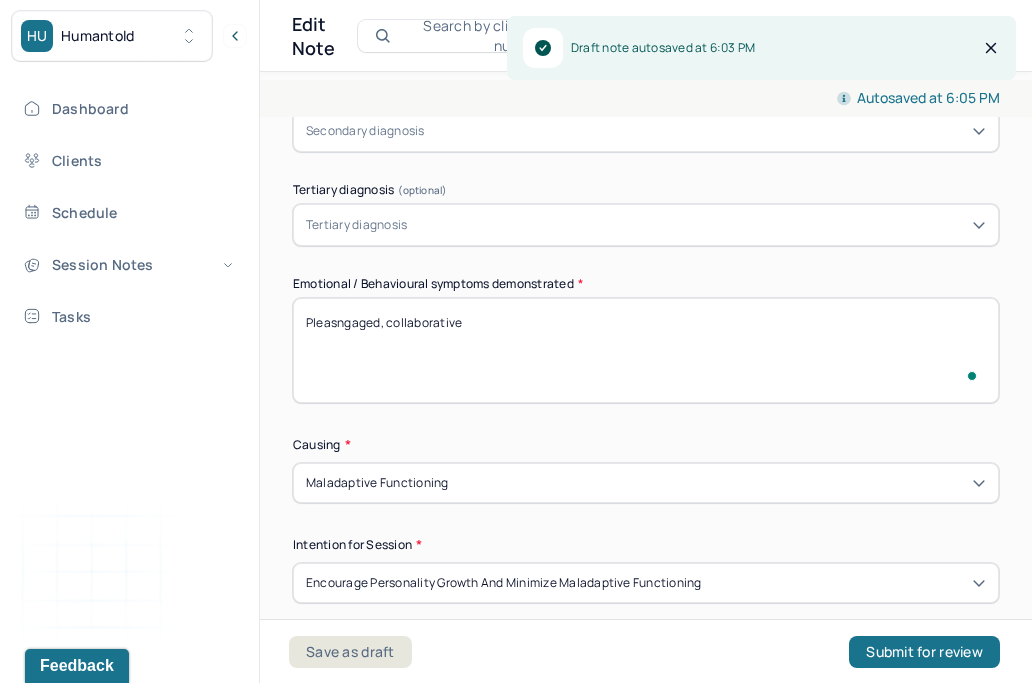 scroll, scrollTop: 904, scrollLeft: 0, axis: vertical 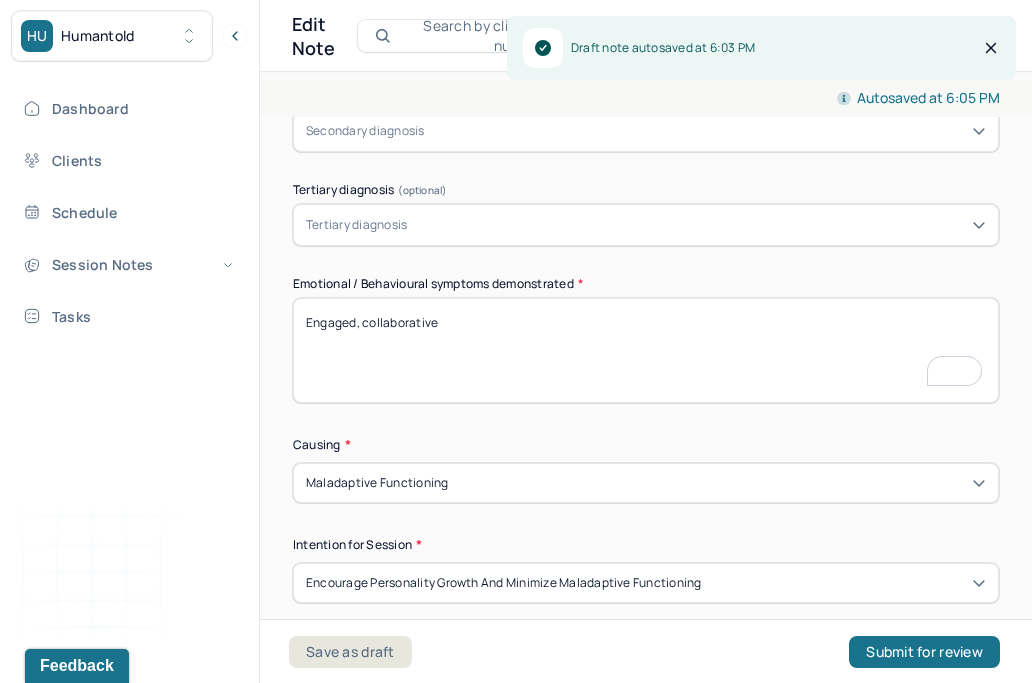 click on "Pleasant, engaged, collaborative" at bounding box center (646, 350) 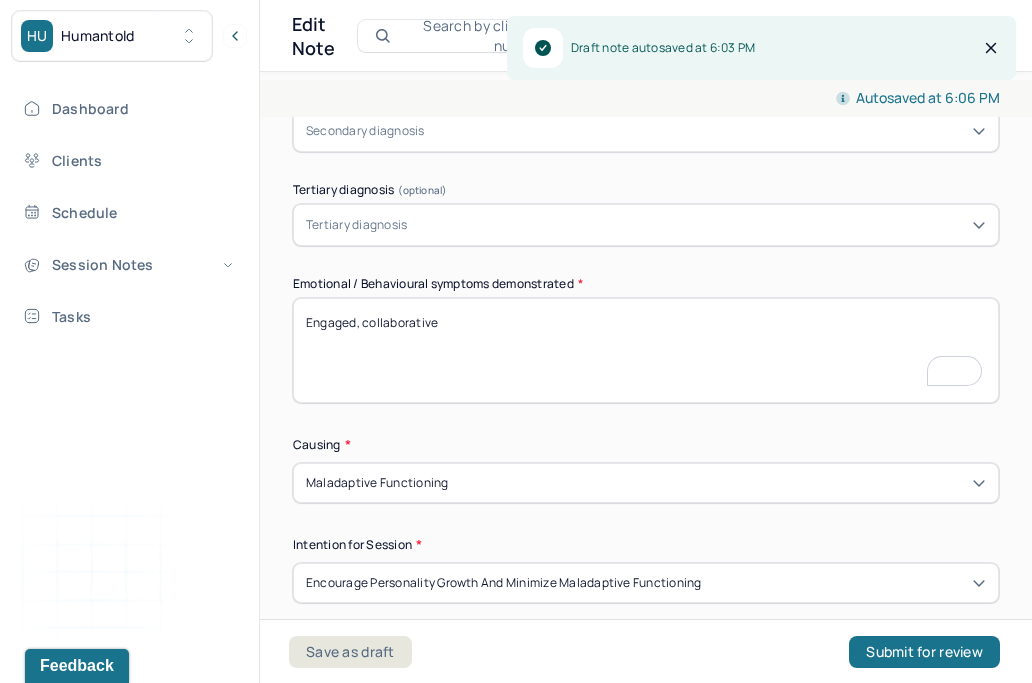 scroll, scrollTop: 944, scrollLeft: 0, axis: vertical 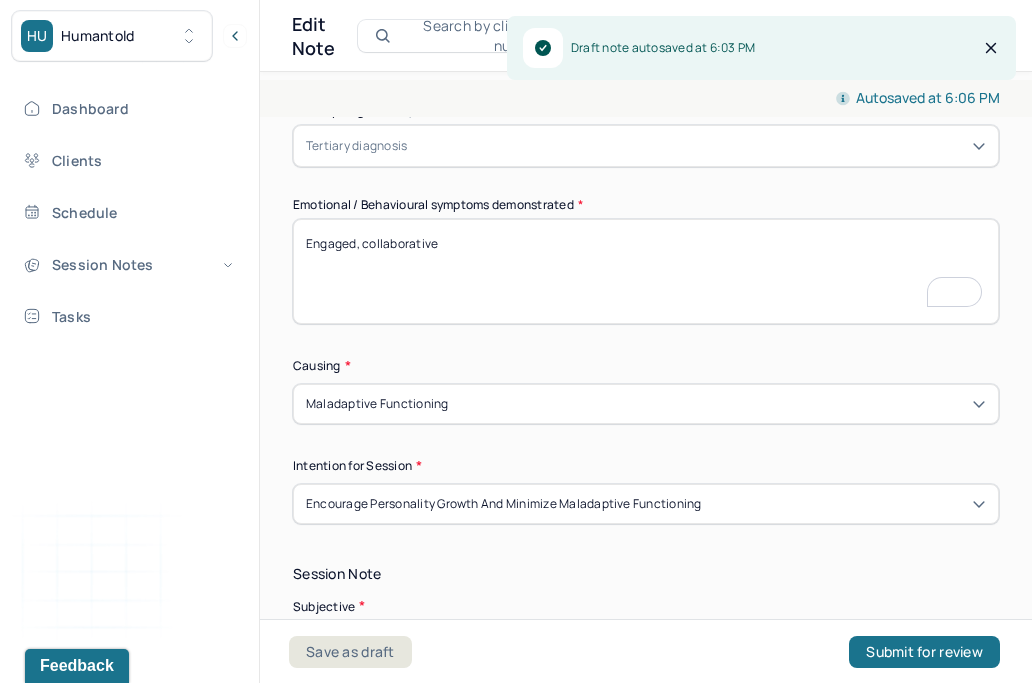 type on "Engaged, collaborative" 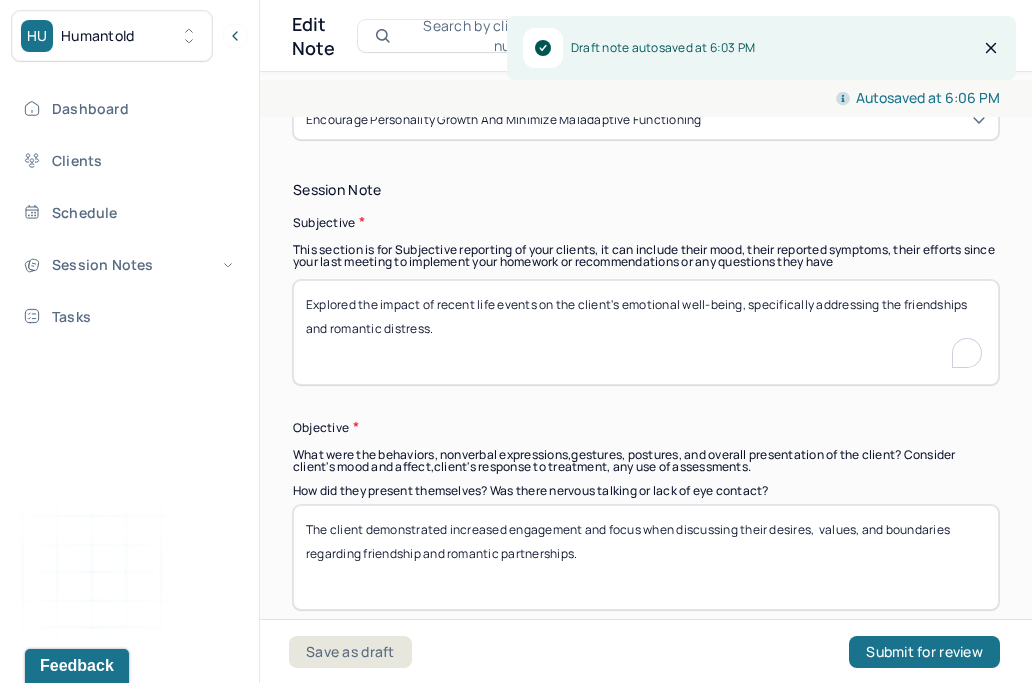 drag, startPoint x: 886, startPoint y: 302, endPoint x: 919, endPoint y: 338, distance: 48.83646 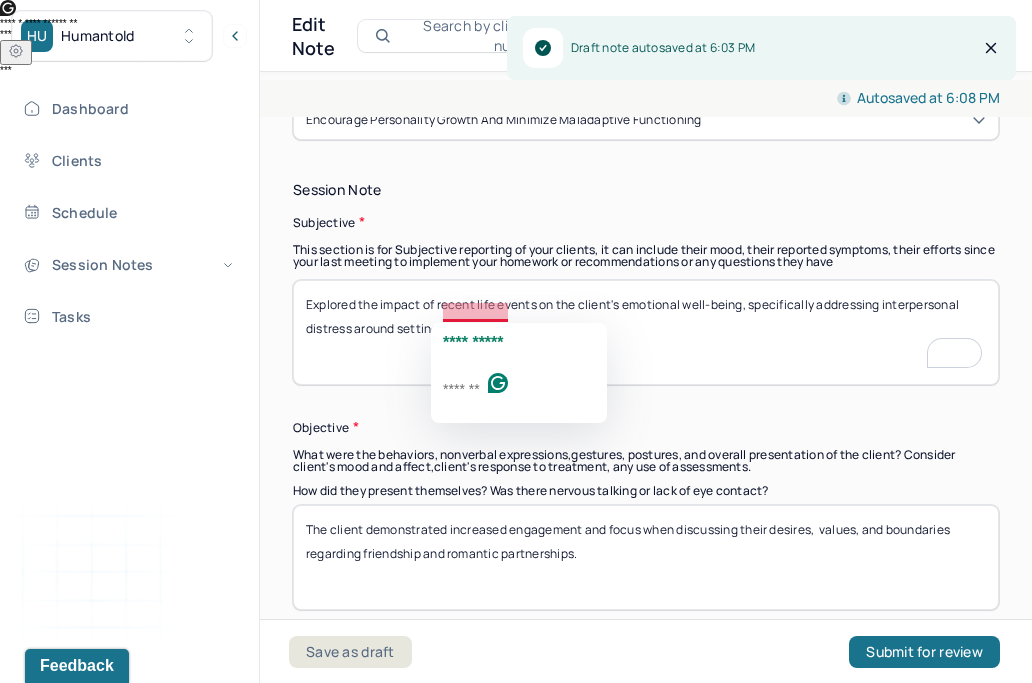 click on "**********" 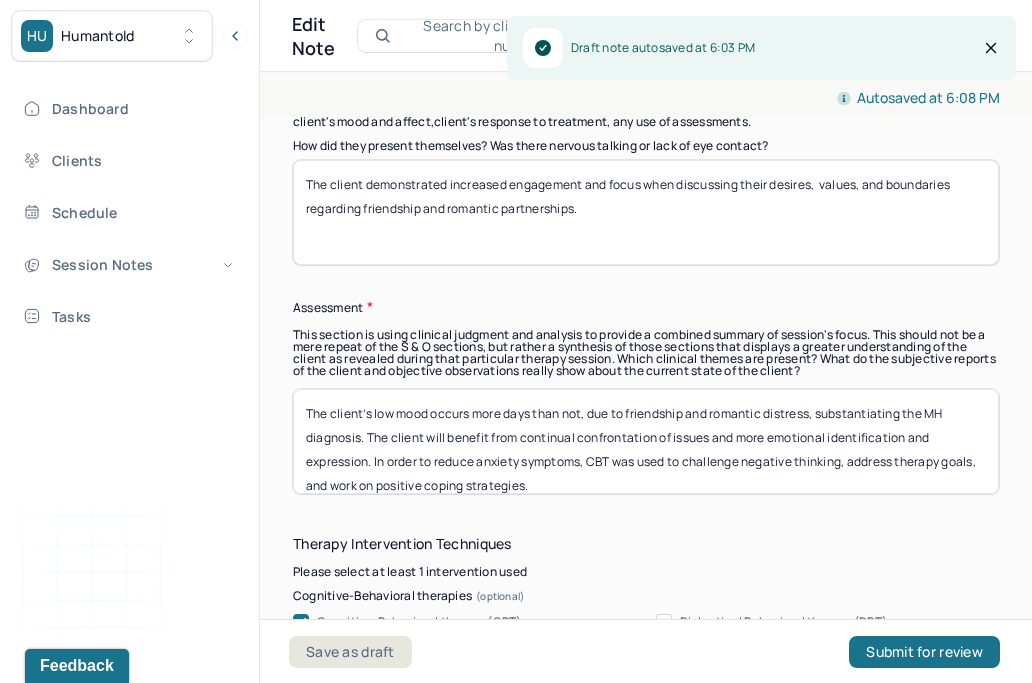 type on "Explored the impact of recent life events on the client's emotional well-being, specifically addressing interpersonal distress around setting boundaries." 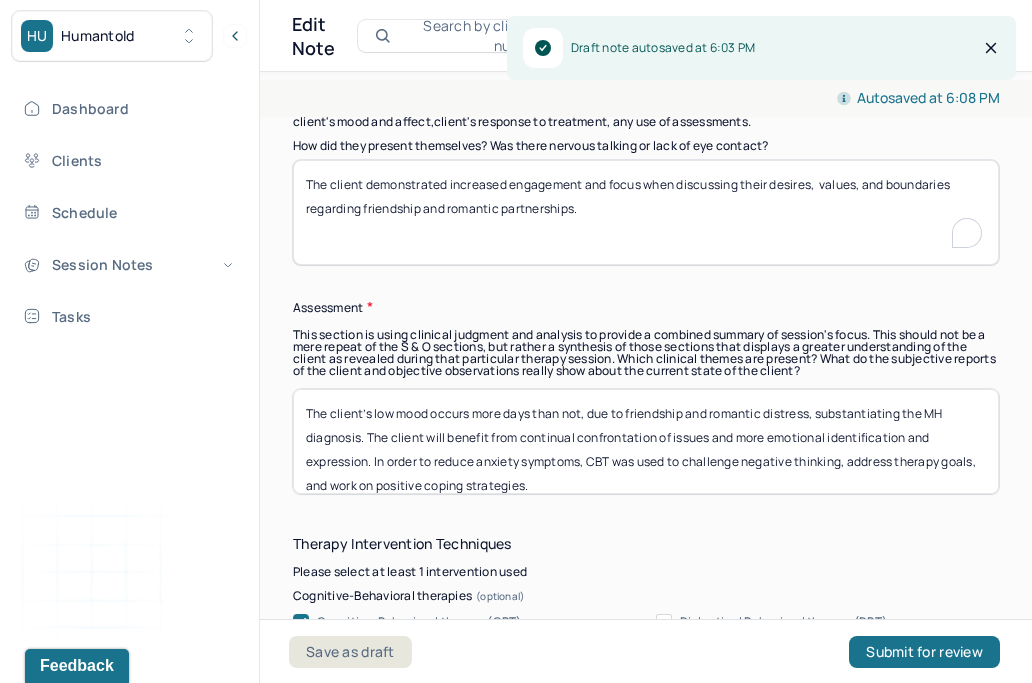 drag, startPoint x: 589, startPoint y: 188, endPoint x: 630, endPoint y: 210, distance: 46.52956 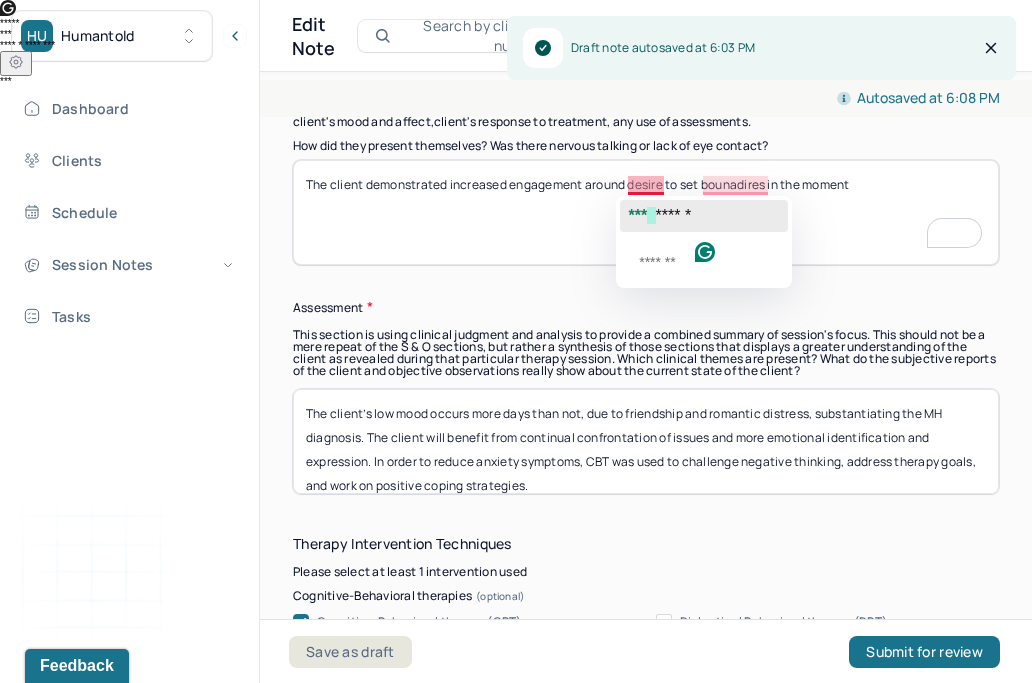 click on "******" 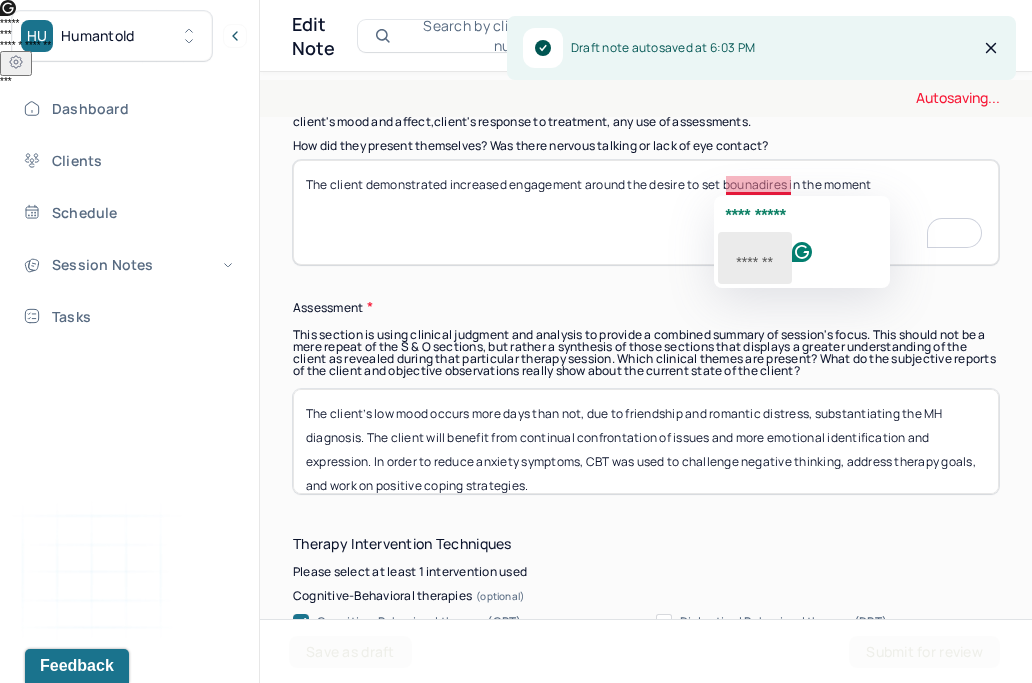 click on "**********" 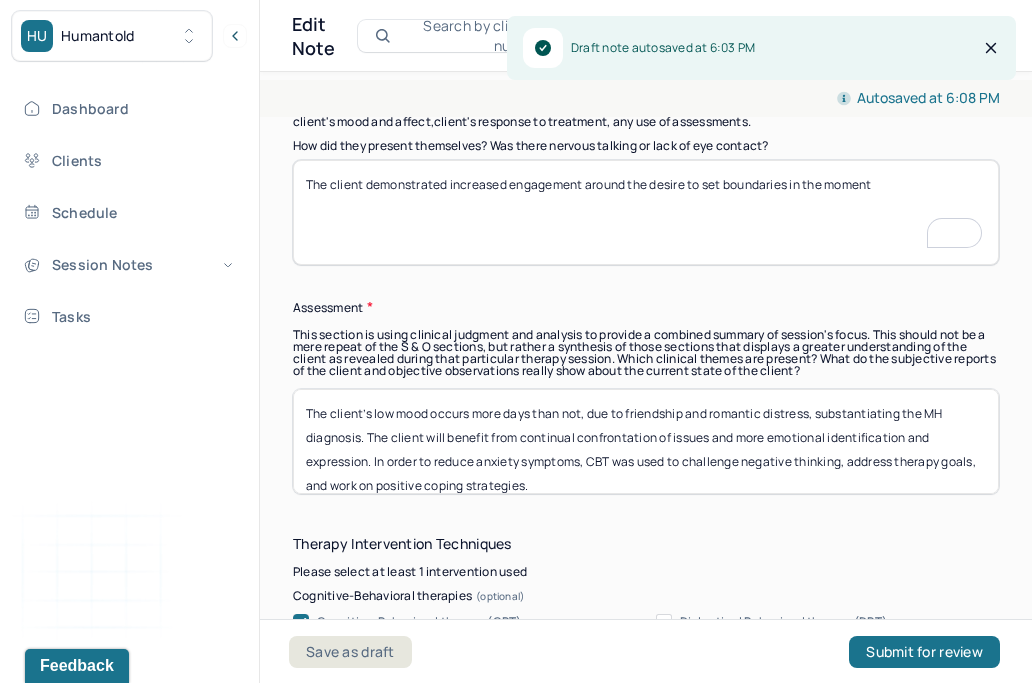 click on "The client demonstrated increased engagement around the desire to set bounadires in the moment" at bounding box center [646, 212] 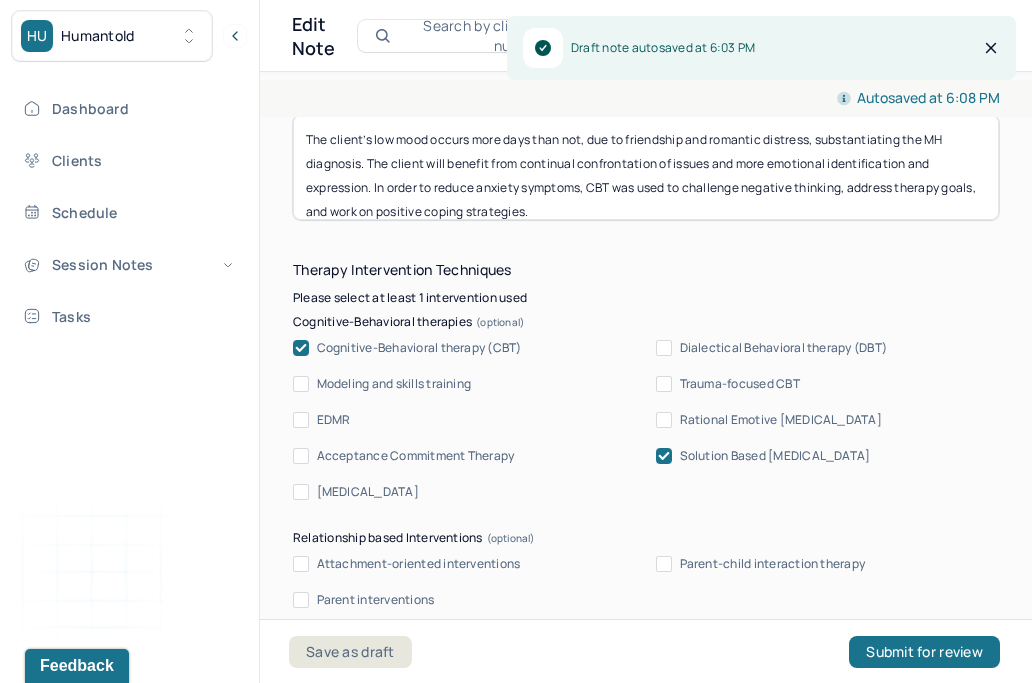 scroll, scrollTop: 2005, scrollLeft: 0, axis: vertical 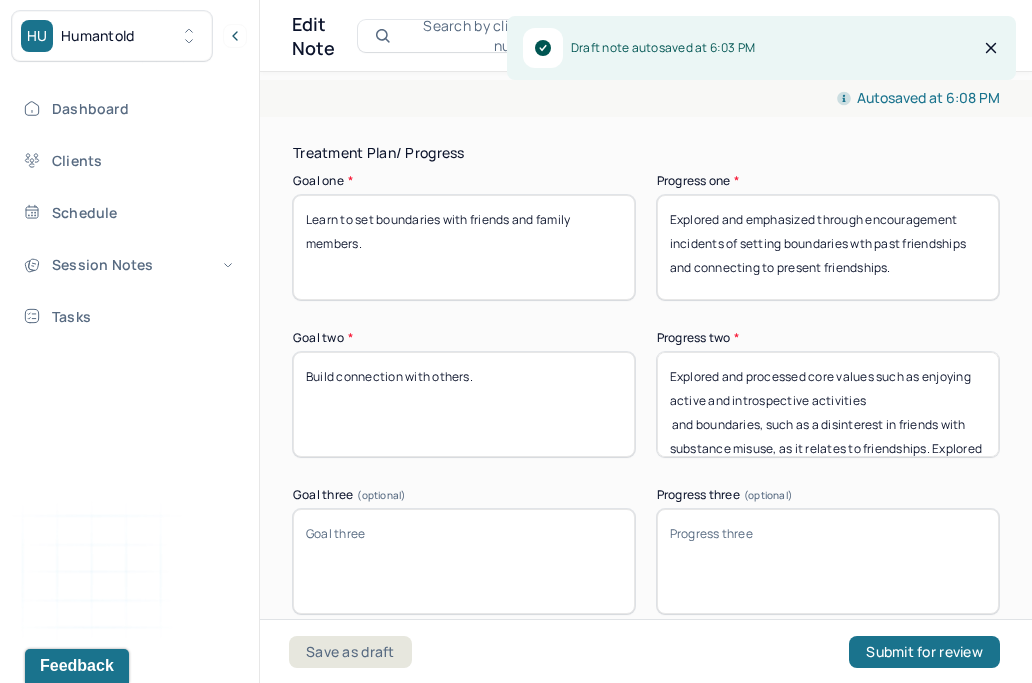 type on "The client demonstrated increased engagement around the desire to set boundaries in the moment" 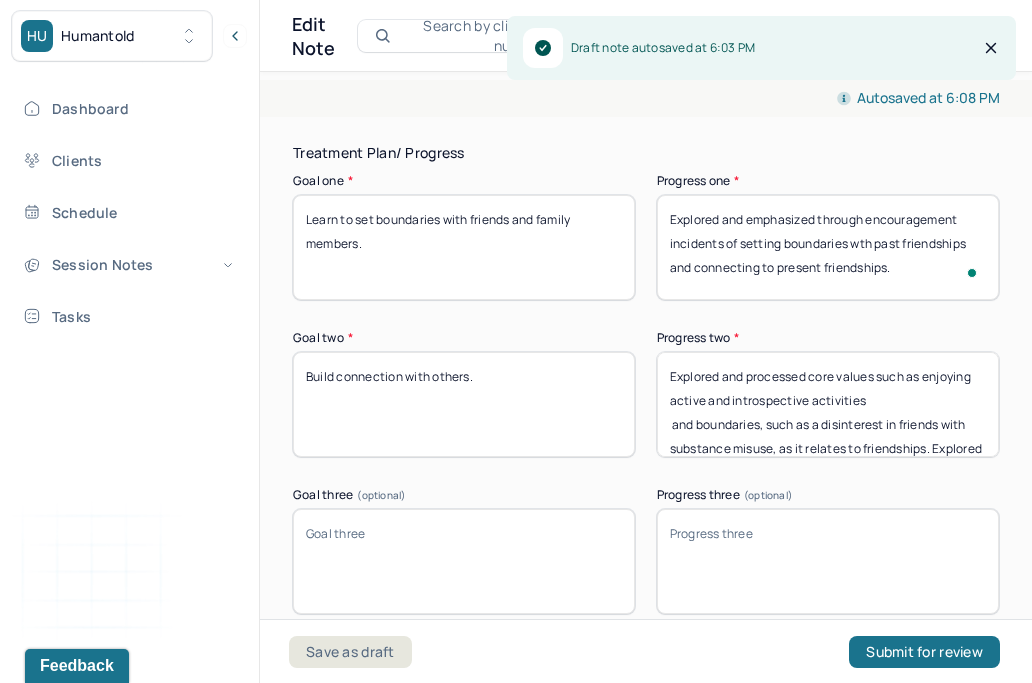 drag, startPoint x: 723, startPoint y: 224, endPoint x: 917, endPoint y: 268, distance: 198.92712 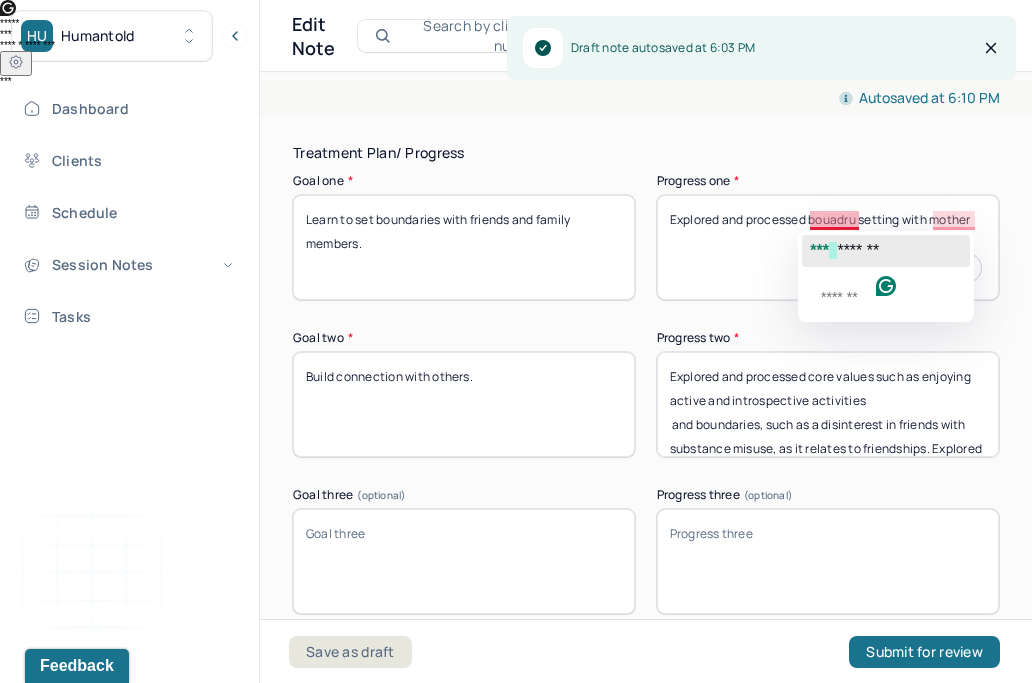 click on "*******" 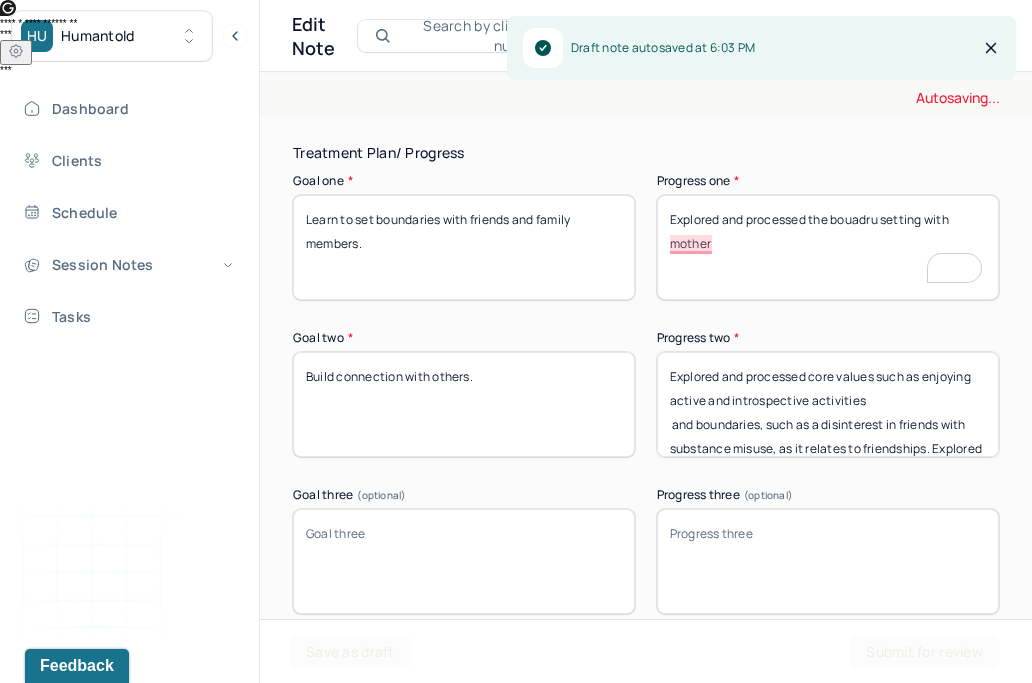 click on "Explored and processed bouadru setting with mother" at bounding box center [828, 247] 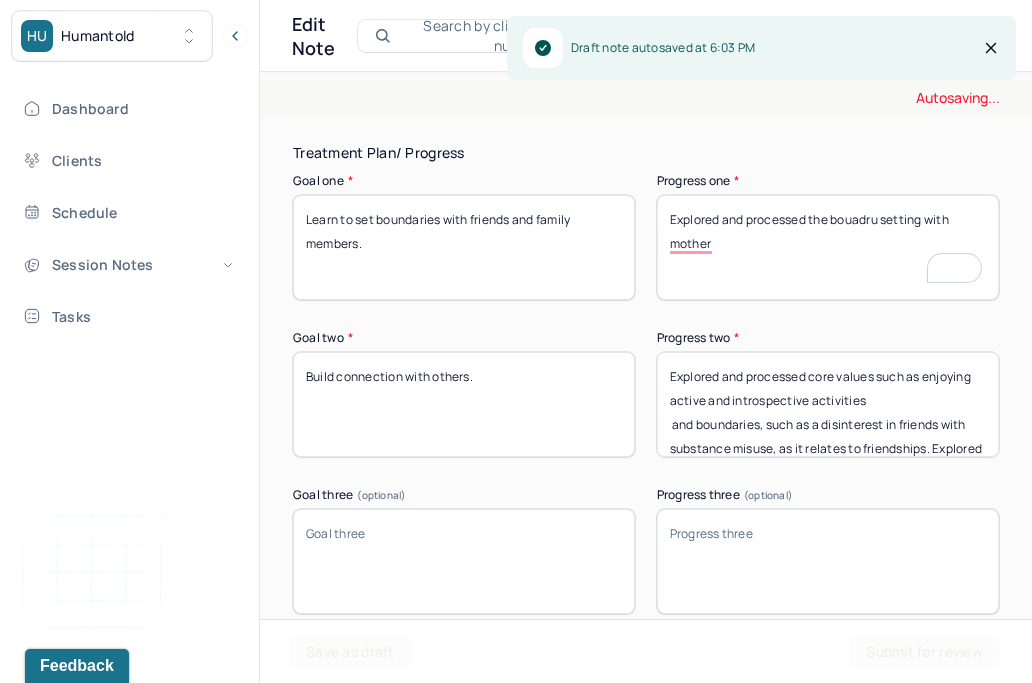 click on "Explored and processed bouadru setting with mother" at bounding box center (828, 247) 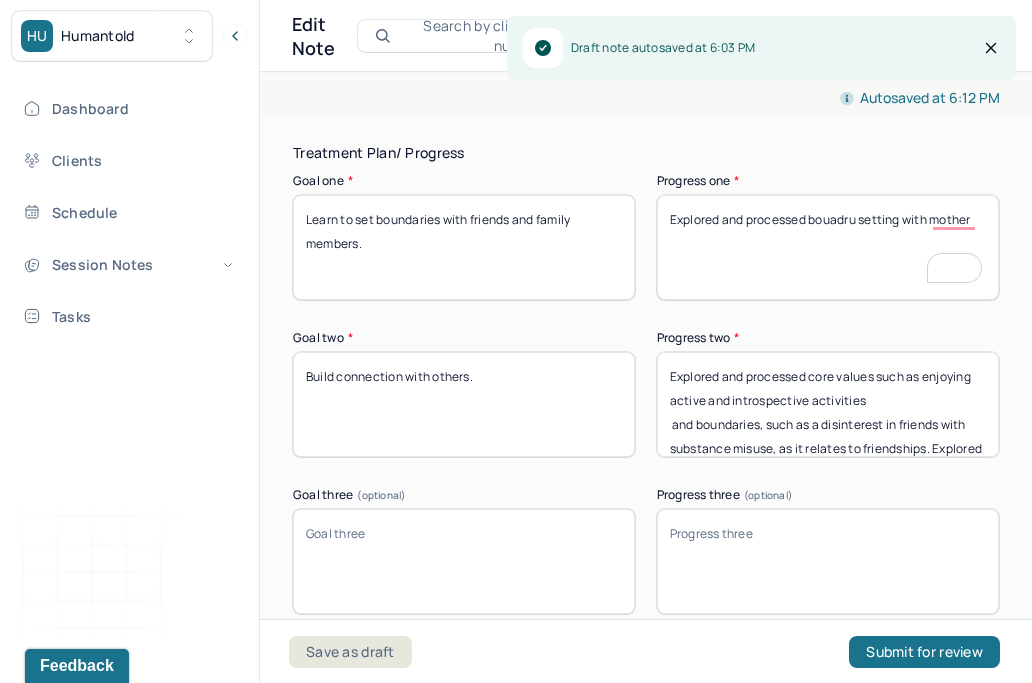 click on "Explored and processed the bouadru setting with mother" at bounding box center (828, 247) 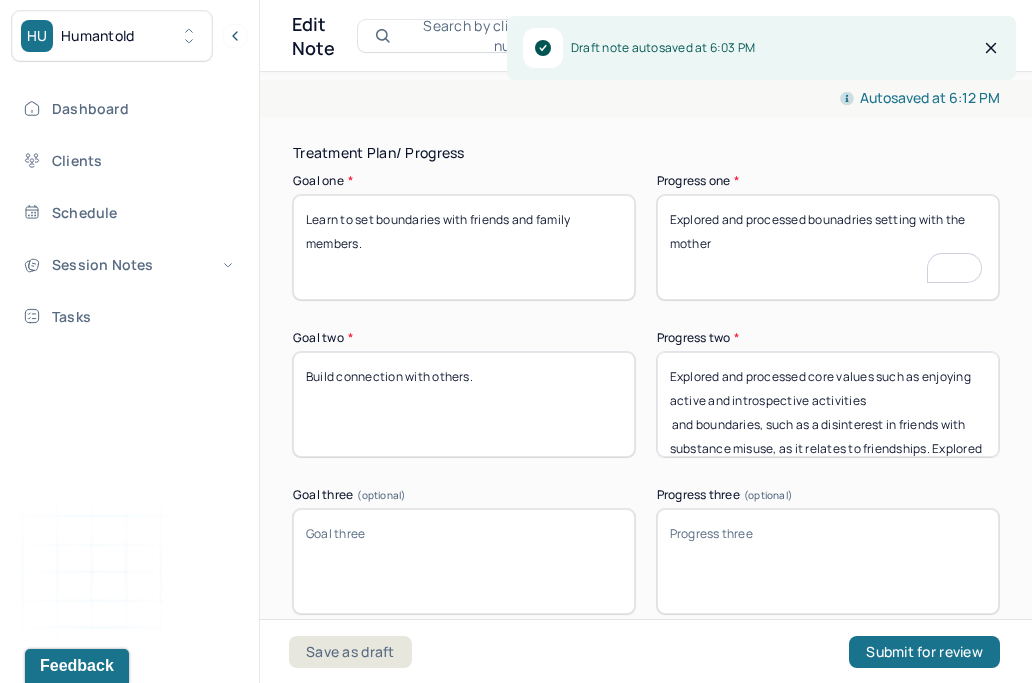 click on "Explored and processed bounadries setting with mother" at bounding box center [828, 247] 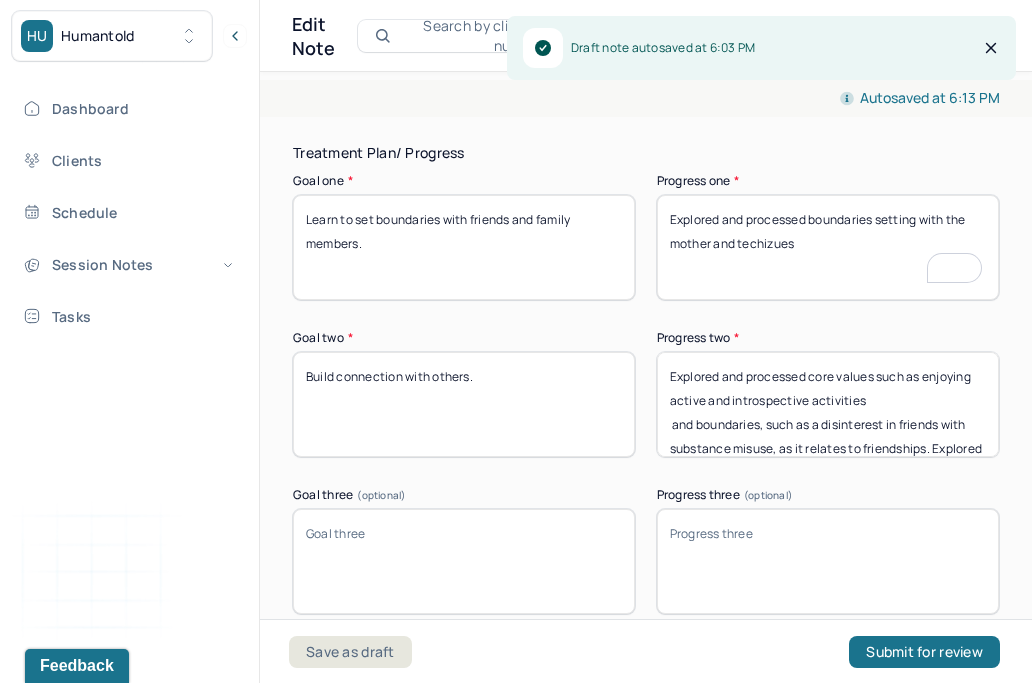click on "Explored and processed bounadries setting with the mother and techizues" at bounding box center [828, 247] 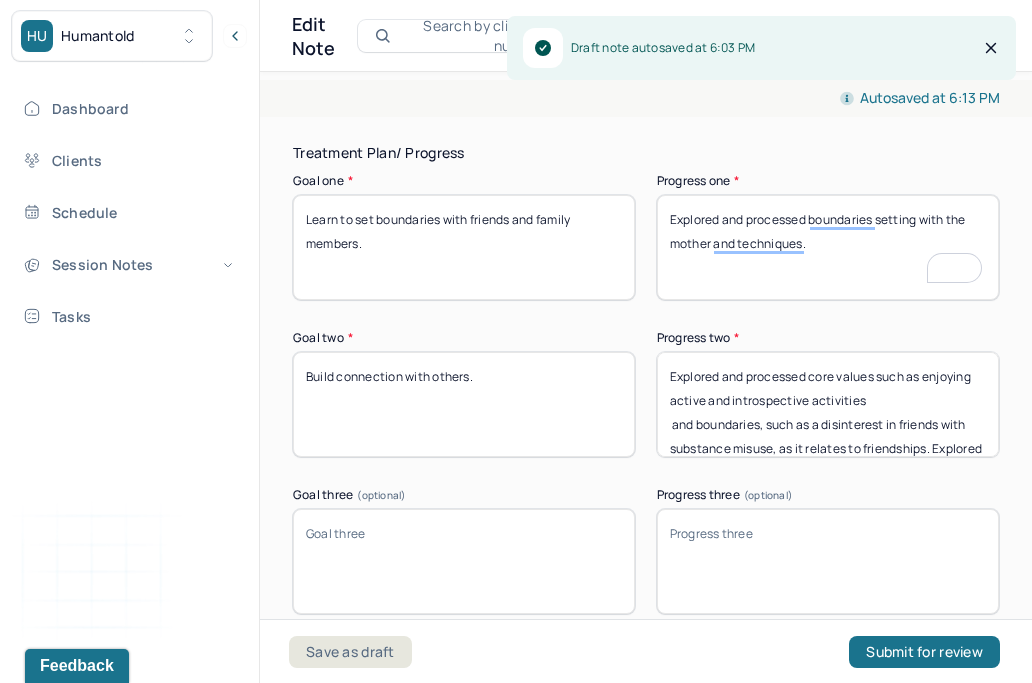type on "Explored and processed boundaries setting with the mother and techniques." 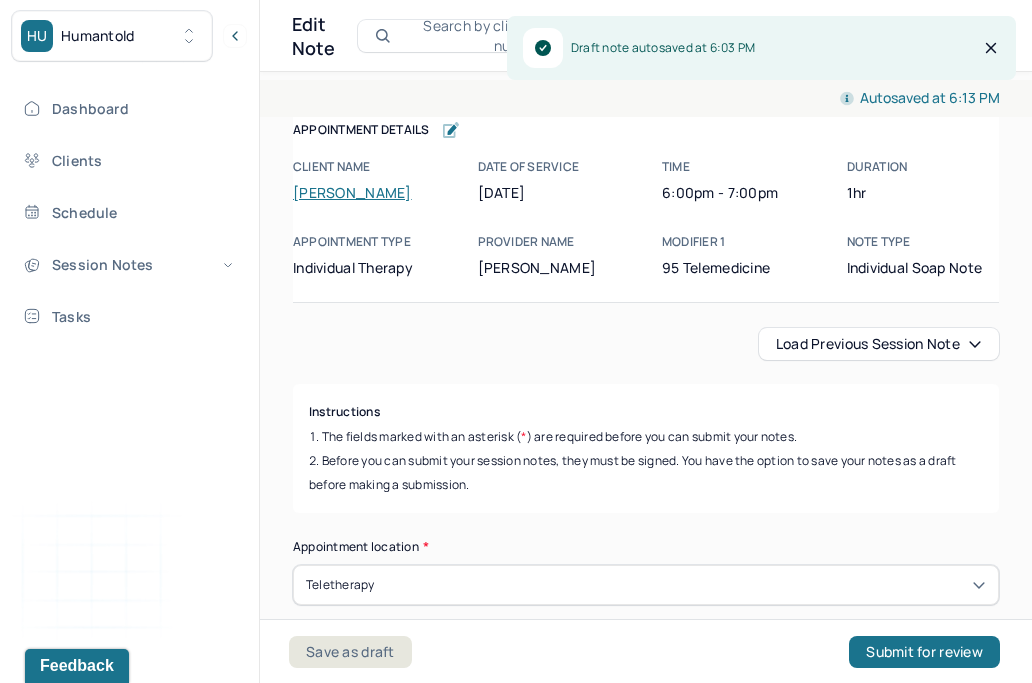 scroll, scrollTop: 0, scrollLeft: 0, axis: both 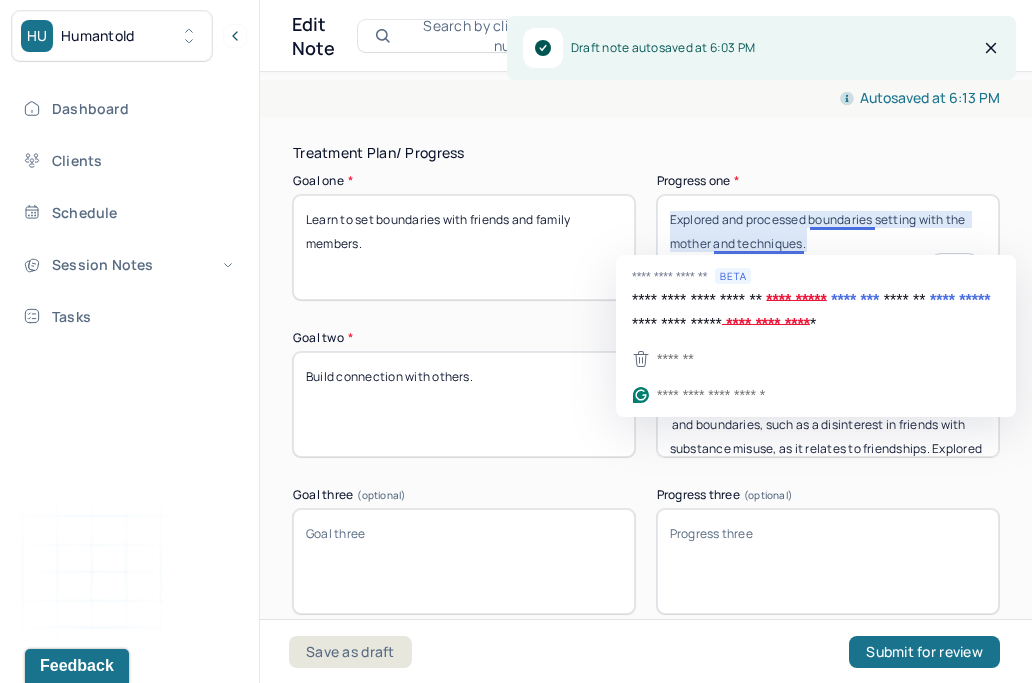 click on "Explored and processed boundaries setting with the mother and techniques." at bounding box center (828, 247) 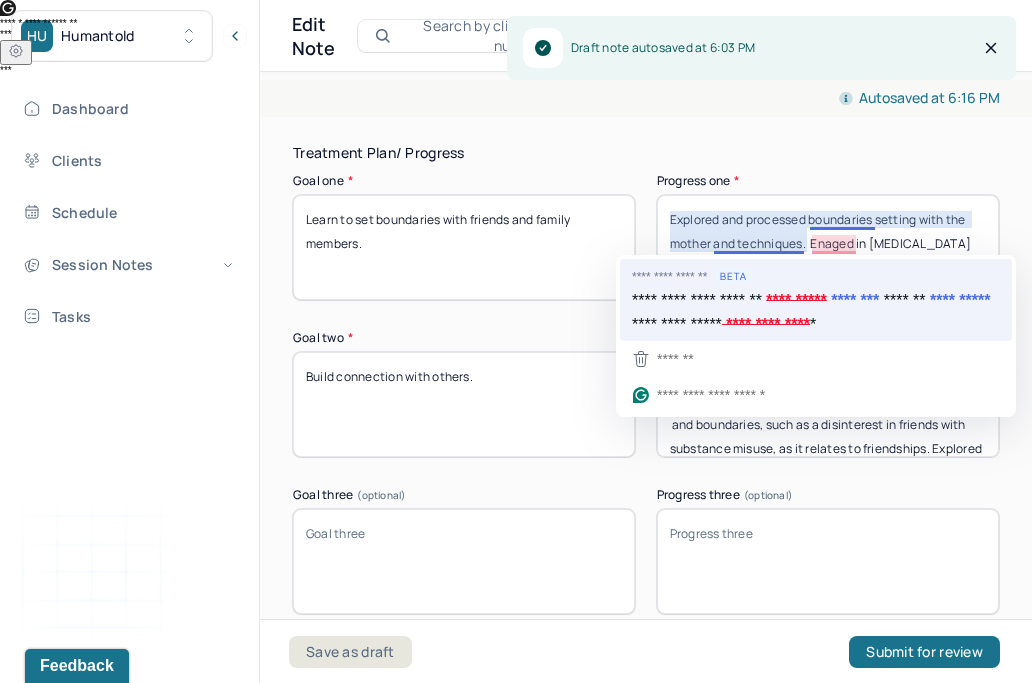 type on "Explored and processed boundary setting techniques with the mother.  Enaged in psychodynamic psychotherapy" 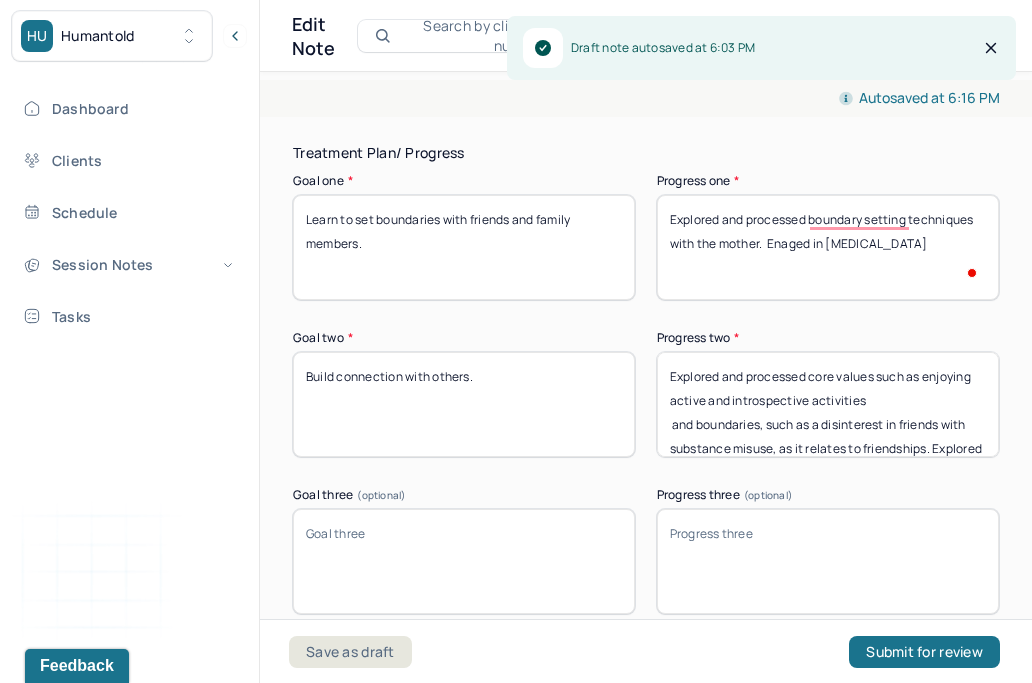 click on "Explored and processed boundaries setting with the mother and techniques.  Enaged in psychodynamic psychotherapy" at bounding box center (828, 247) 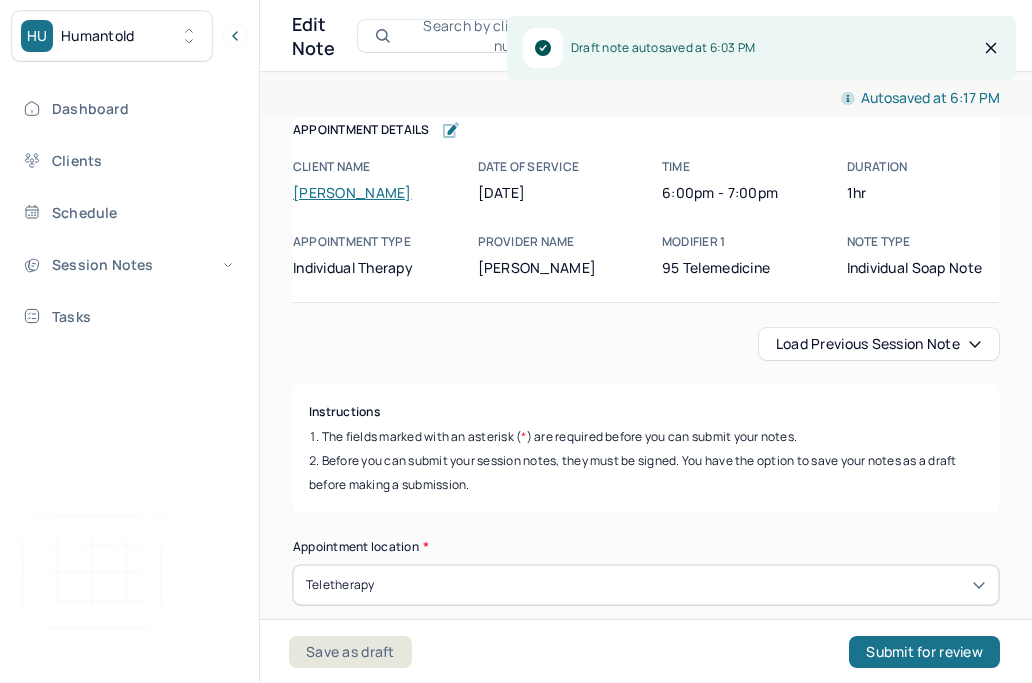 scroll, scrollTop: 0, scrollLeft: 0, axis: both 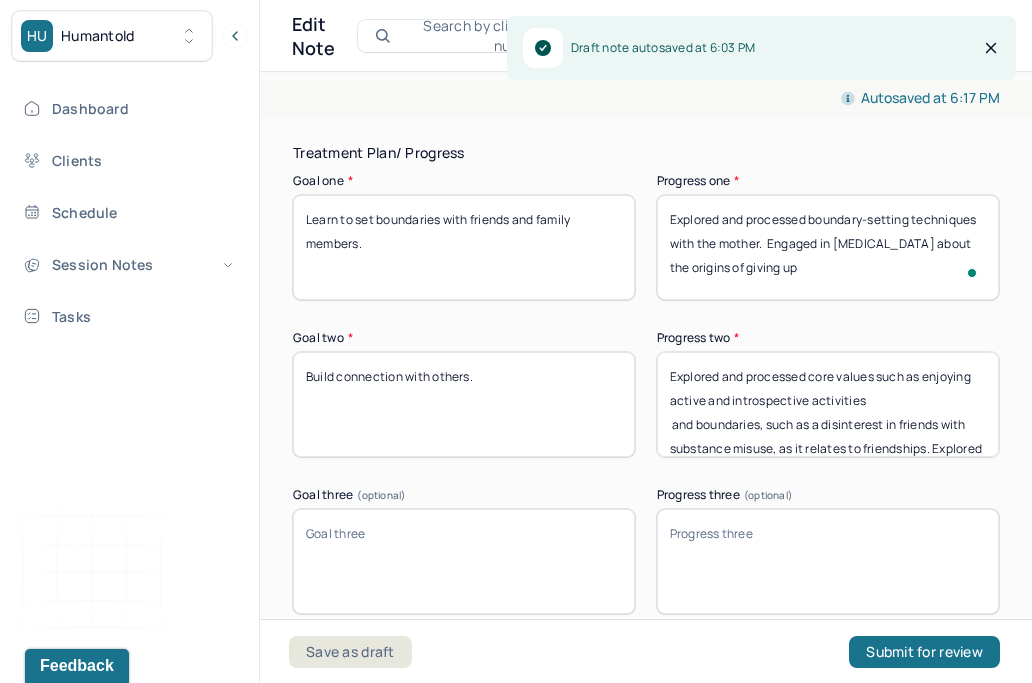 click on "Explored and processed boundary-setting techniques with the mother.  Engaged in [MEDICAL_DATA] about the origins of giving up" at bounding box center [828, 247] 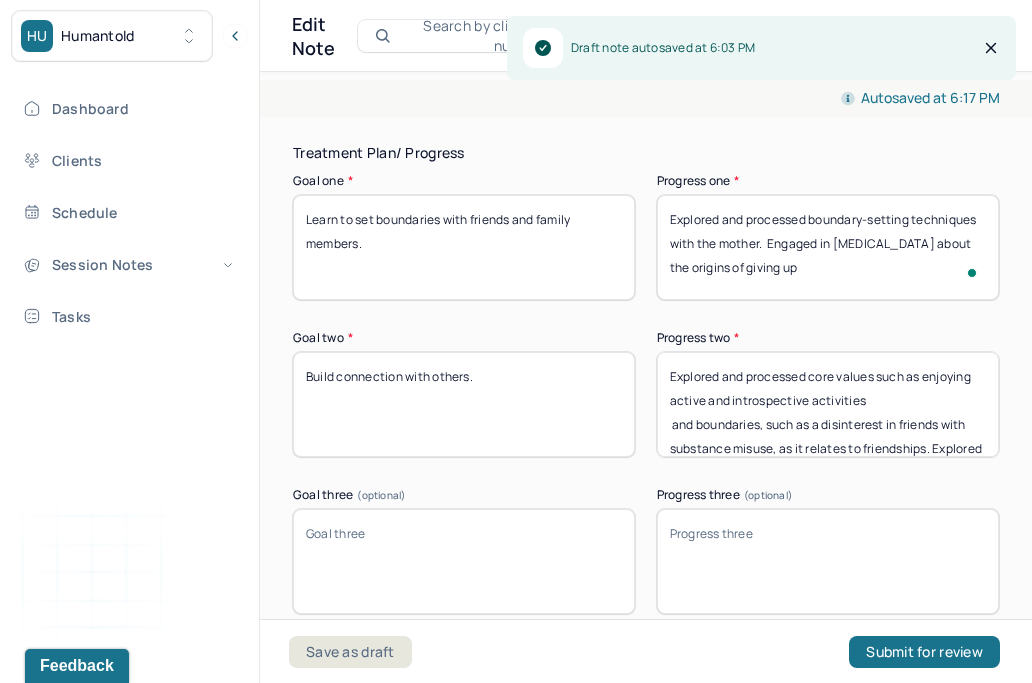 click on "Explored and processed core values such as enjoying active and introspective activities
and boundaries, such as a disinterest in friends with substance misuse, as it relates to friendships. Explored and discussed sexuality as it relates to community building in the context of friendship and financial implications as it relates to romantic partnerships." at bounding box center [828, 404] 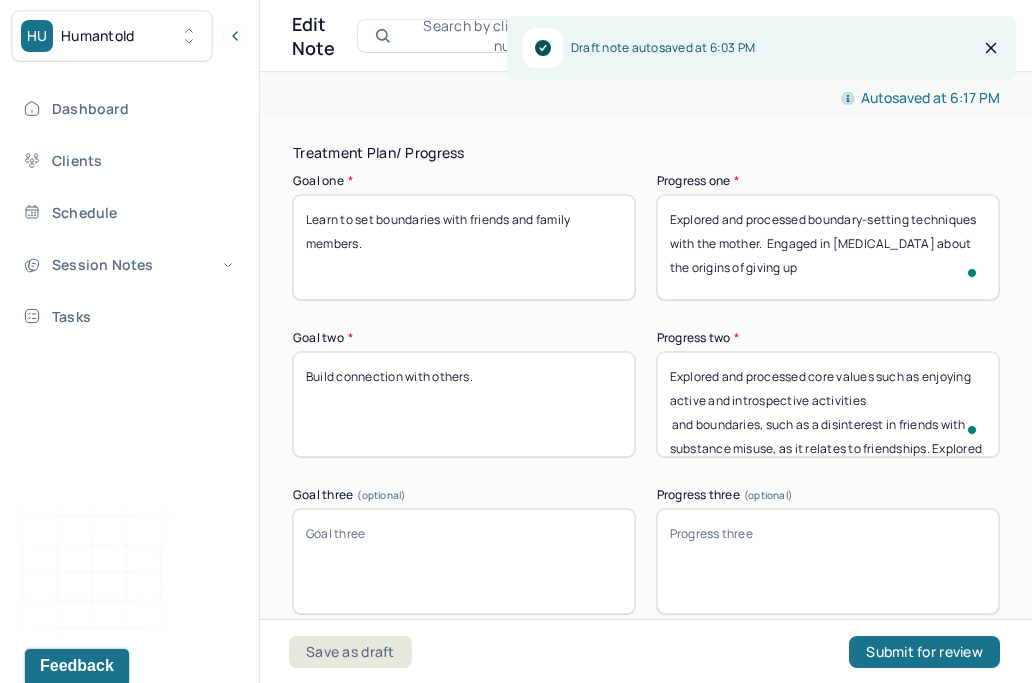 click on "Explored and processed boundary-setting techniques with the mother.  Engaged in [MEDICAL_DATA] about the origins of giving up" at bounding box center (828, 247) 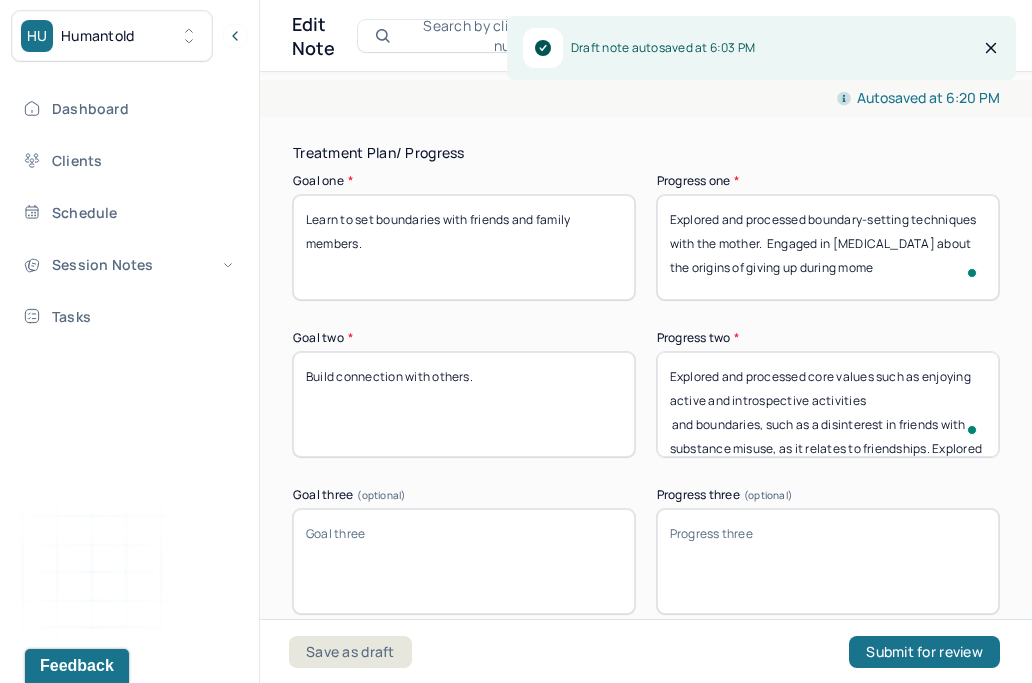 scroll, scrollTop: 2, scrollLeft: 0, axis: vertical 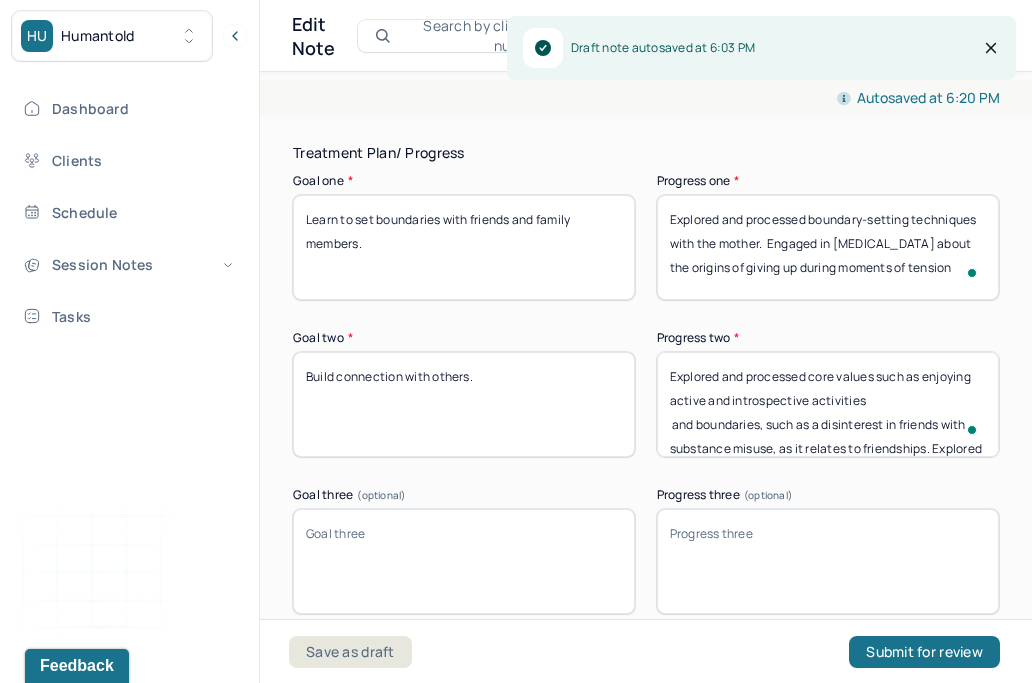 click on "Explored and processed boundary-setting techniques with the mother.  Engaged in [MEDICAL_DATA] about the origins of giving up during moments of tension" at bounding box center [828, 247] 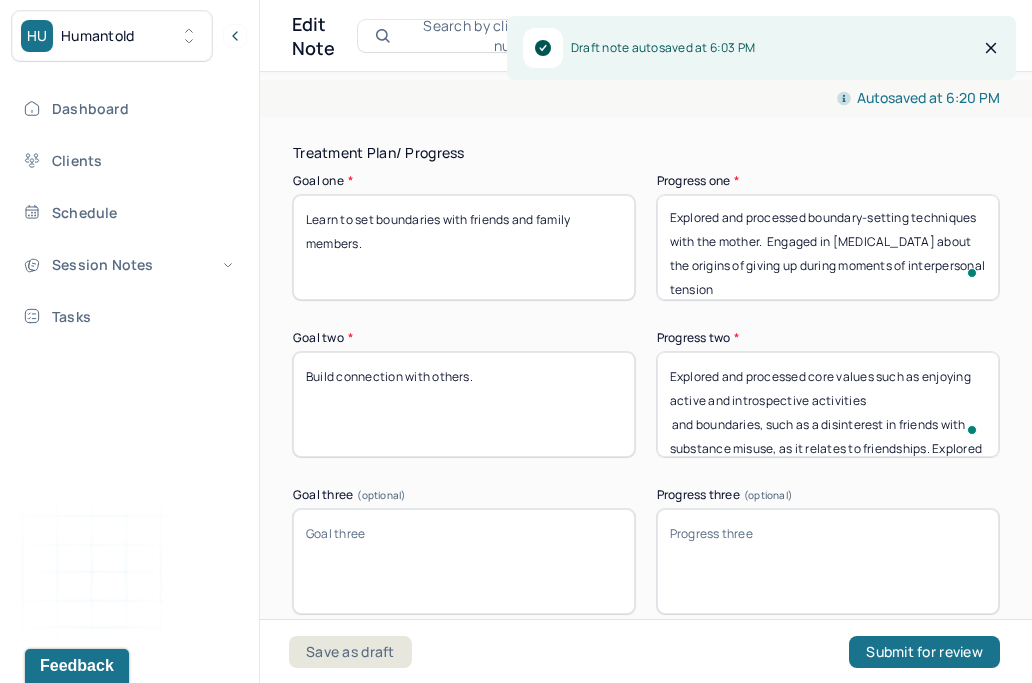 click on "Explored and processed boundary-setting techniques with the mother.  Engaged in [MEDICAL_DATA] about the origins of giving up during moments of interpersonal tension" at bounding box center (828, 247) 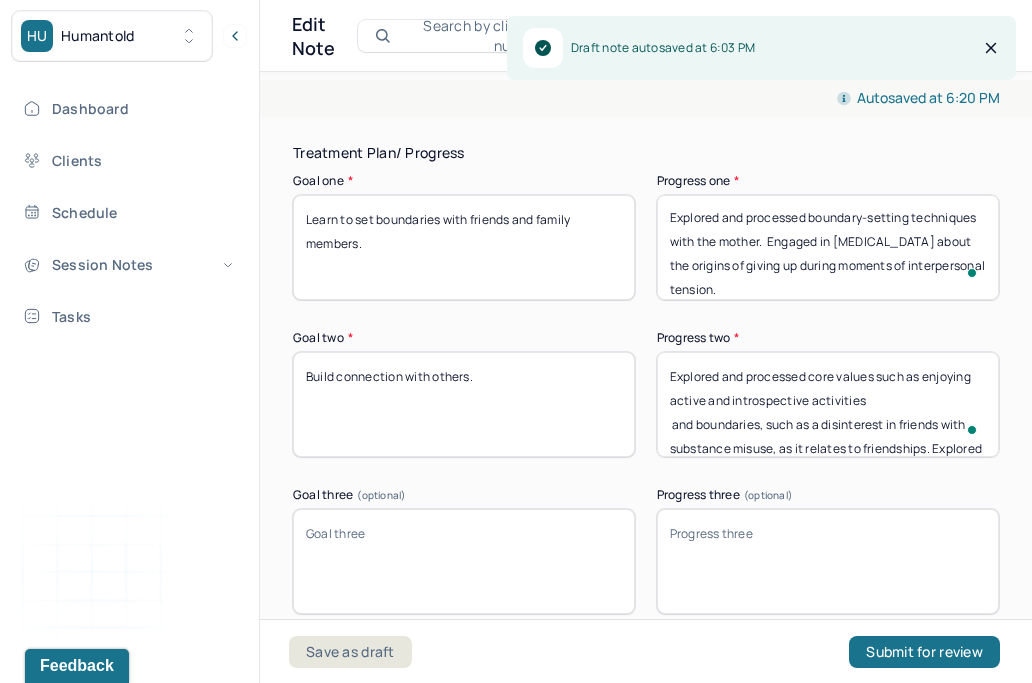 type on "Explored and processed boundary-setting techniques with the mother.  Engaged in [MEDICAL_DATA] about the origins of giving up during moments of interpersonal tension." 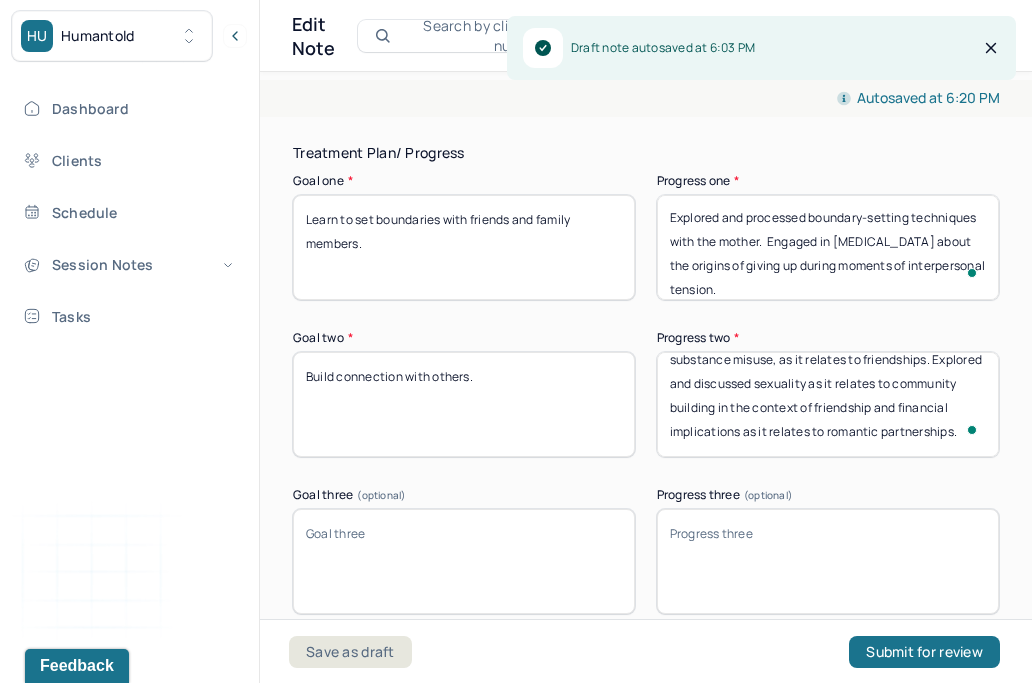 scroll, scrollTop: 89, scrollLeft: 0, axis: vertical 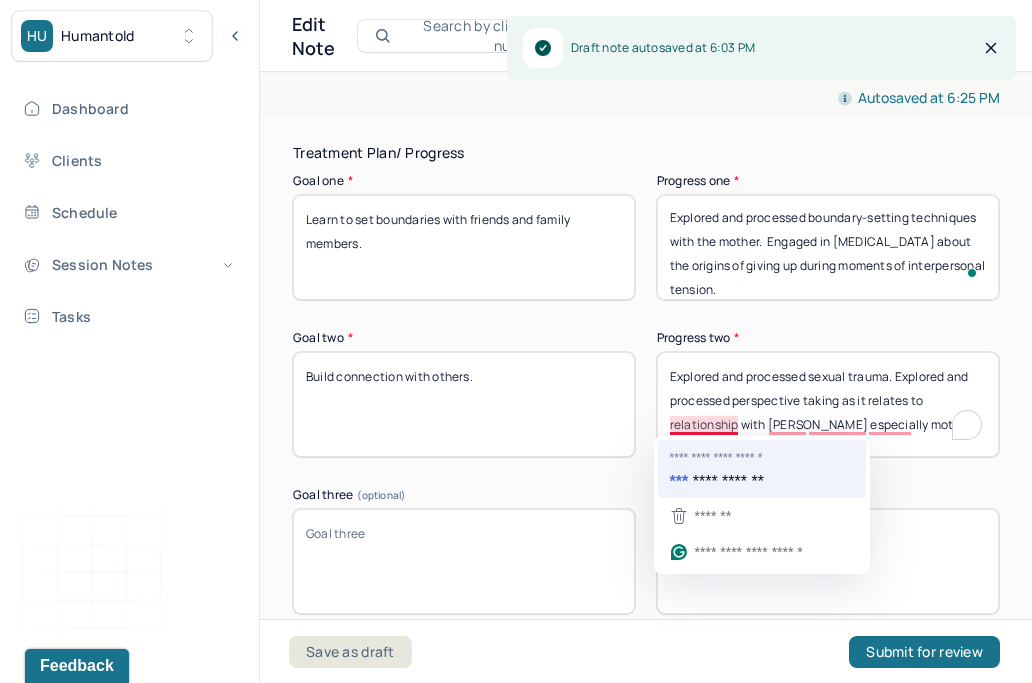 type on "Explored and processed sexual trauma. Explored and processed perspective taking as it relates tothe  relationship with [PERSON_NAME] especially mother/" 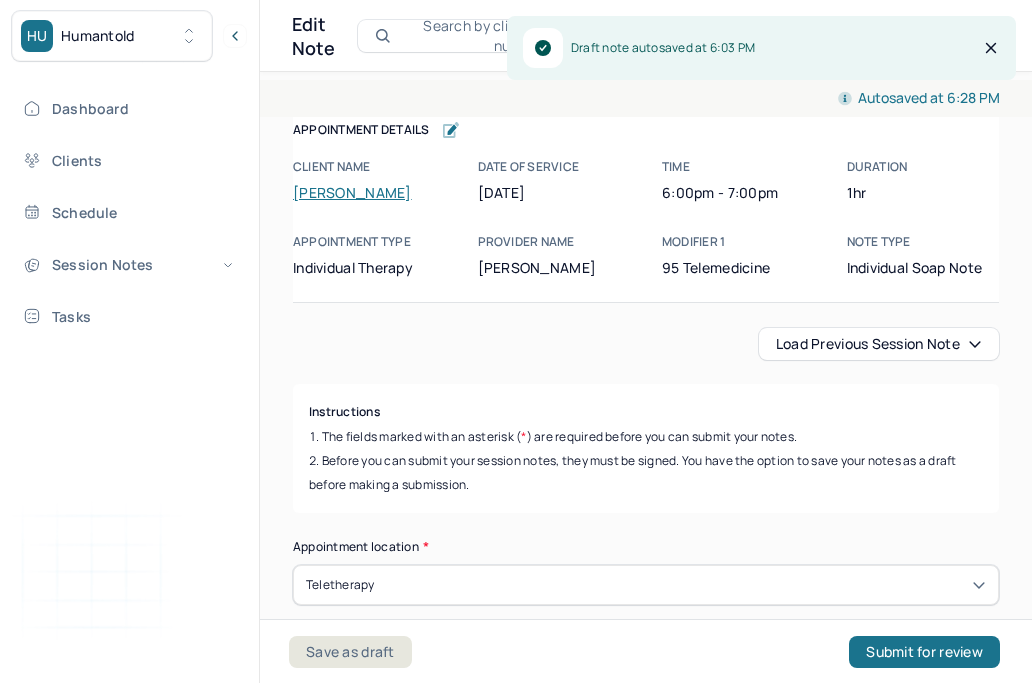 scroll, scrollTop: 0, scrollLeft: 0, axis: both 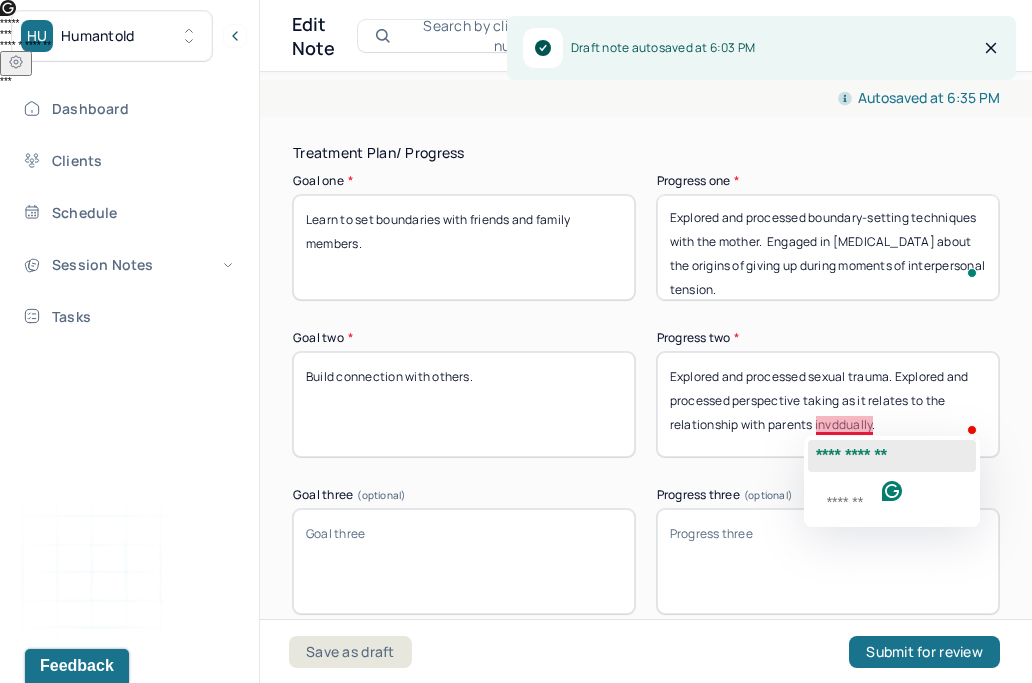 click on "**********" 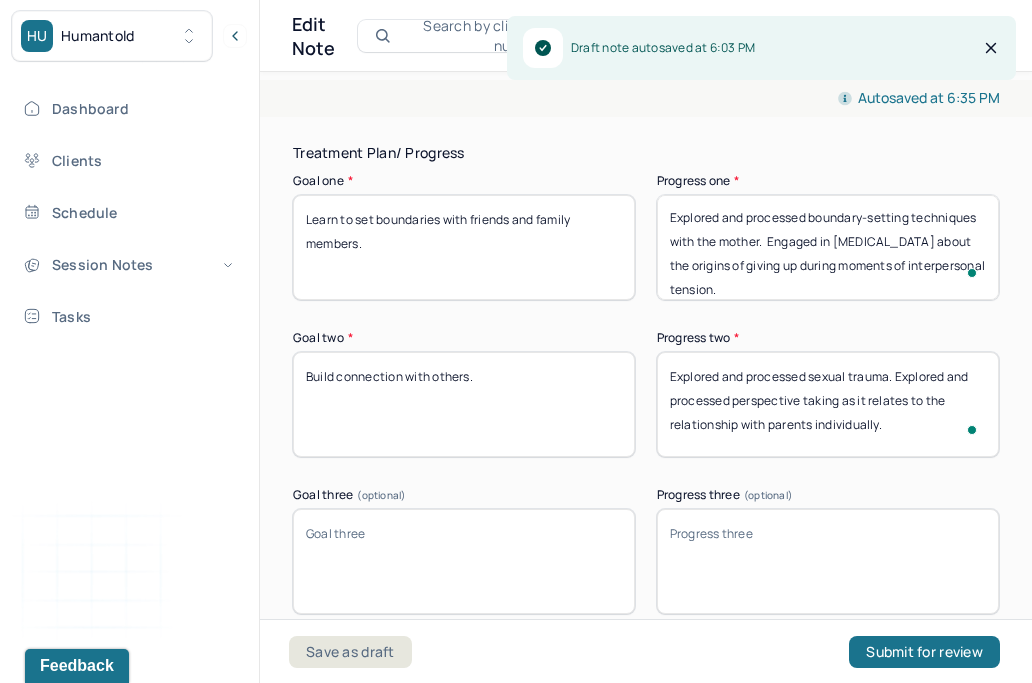 click on "Explored and processed sexual trauma. Explored and processed perspective taking as it relates to the relationship with parents invddually." at bounding box center (828, 404) 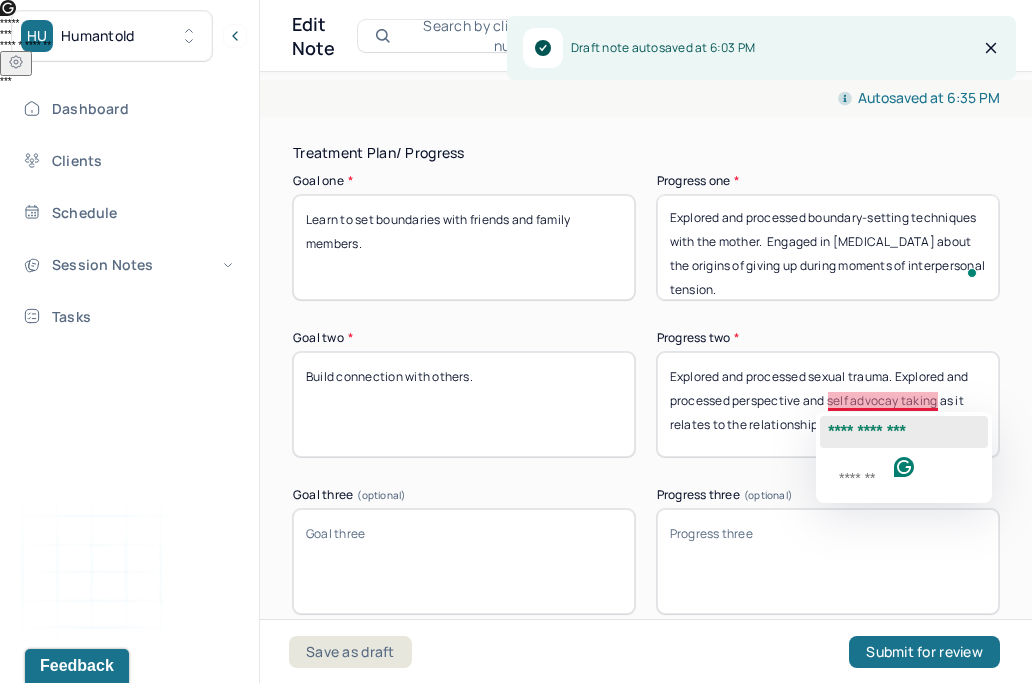 click on "**********" 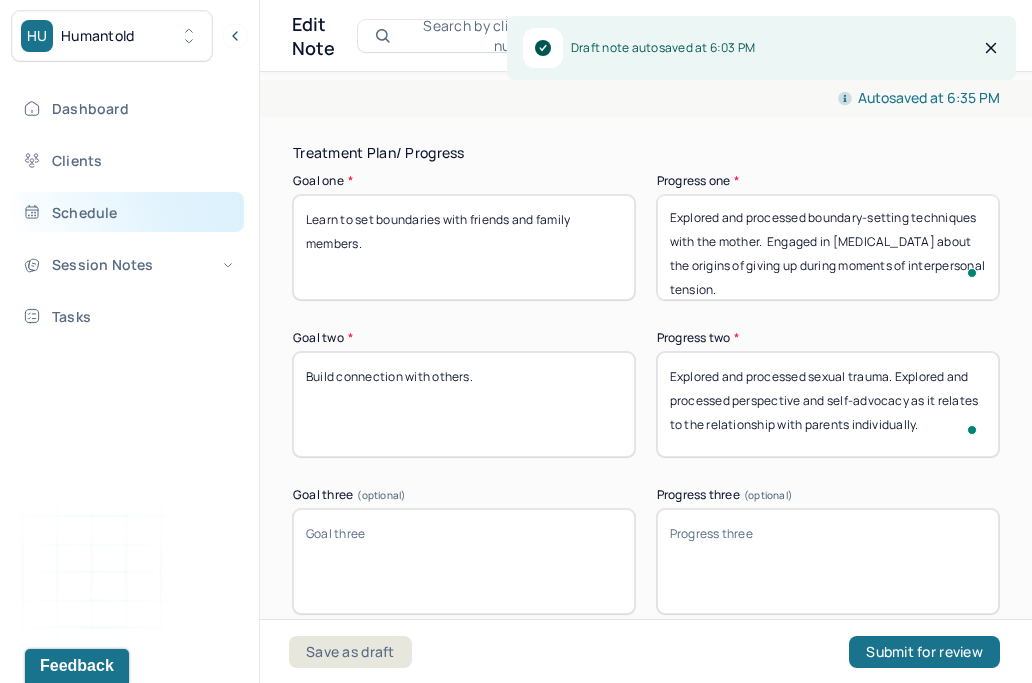 type on "Explored and processed sexual trauma. Explored and processed perspective and self-advocacy as it relates to the relationship with parents individually." 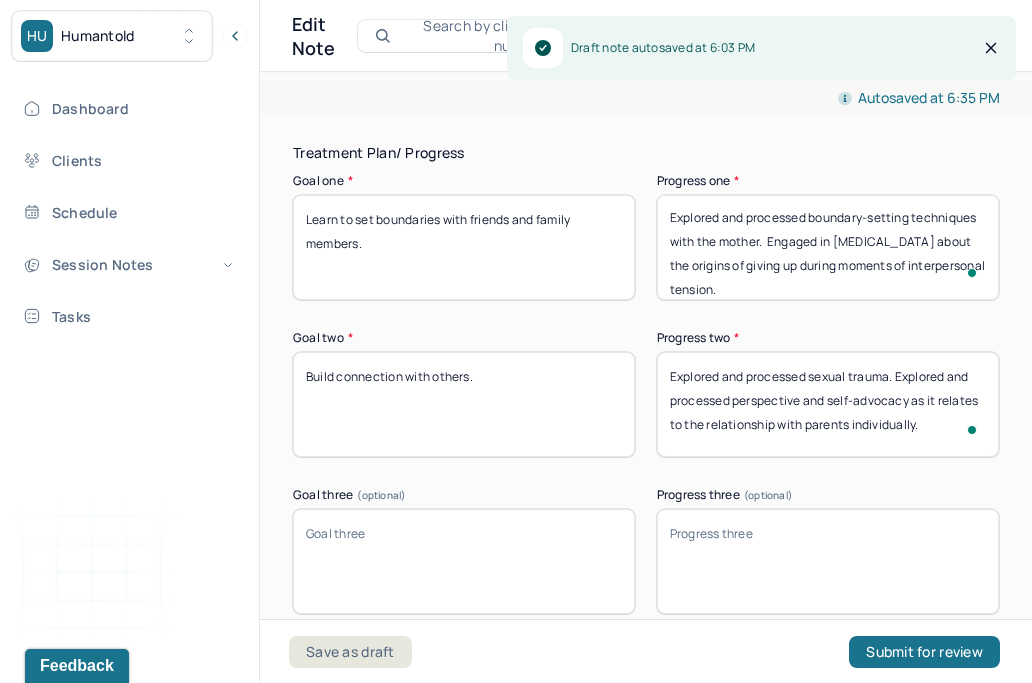 click on "Build connection with others." at bounding box center [464, 404] 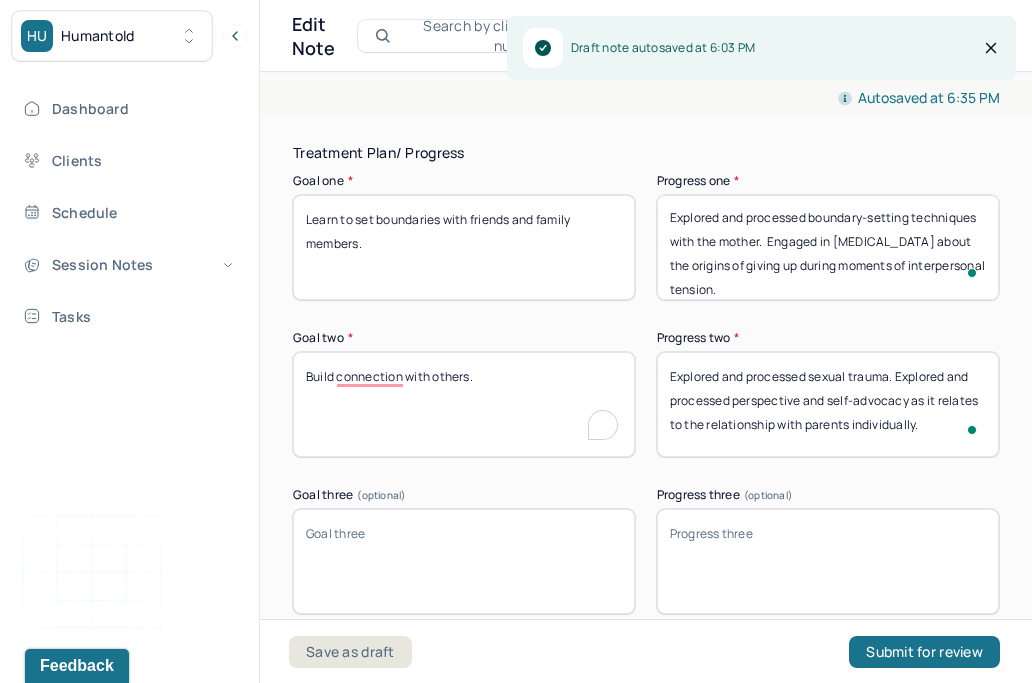 scroll, scrollTop: 3817, scrollLeft: 0, axis: vertical 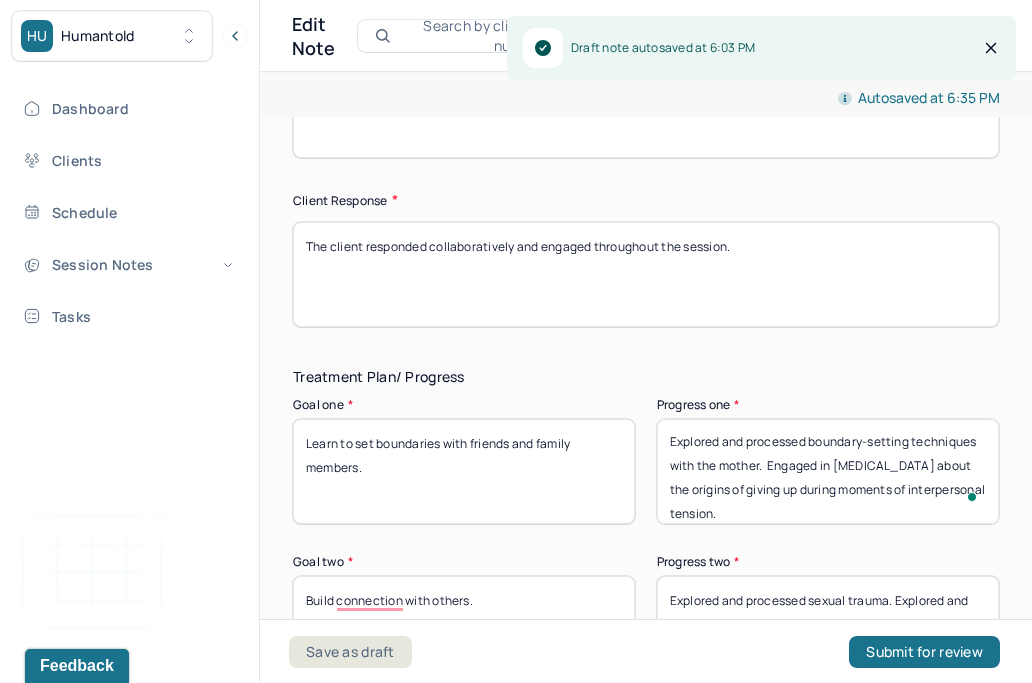 click on "The client responded collaboratively and engaged throughout the session." at bounding box center (646, 274) 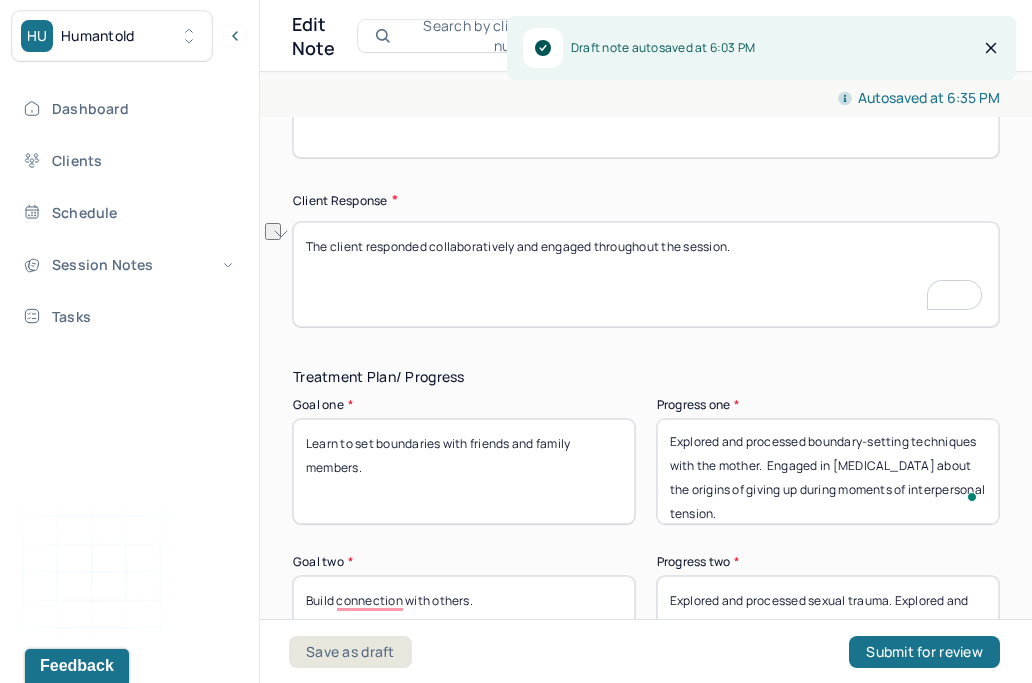 drag, startPoint x: 740, startPoint y: 244, endPoint x: 365, endPoint y: 249, distance: 375.03333 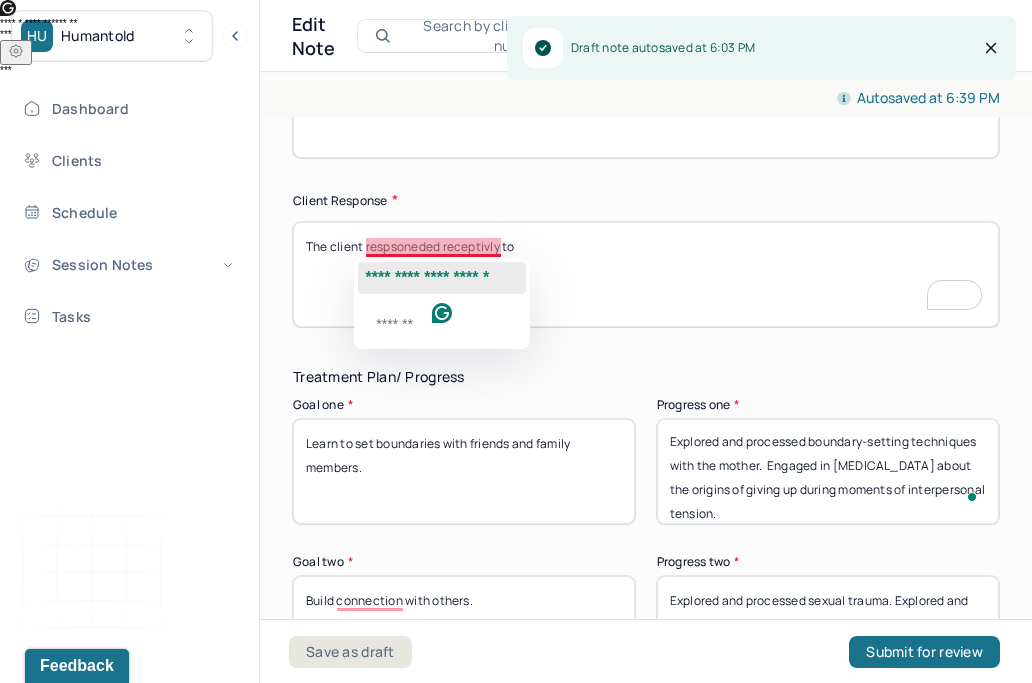 click on "**********" 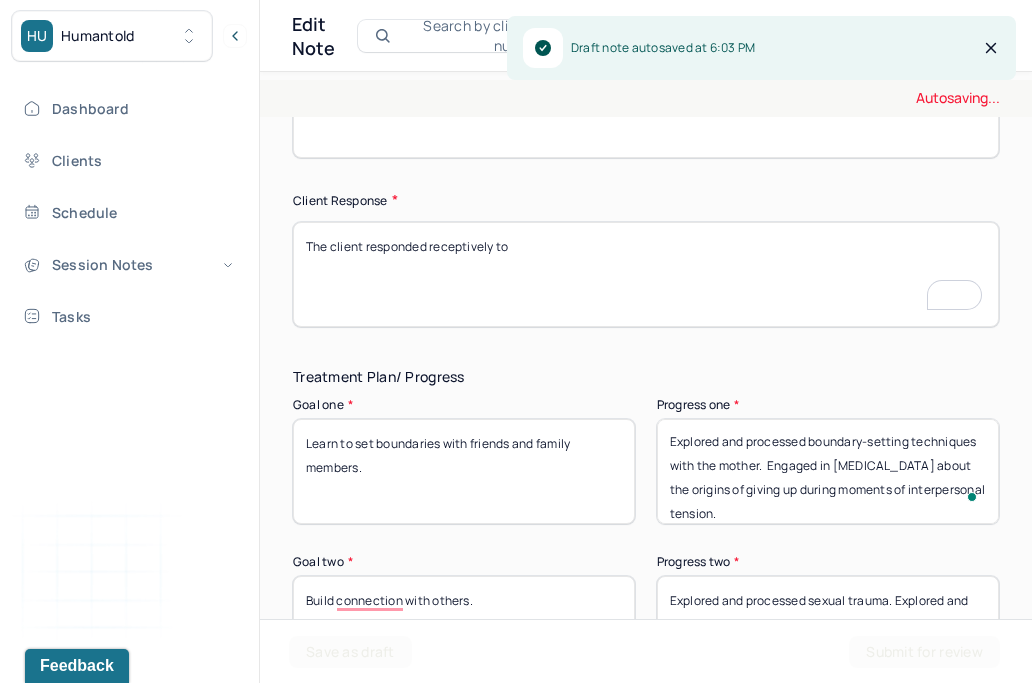 click on "The client respsoneded receptivly to" at bounding box center (646, 274) 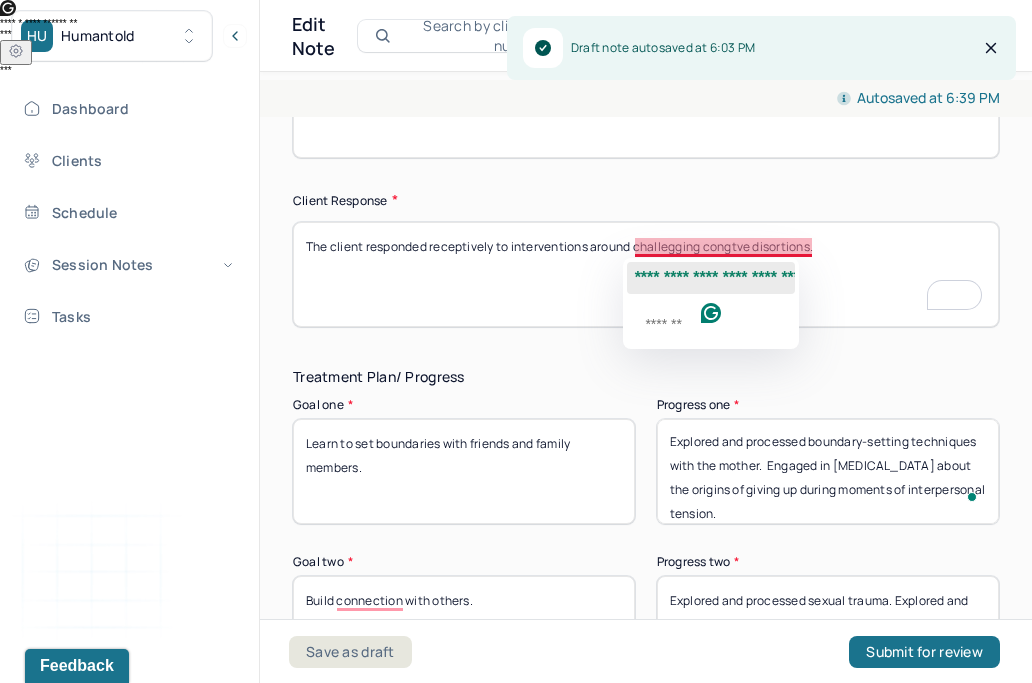 click on "**********" 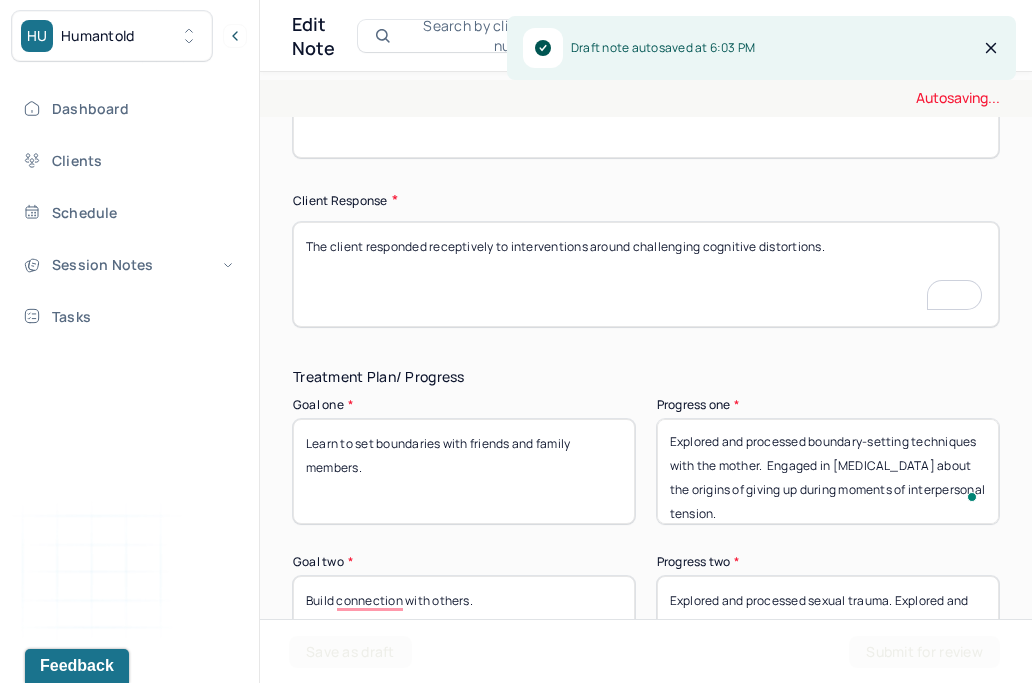 click on "The client responded receptively to interventions around challegging congtve disortions." at bounding box center [646, 274] 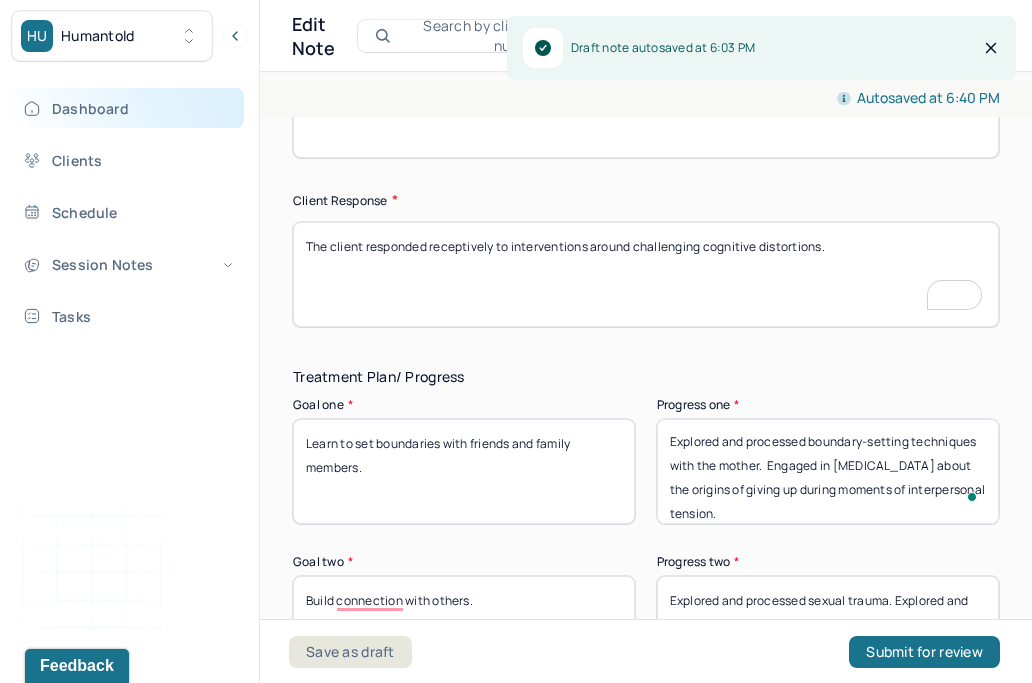 type on "The client responded receptively to interventions around challenging cognitive distortions." 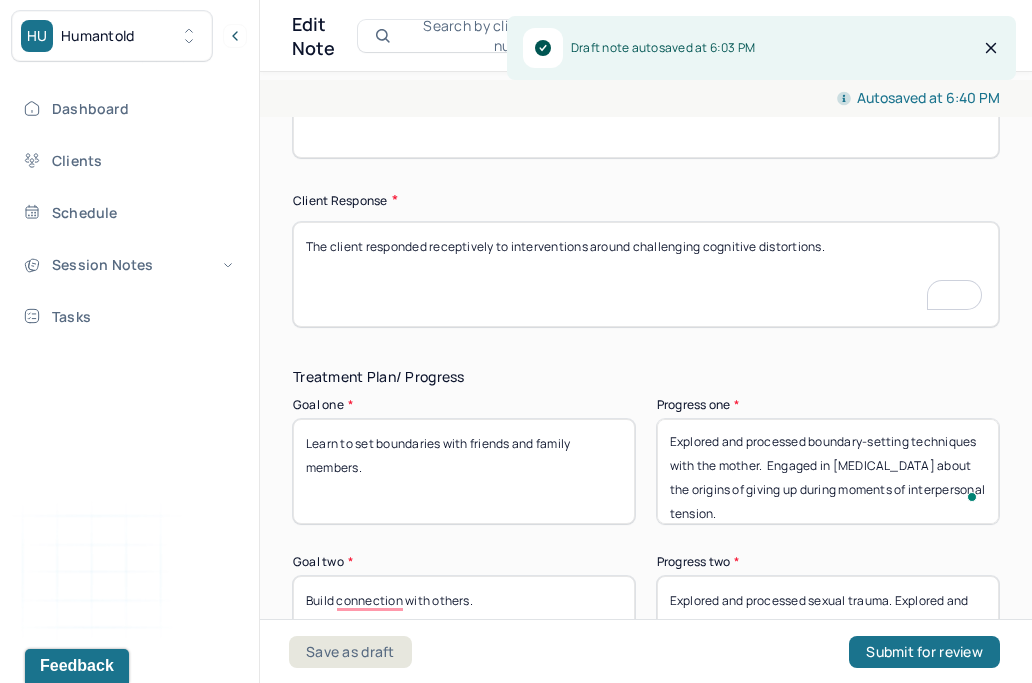 scroll, scrollTop: 3220, scrollLeft: 0, axis: vertical 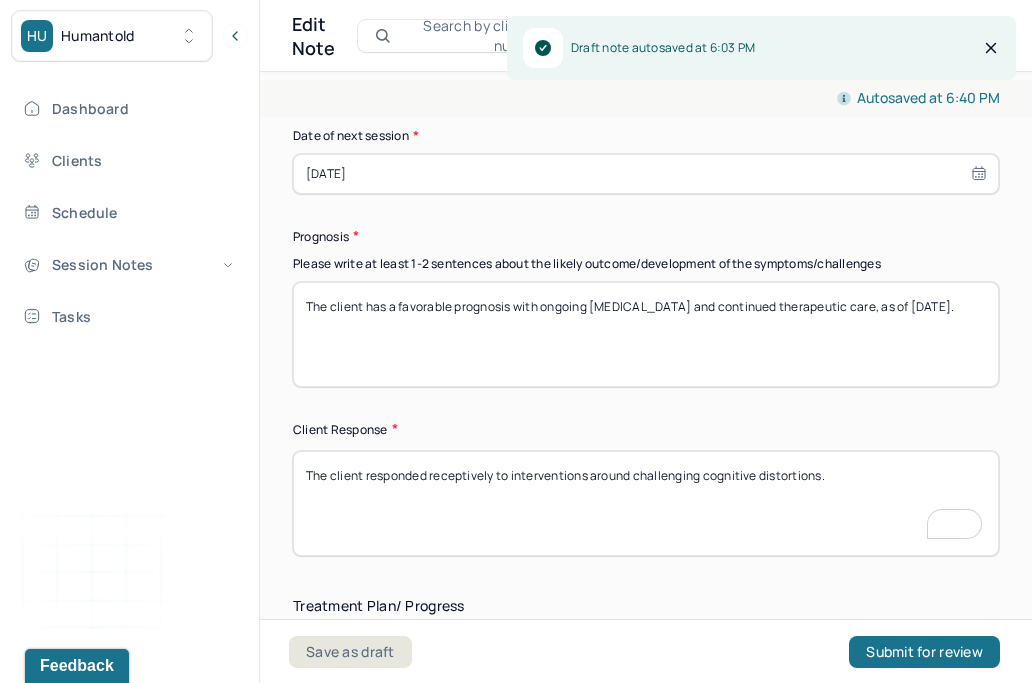 click on "The client has a favorable prognosis with ongoing medication management and continued therapeutic care, as of June 25, 2025." at bounding box center [646, 334] 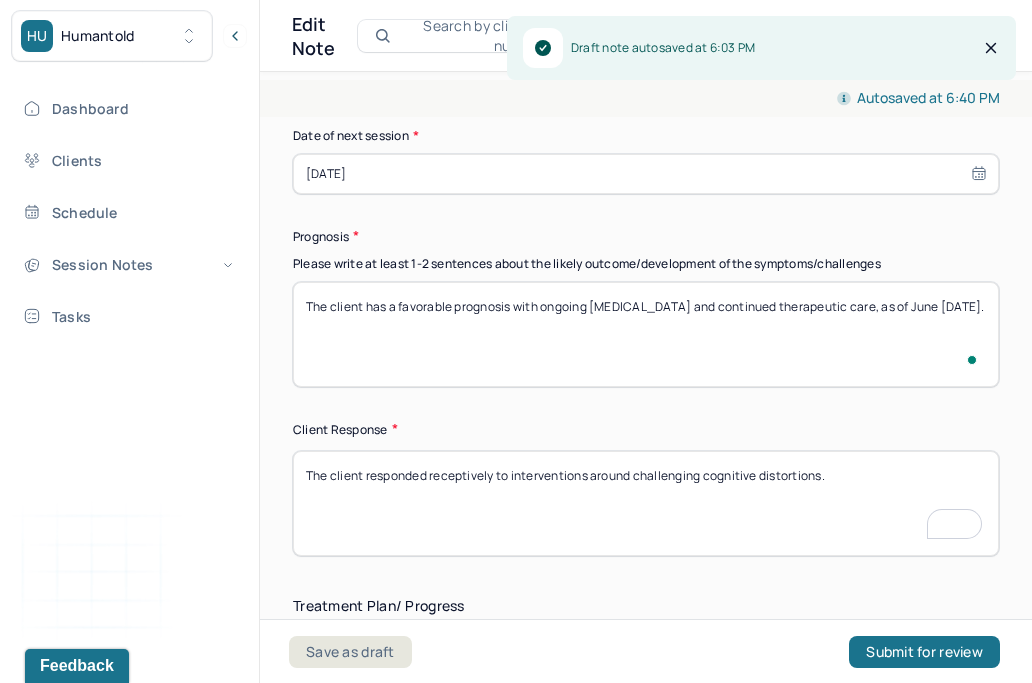 scroll, scrollTop: 3091, scrollLeft: 0, axis: vertical 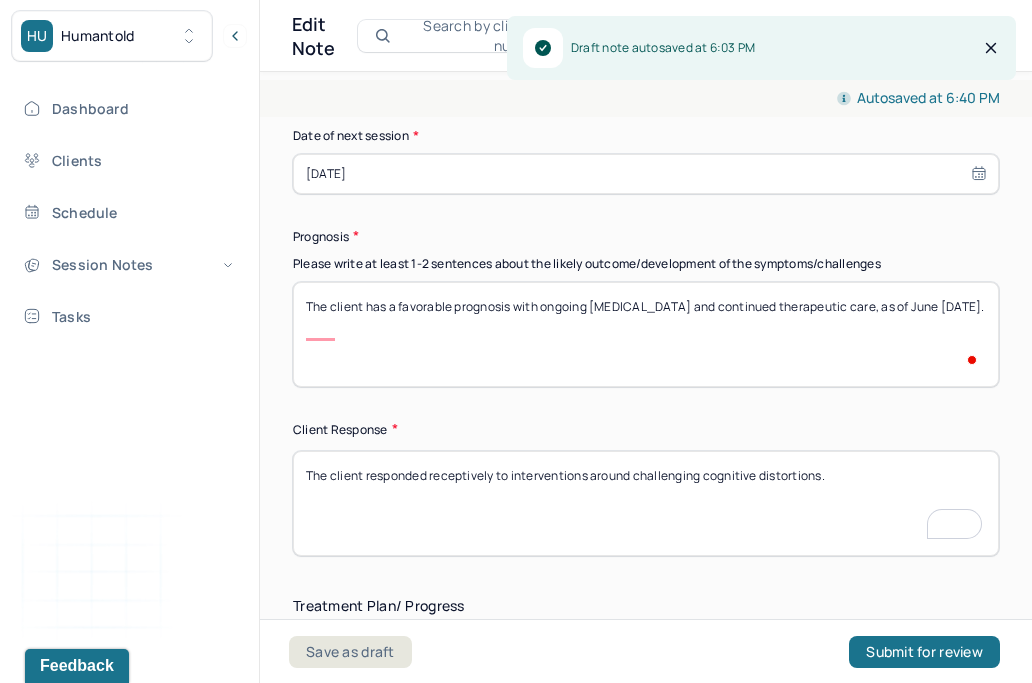 type on "The client has a favorable prognosis with ongoing medication management and continued therapeutic care, as of June July , 2025." 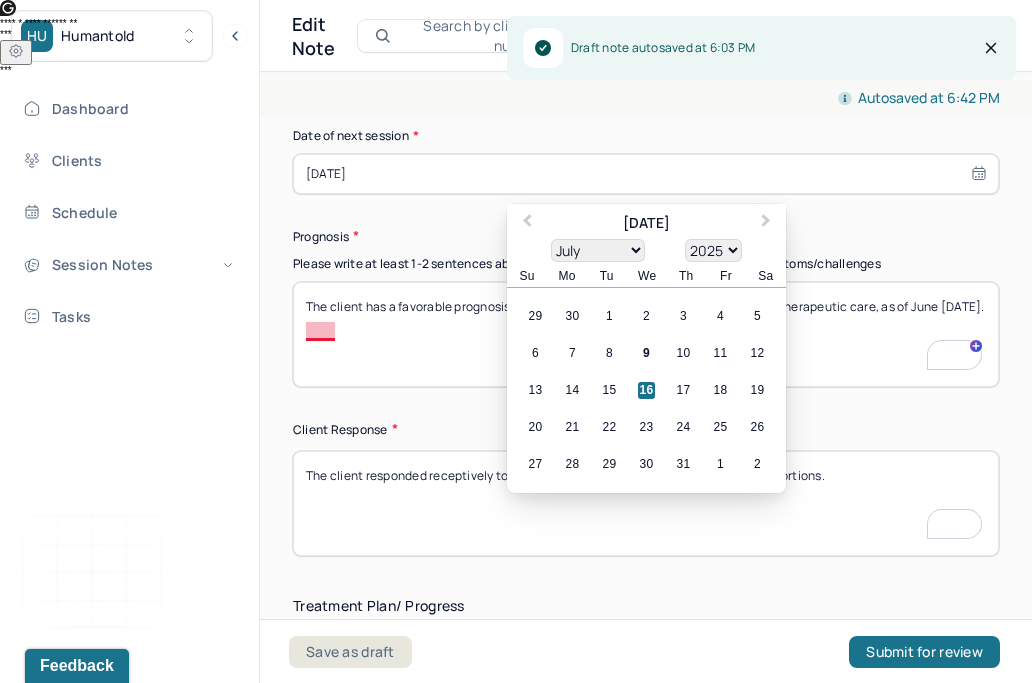 click on "The client has a favorable prognosis with ongoing medication management and continued therapeutic care, as of June July , 2025." at bounding box center (646, 334) 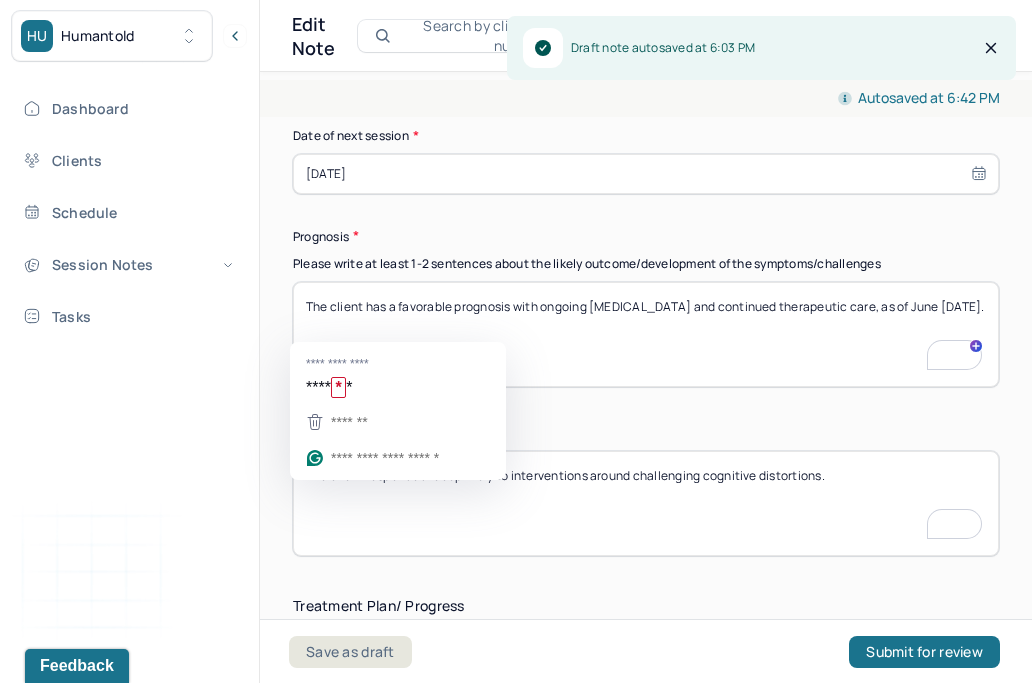 click on "The client has a favorable prognosis with ongoing medication management and continued therapeutic care, as of June July , 2025." at bounding box center [646, 334] 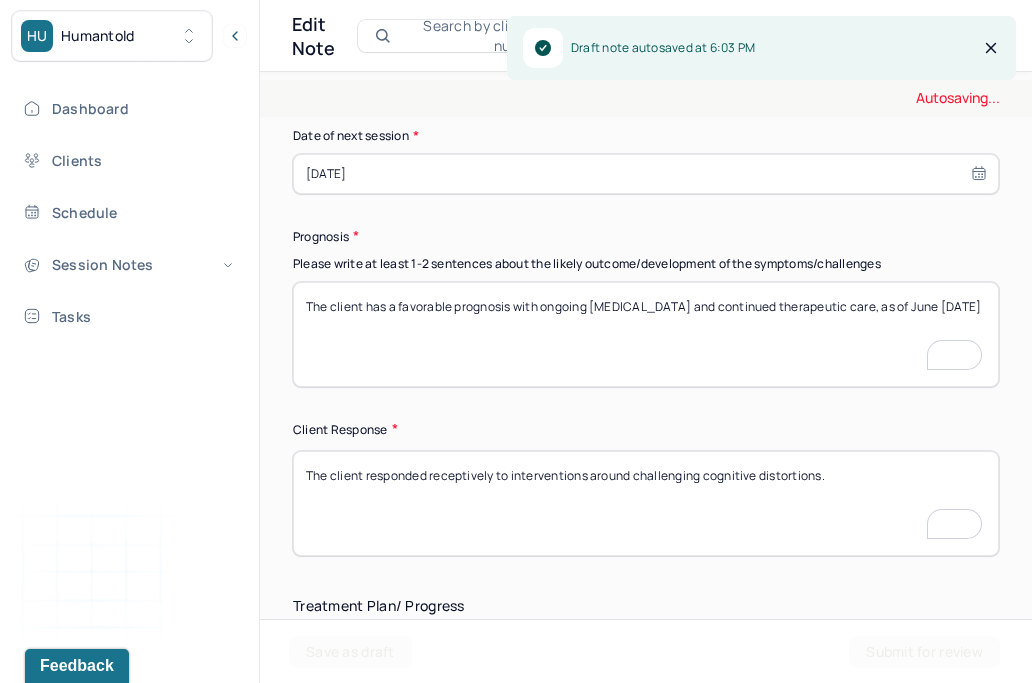 click on "The client has a favorable prognosis with ongoing medication management and continued therapeutic care, as of June July , 2025." at bounding box center (646, 334) 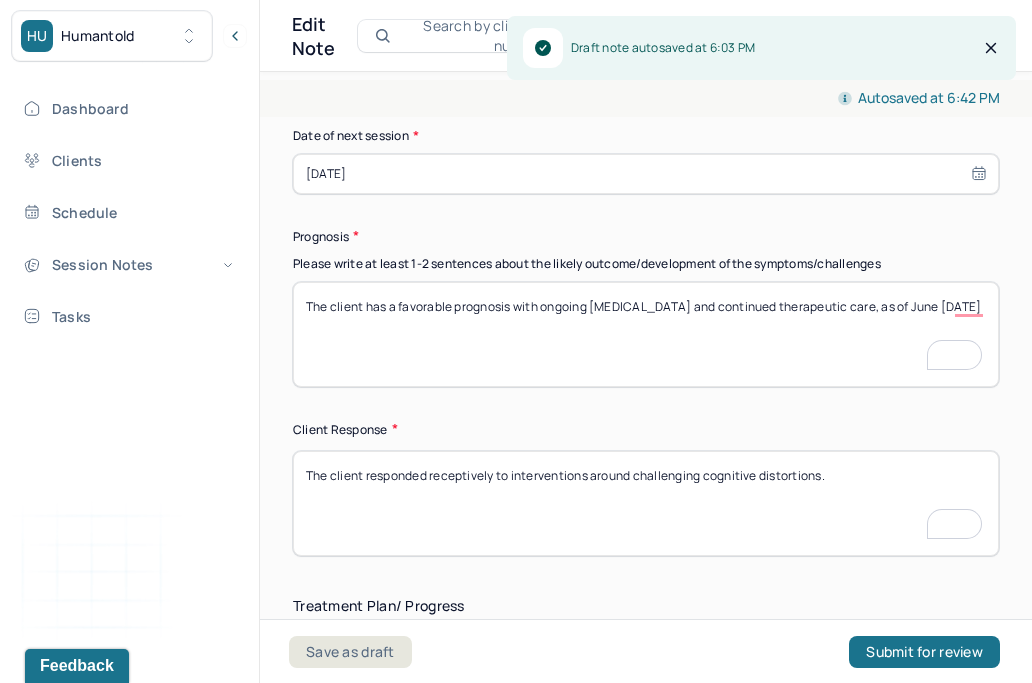 type on "The client has a favorable prognosis with ongoing medication management and continued therapeutic care, as of June July 2, 2025" 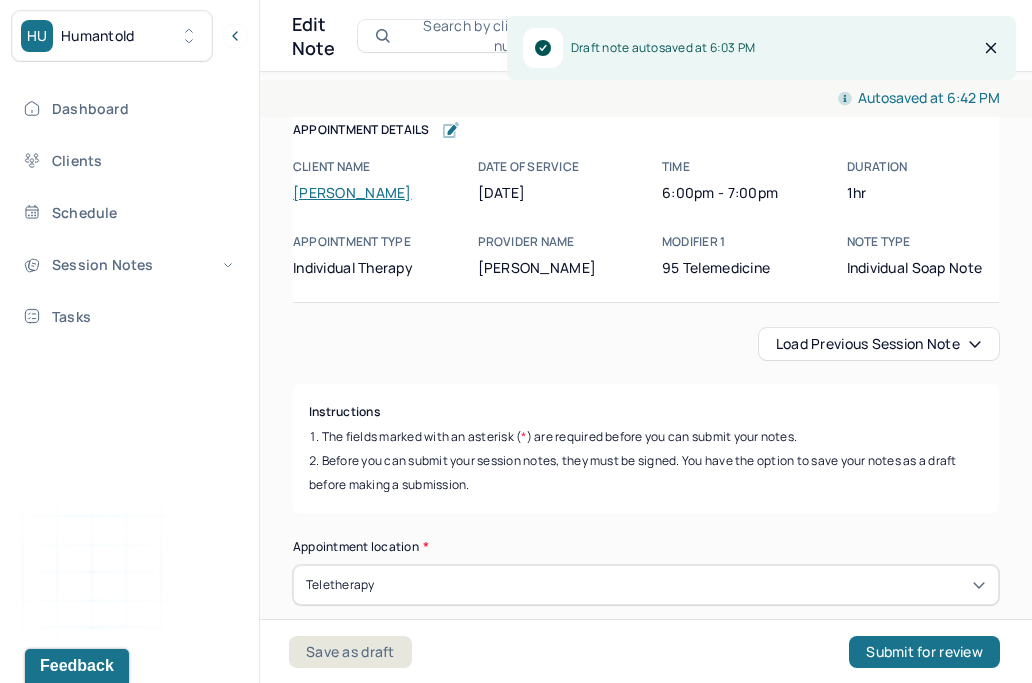 scroll, scrollTop: 0, scrollLeft: 0, axis: both 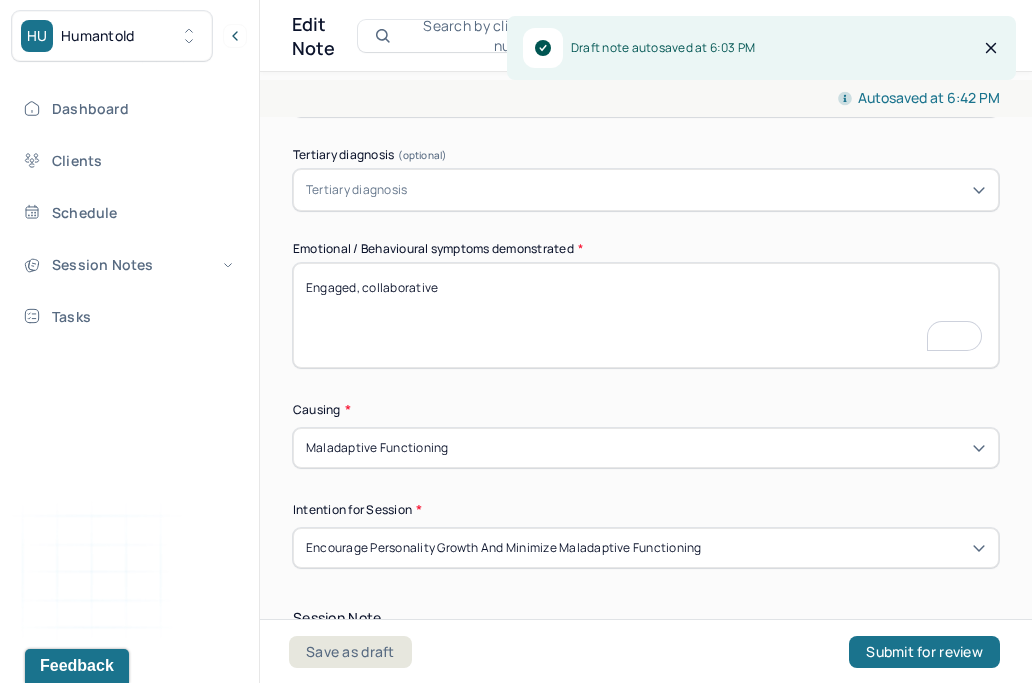 click on "Engaged, collaborative" at bounding box center [646, 315] 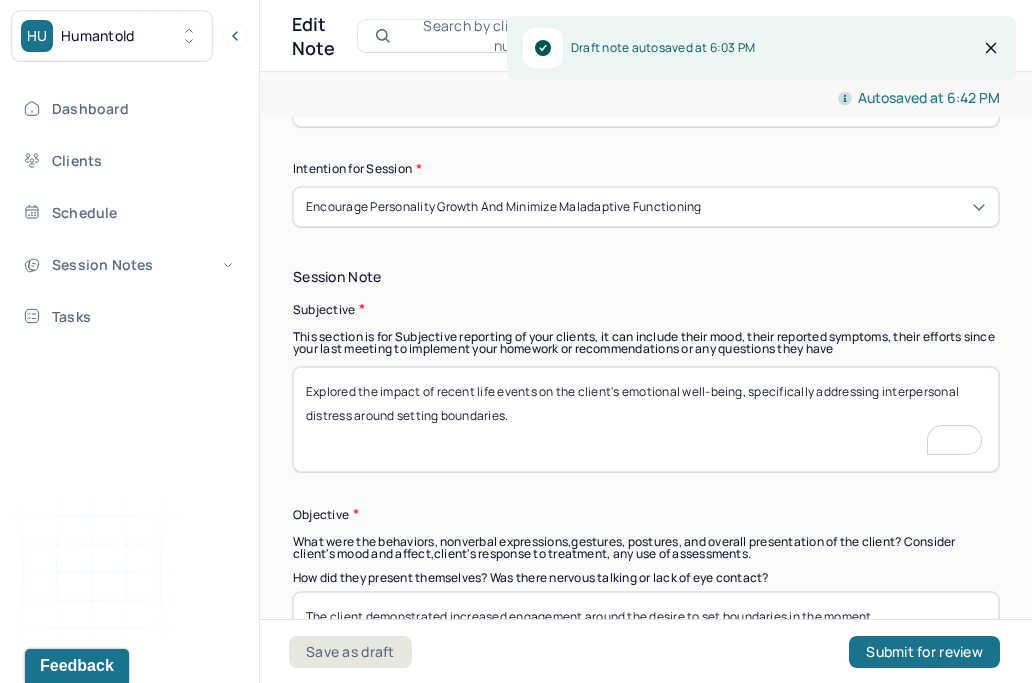 click on "Explored the impact of recent life events on the client's emotional well-being, specifically addressing interpersonal distress around setting boundaries." at bounding box center [646, 419] 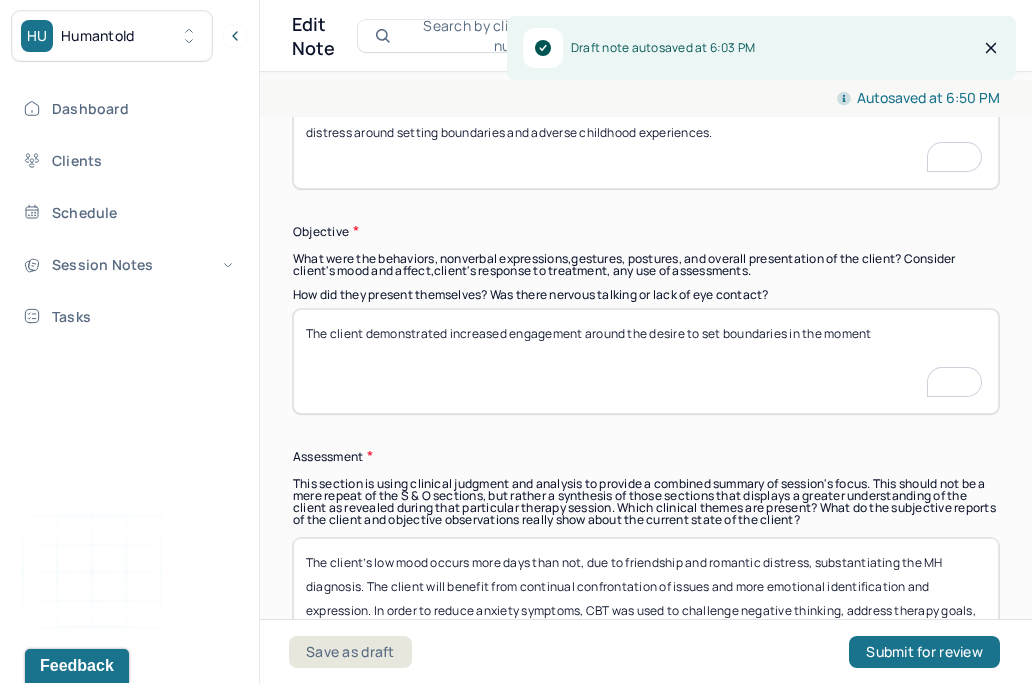 type on "Explored the impact of recent life events on the client's emotional well-being, specifically addressing interpersonal distress around setting boundaries and adverse childhood experiences." 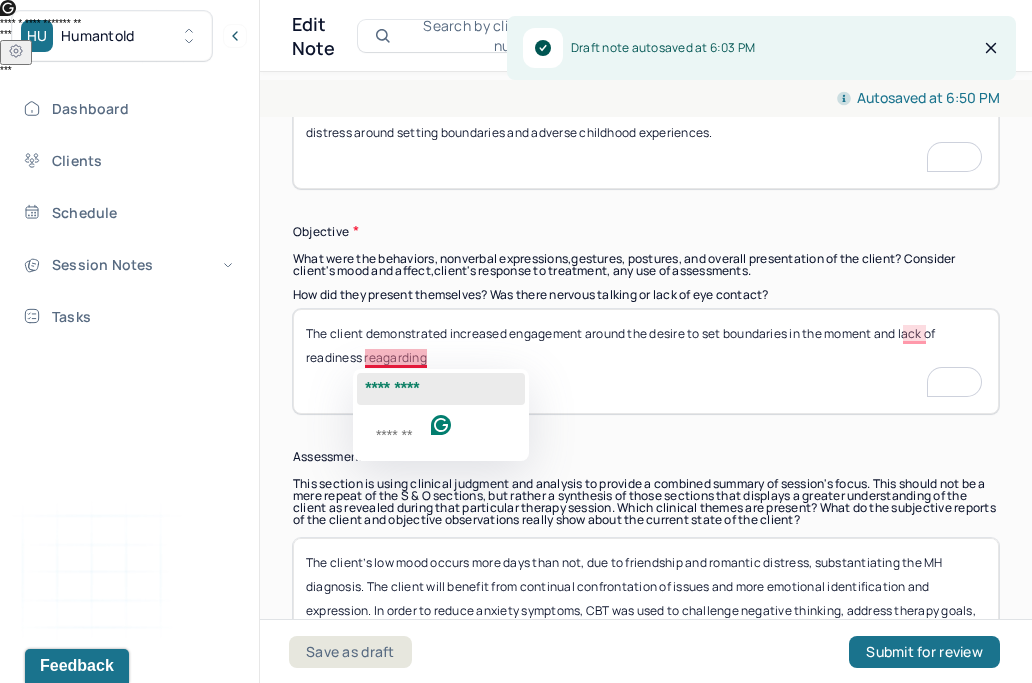 click on "*********" 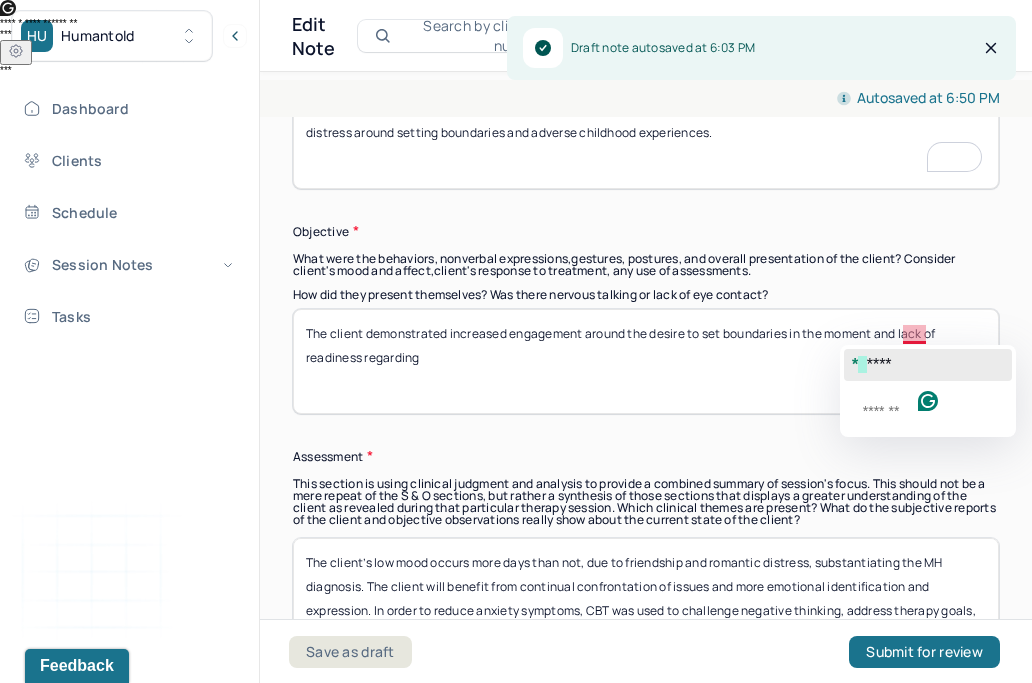 click on "*   ****" 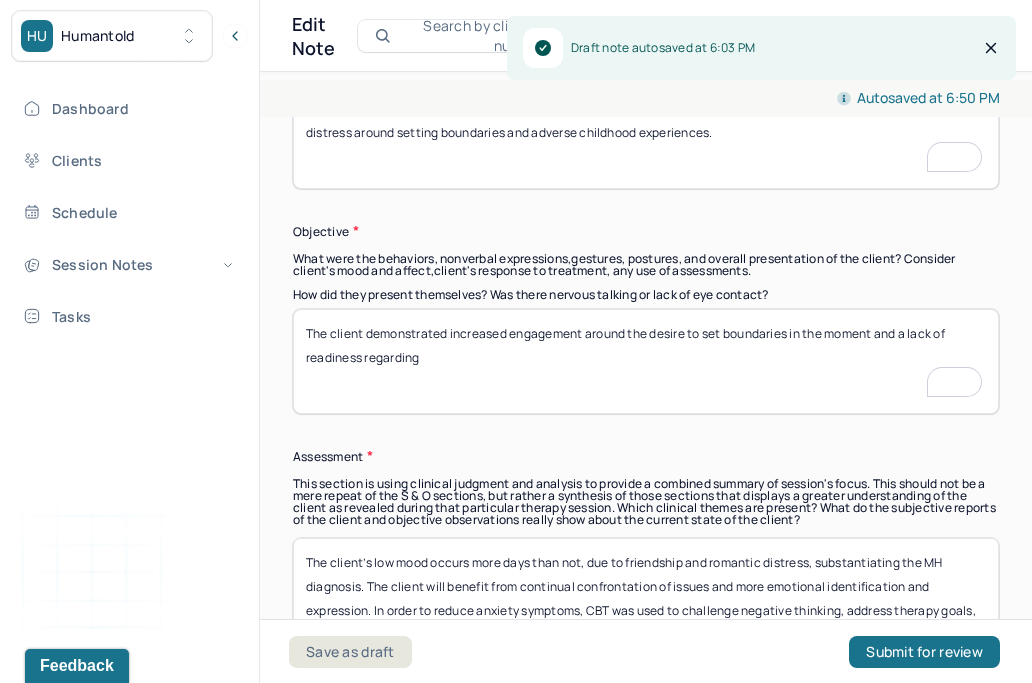 click on "The client demonstrated increased engagement around the desire to set boundaries in the moment and lack of readiness regarding" at bounding box center [646, 361] 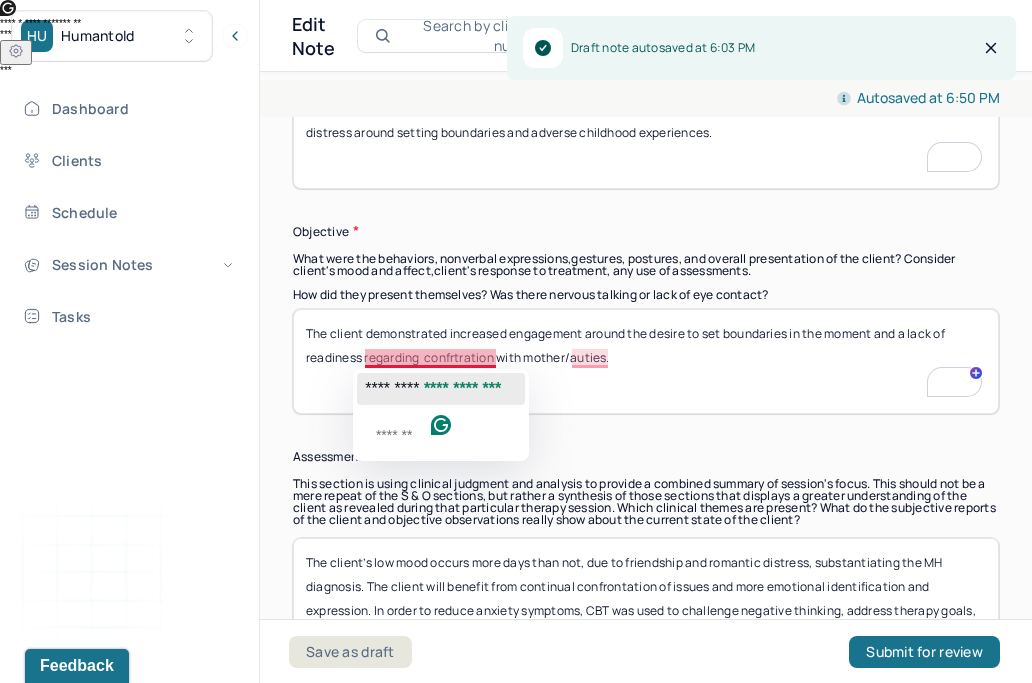 click on "*********" 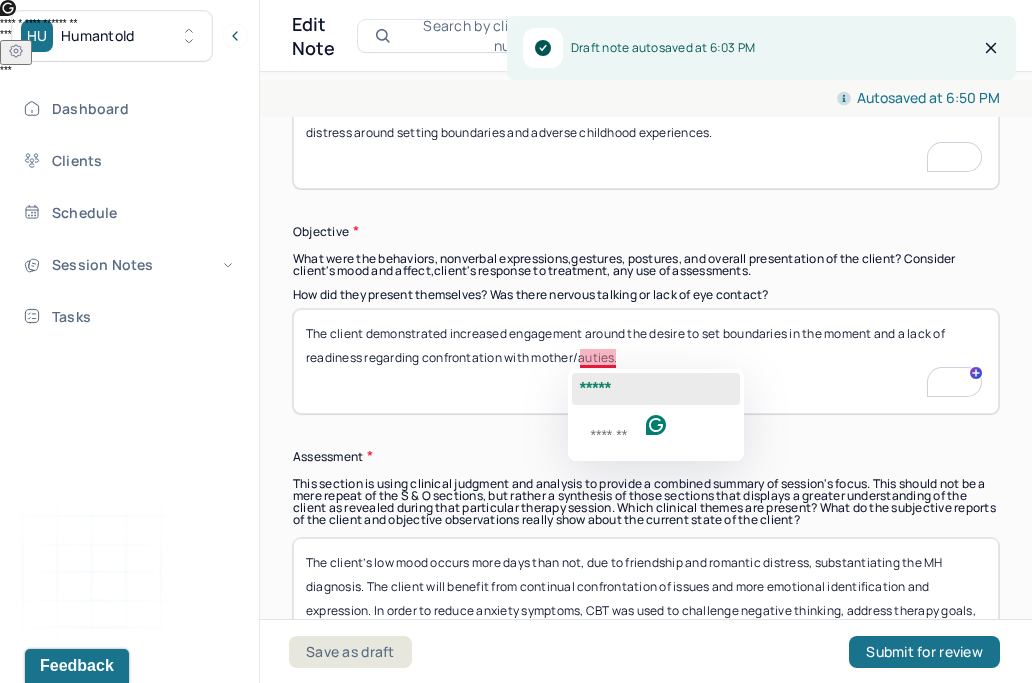 click on "*****" 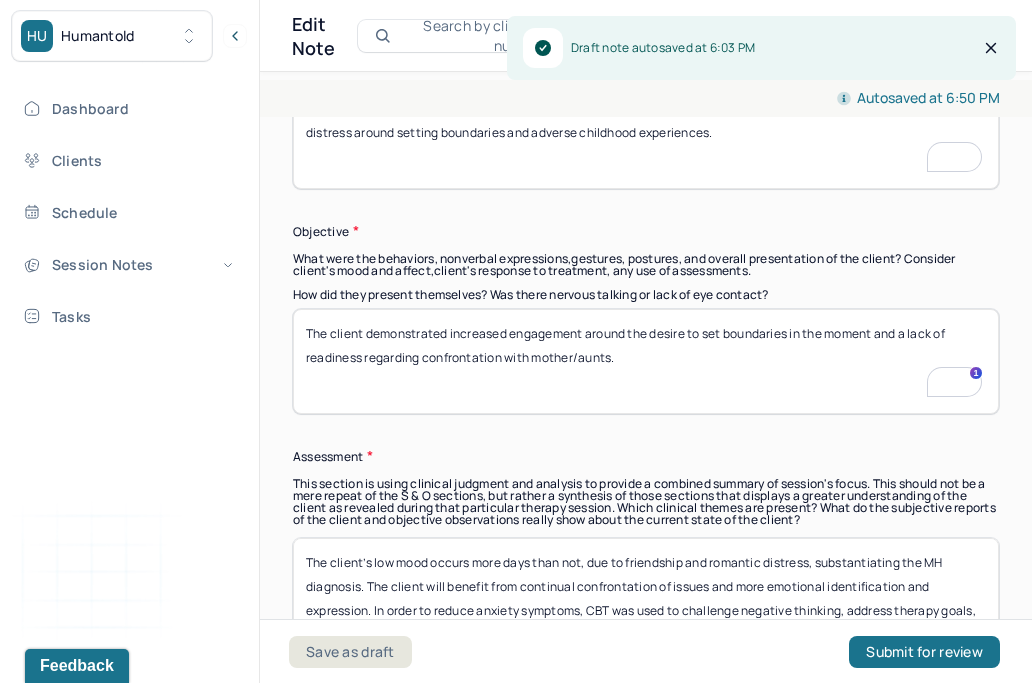 scroll, scrollTop: 1971, scrollLeft: 0, axis: vertical 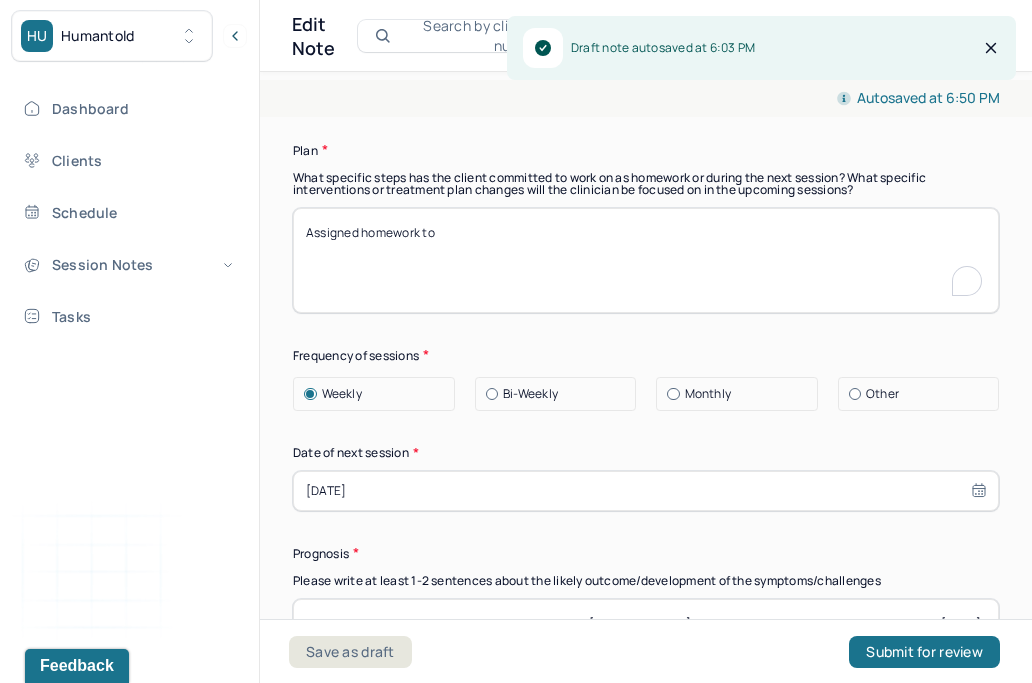 type on "The client demonstrated increased engagement around the desire to set boundaries in the moment and a lack of readiness regarding confrontation with mother/aunts." 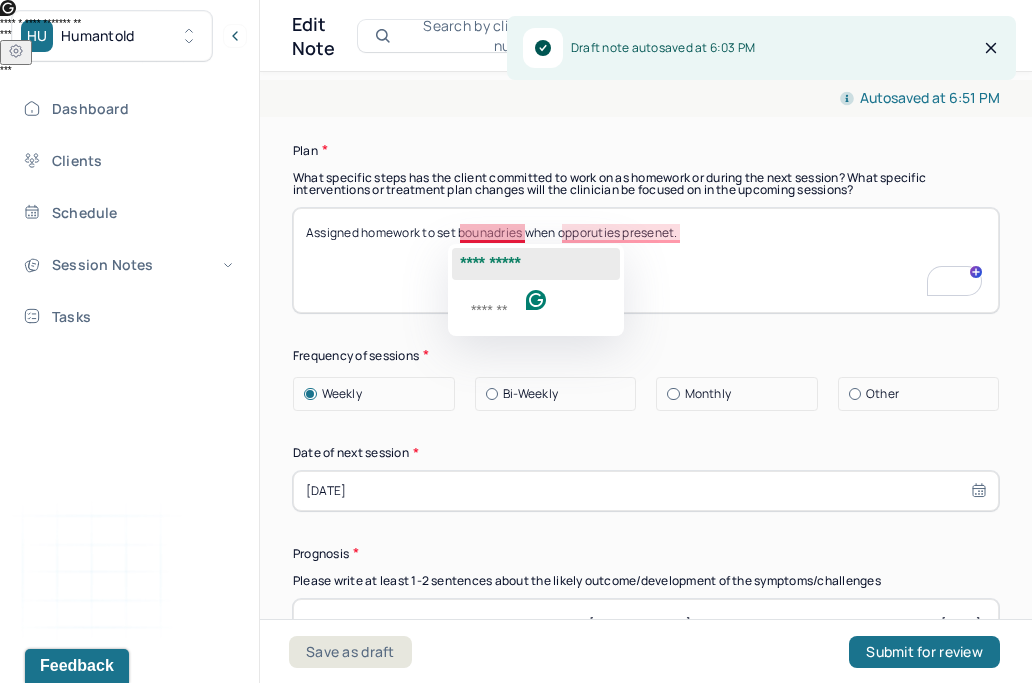 click on "**********" 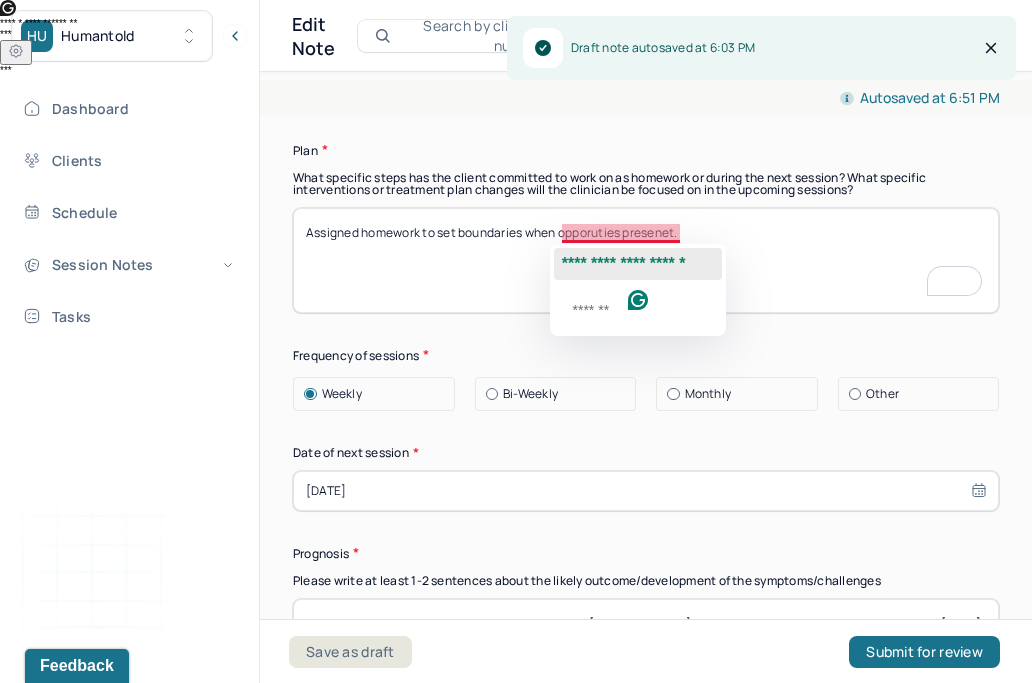 click on "**********" 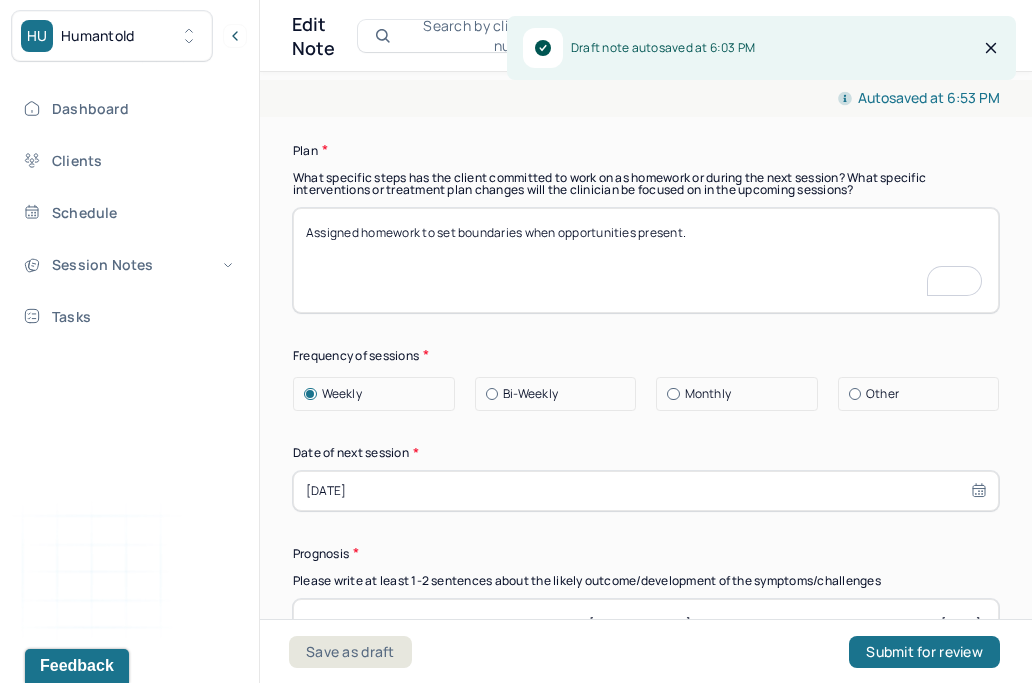 scroll, scrollTop: 2982, scrollLeft: 0, axis: vertical 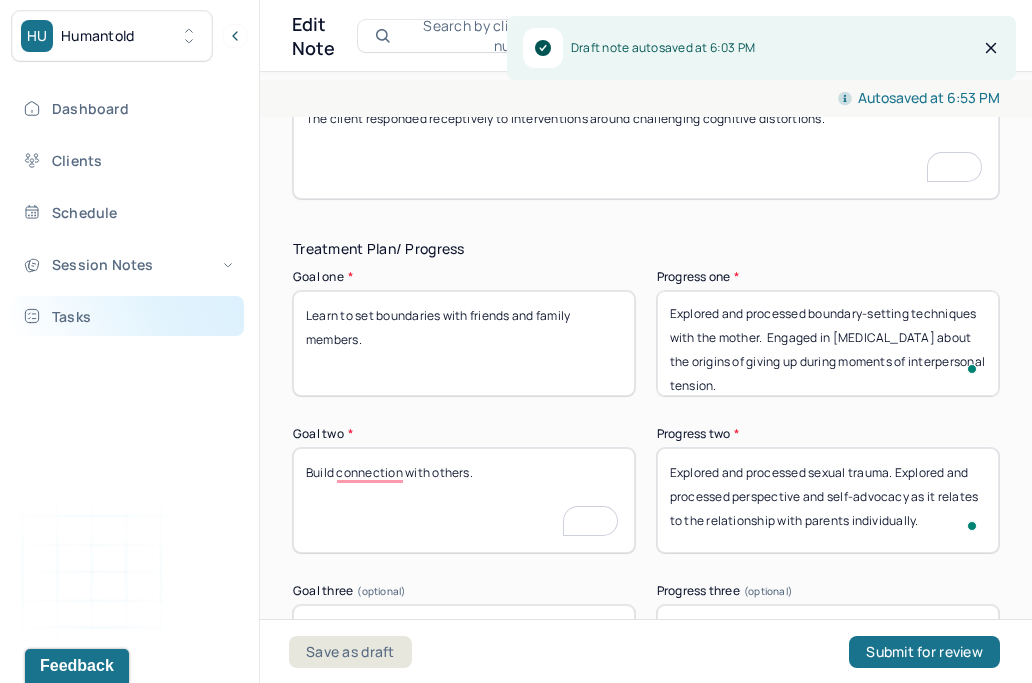 type on "Assigned homework to set boundaries when opportunities present." 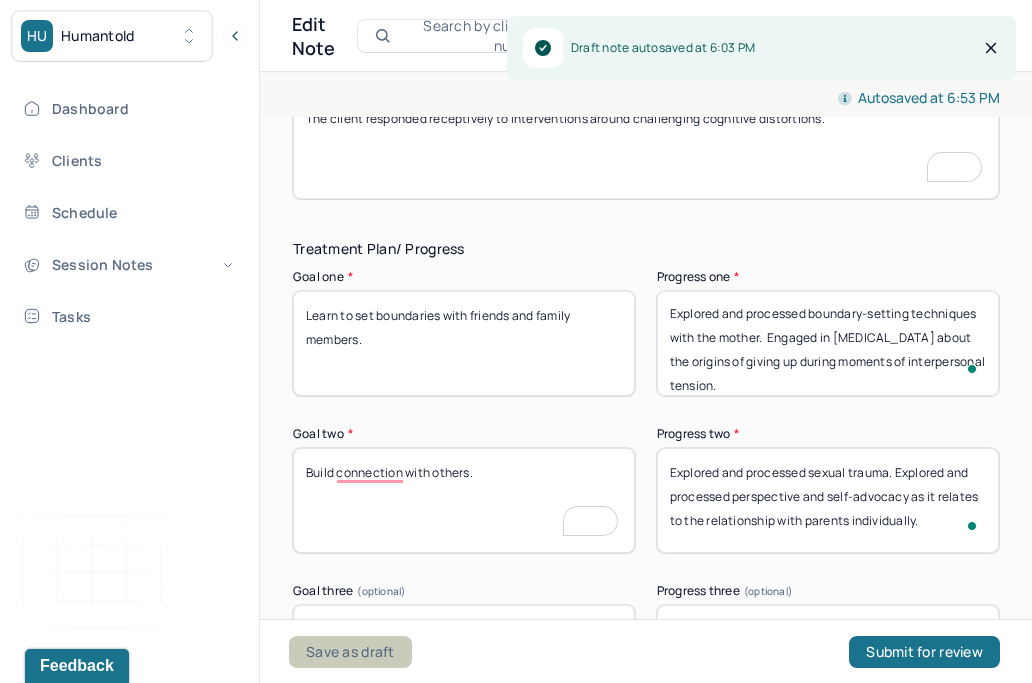 click on "Save as draft" at bounding box center [350, 652] 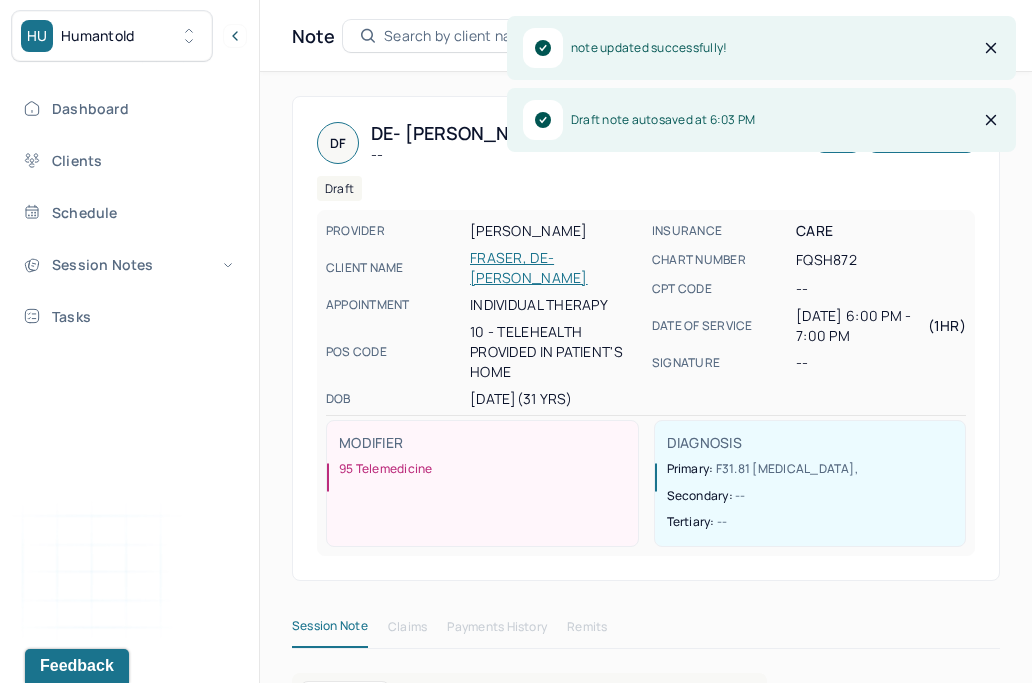 click on "HU Humantold" at bounding box center [112, 36] 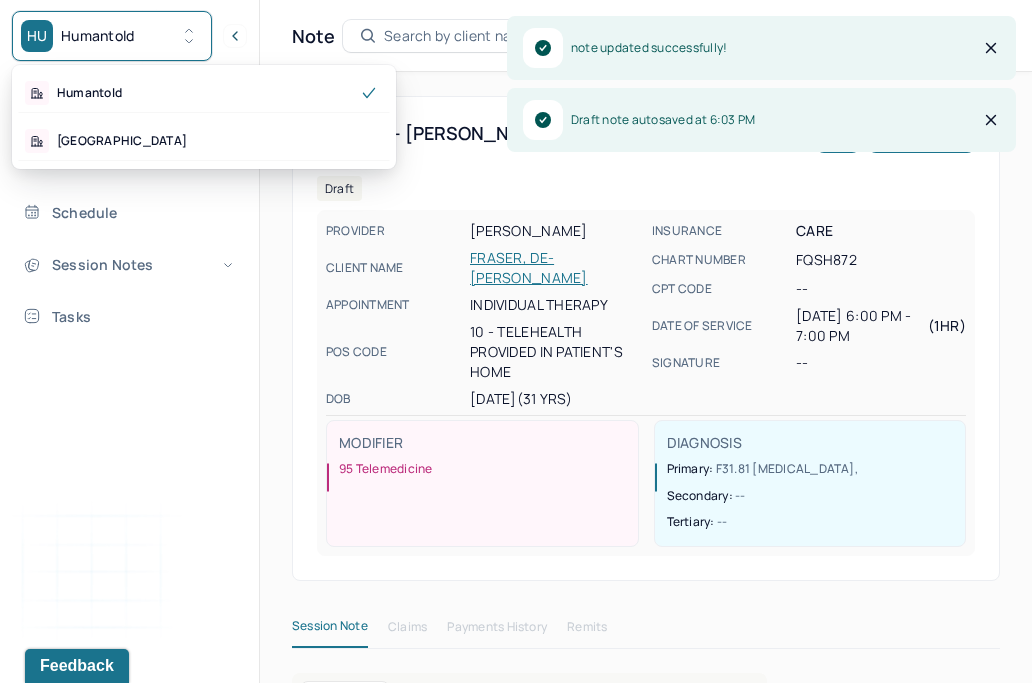 click on "DF De- Anna's   Individual soap note -- Draft       Actions   PROVIDER OFODILE, CHIOMA CLIENT NAME FRASER, DE-ANNA APPOINTMENT Individual therapy POS CODE 10 - Telehealth Provided in Patient's Home DOB 03/28/1994  (31 Yrs) INSURANCE CARE CHART NUMBER FQSH872 CPT CODE -- DATE OF SERVICE 07/09/2025   6:00 PM   -   7:00 PM ( 1hr ) SIGNATURE -- MODIFIER 95 Telemedicine DIAGNOSIS Primary:   F31.81 BIPOLAR II DISORDER ,  Secondary:   -- Tertiary:   --" at bounding box center (646, 338) 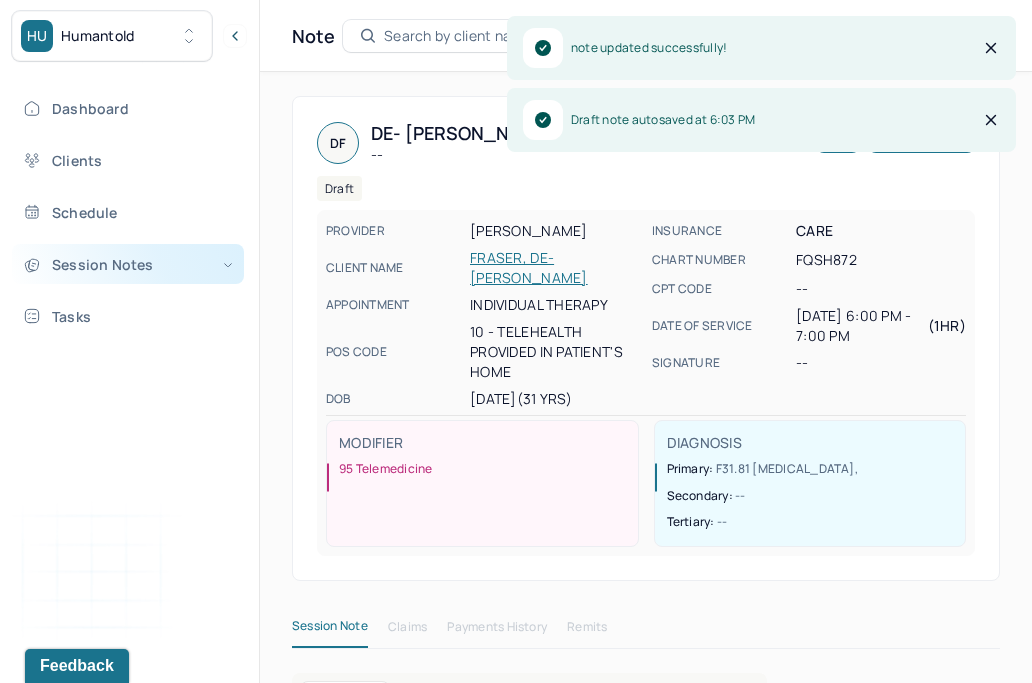 click on "Session Notes" at bounding box center [128, 264] 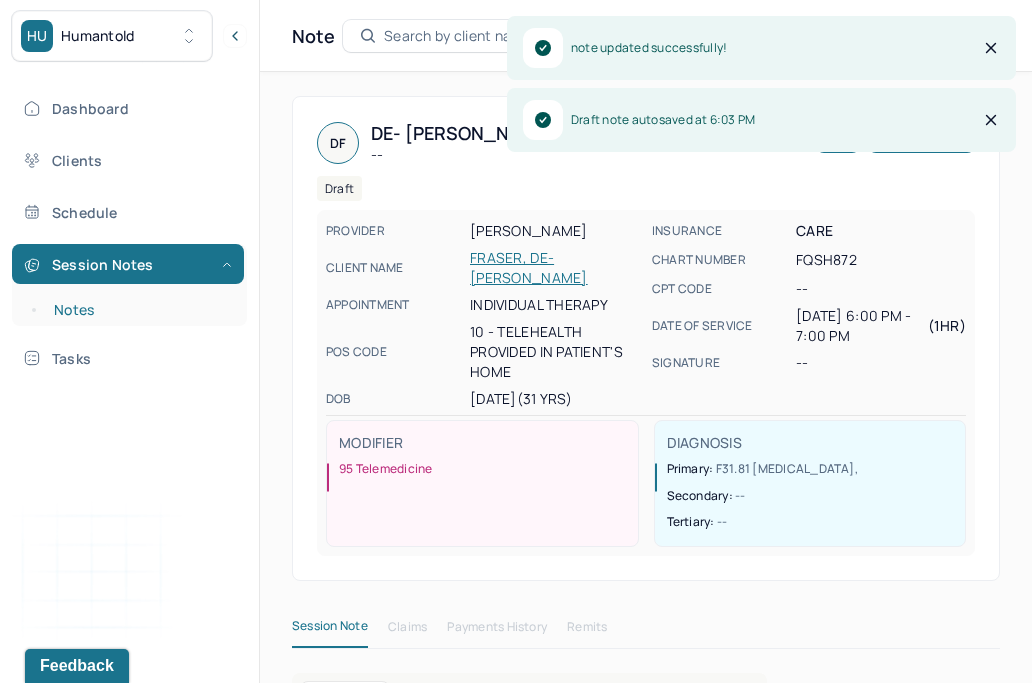 click on "Notes" at bounding box center [139, 310] 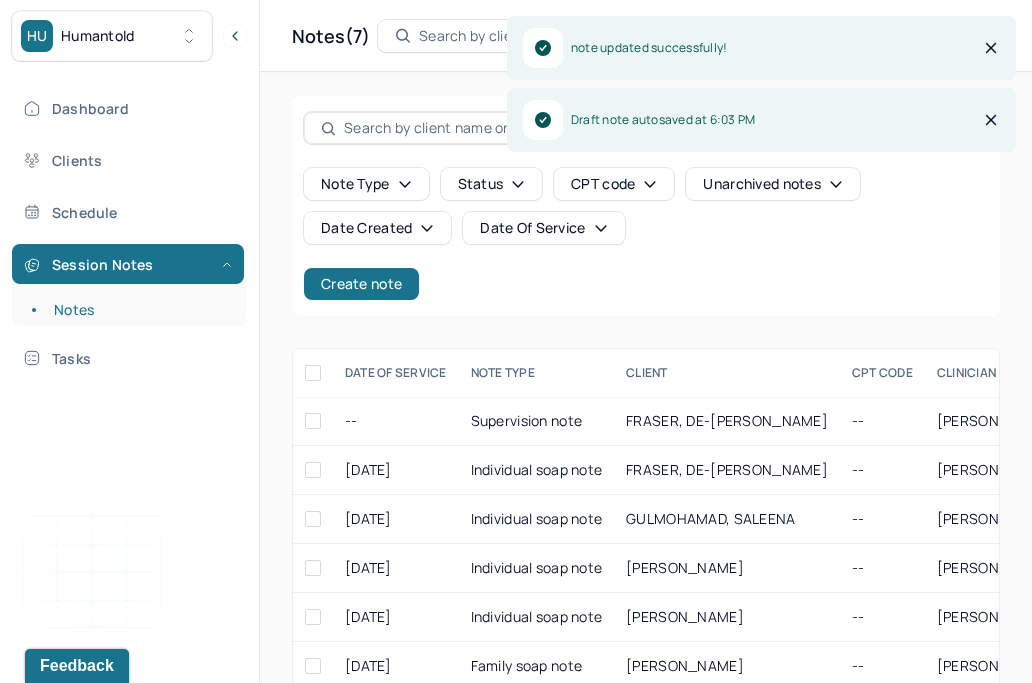 click on "Note type     Status     CPT code     Unarchived notes     Date Created     Date Of Service     Create note" at bounding box center (646, 234) 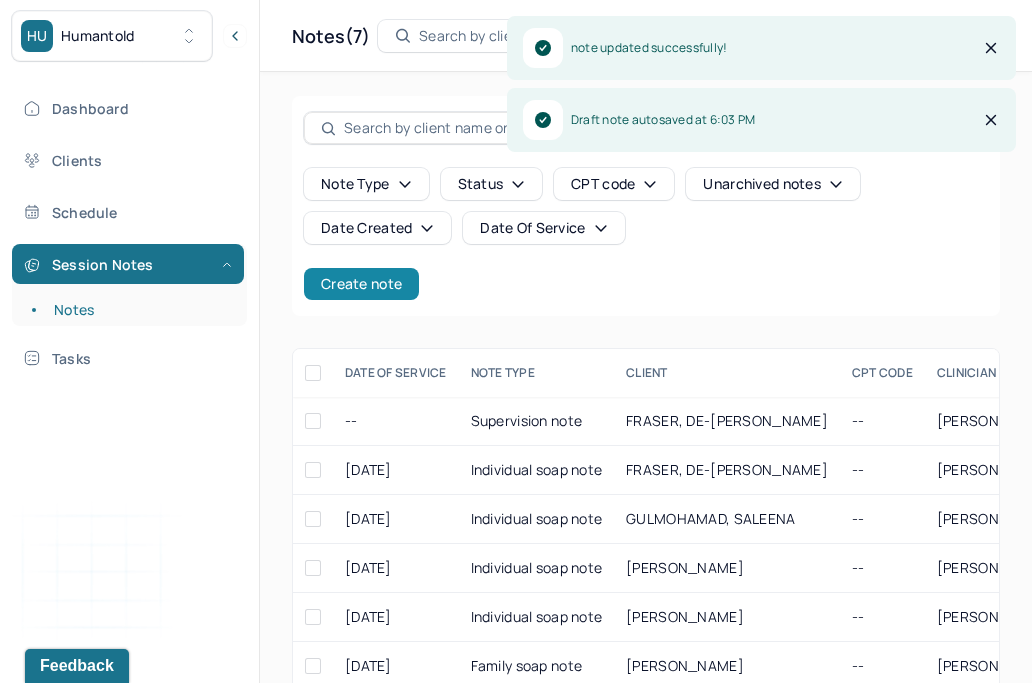 click on "Create note" at bounding box center (361, 284) 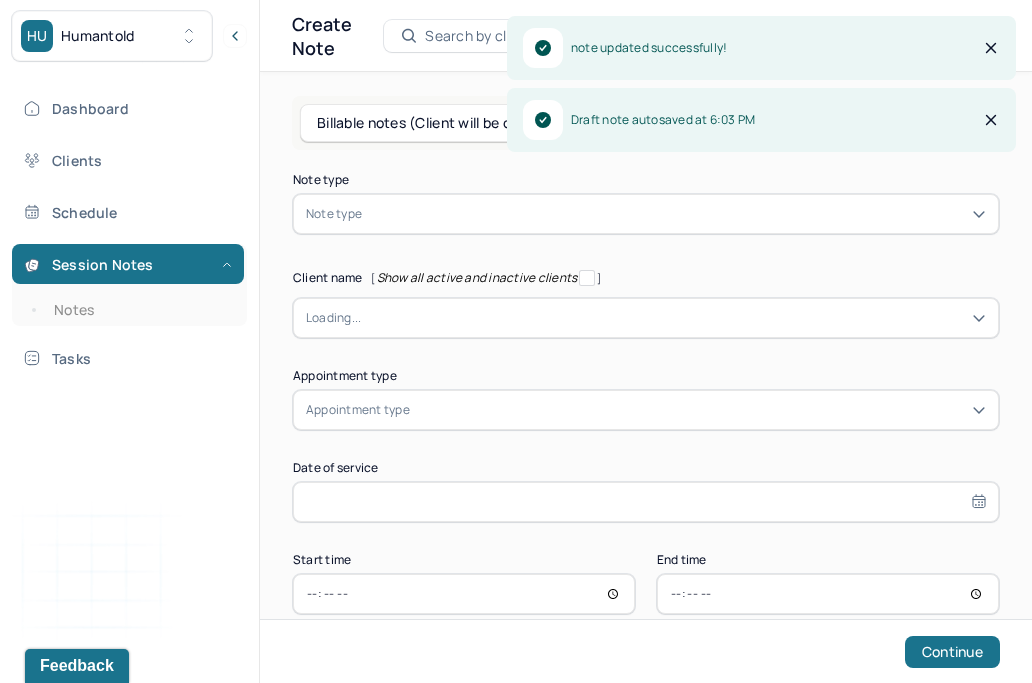 click at bounding box center [676, 214] 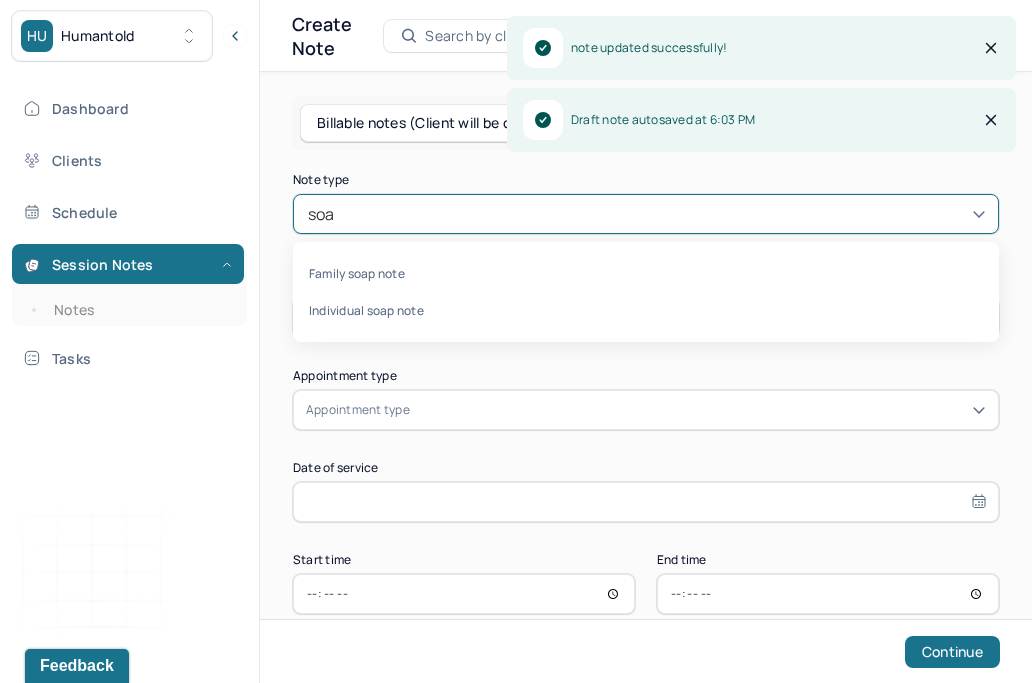 type on "soap" 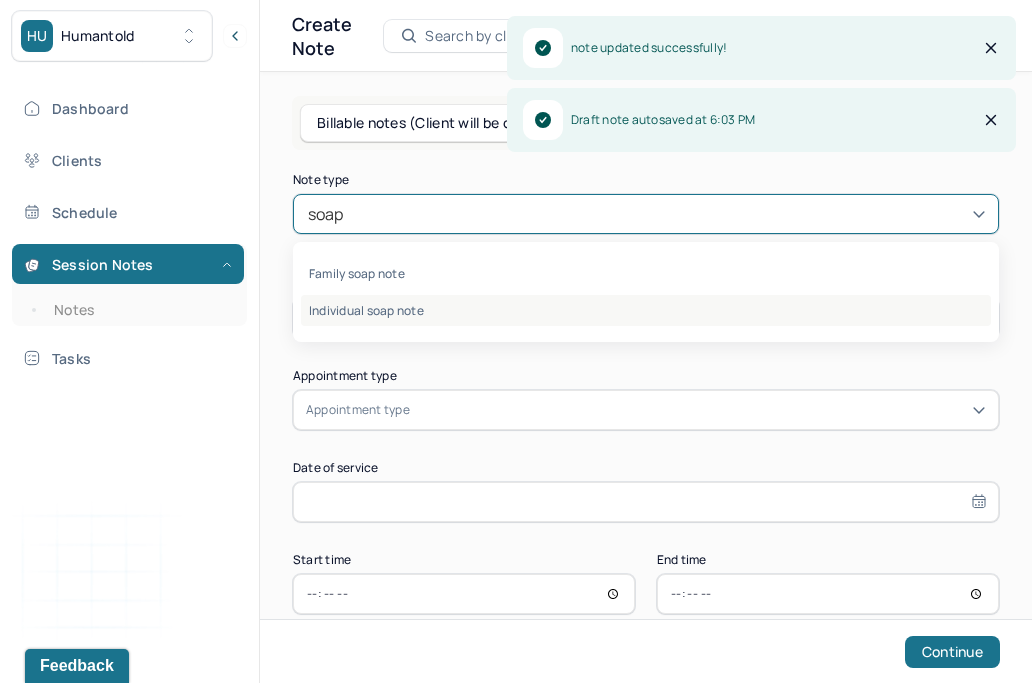 click on "Individual soap note" at bounding box center [646, 310] 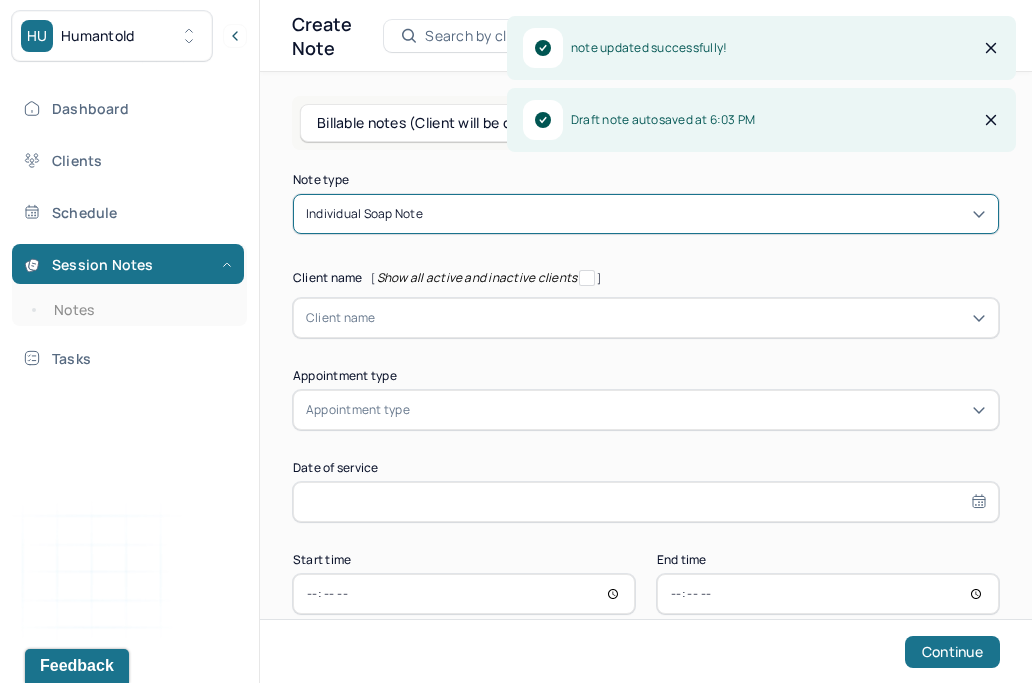 click at bounding box center [681, 318] 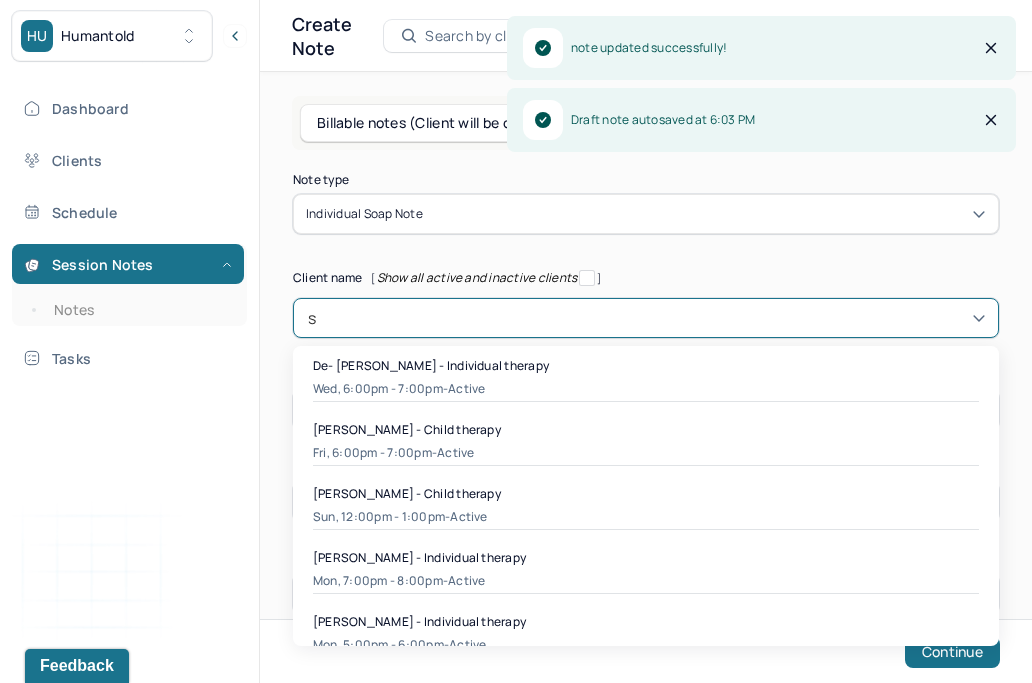 type on "sy" 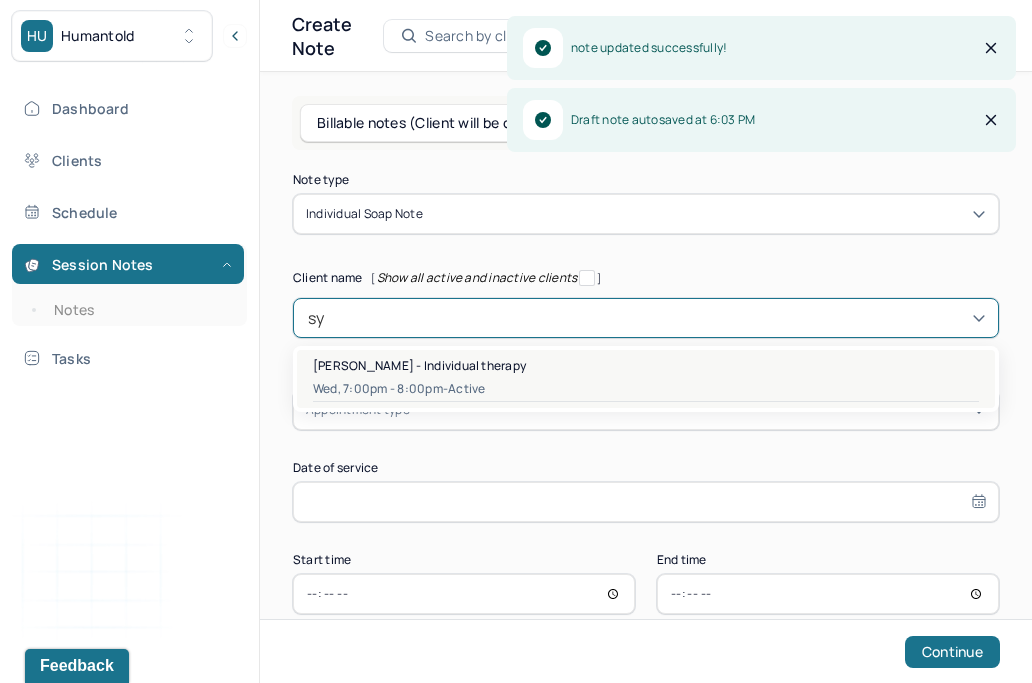 click on "Wed, 7:00pm - 8:00pm  -  active" at bounding box center (646, 389) 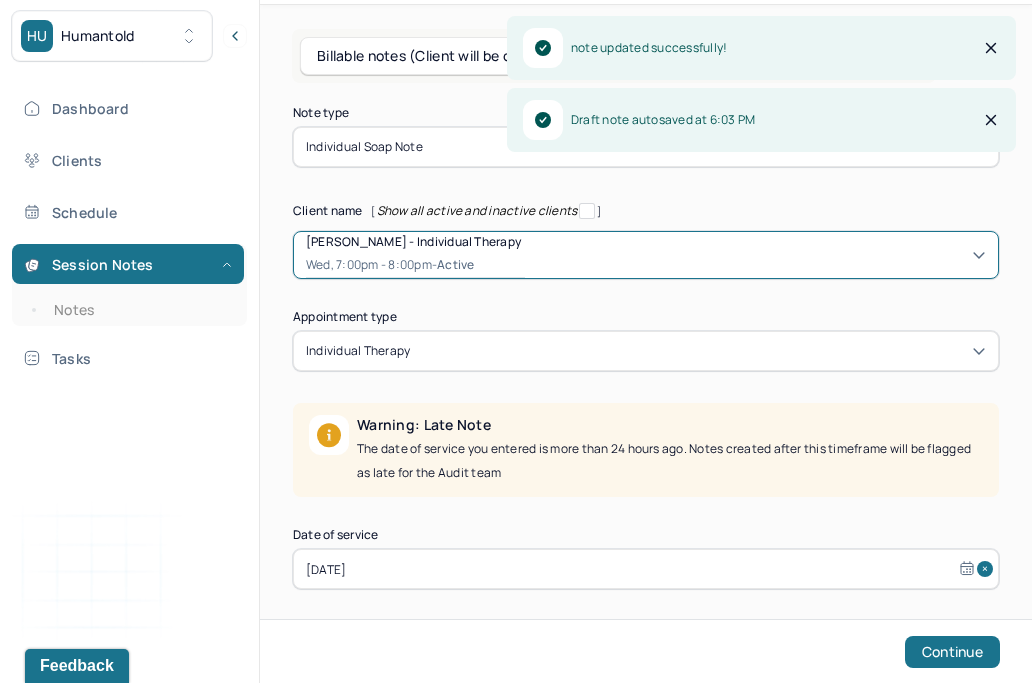 scroll, scrollTop: 171, scrollLeft: 0, axis: vertical 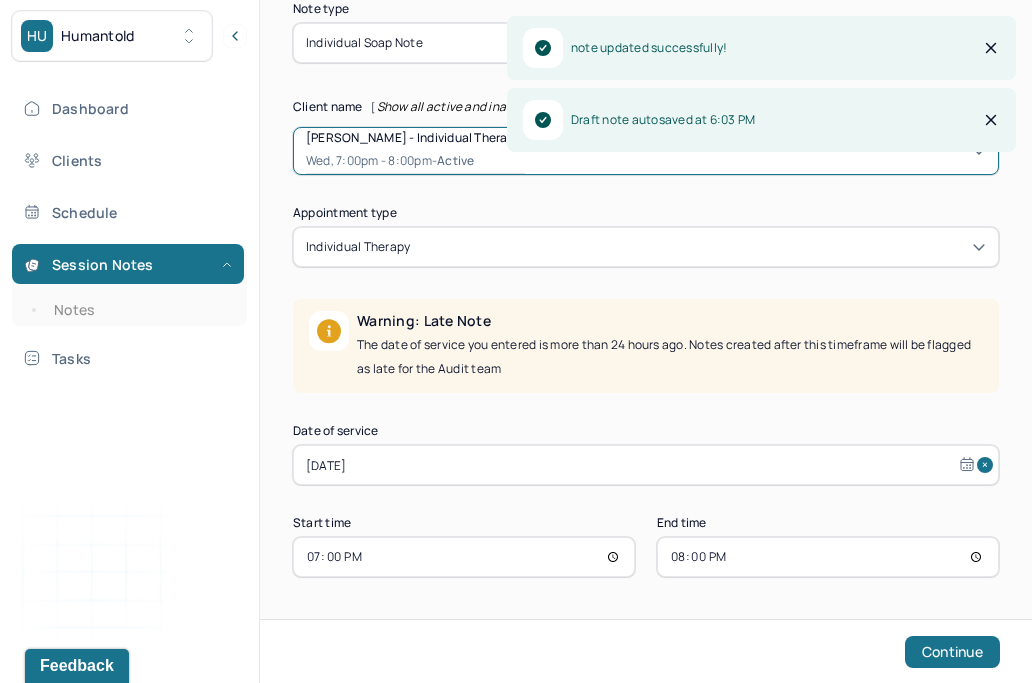 click on "Jul 2, 2025" at bounding box center [646, 465] 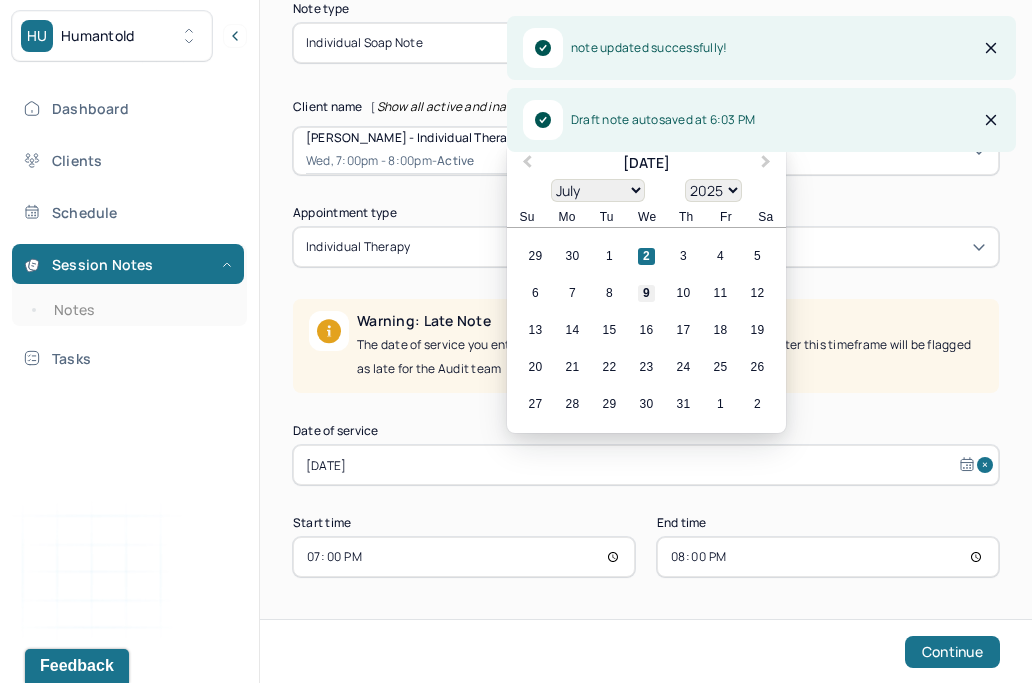 click on "9" at bounding box center [646, 293] 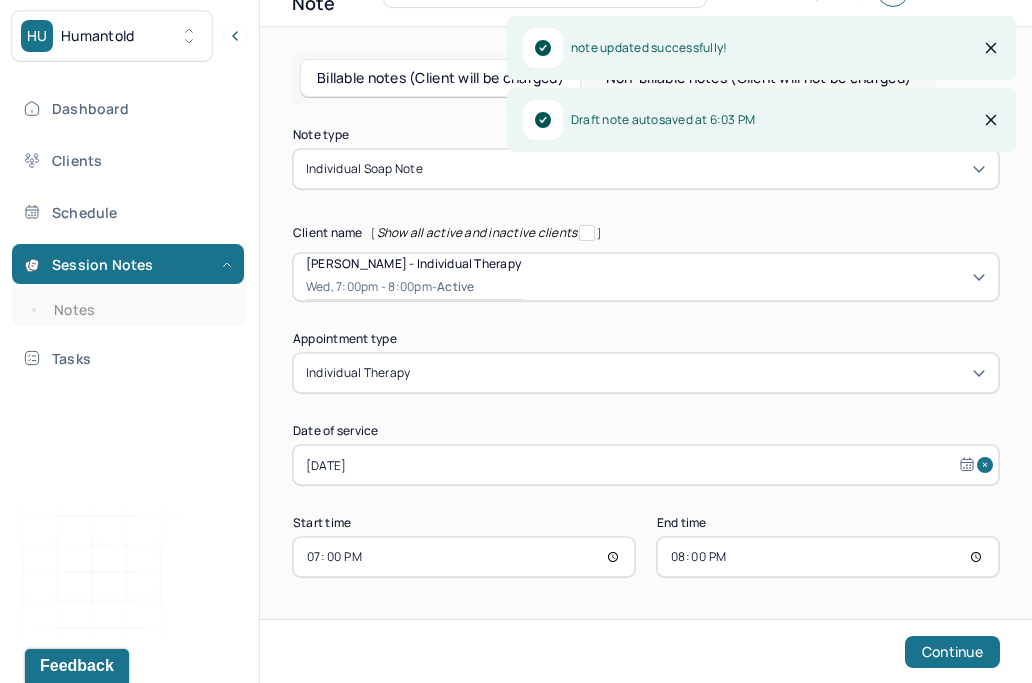 scroll, scrollTop: 45, scrollLeft: 0, axis: vertical 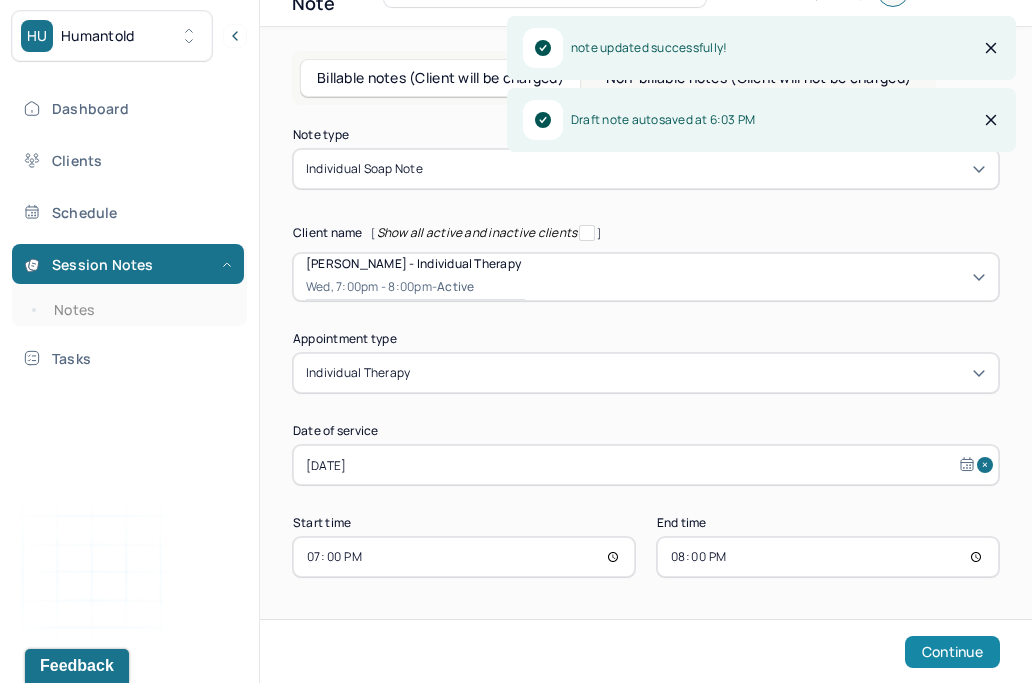 click on "Continue" at bounding box center (952, 652) 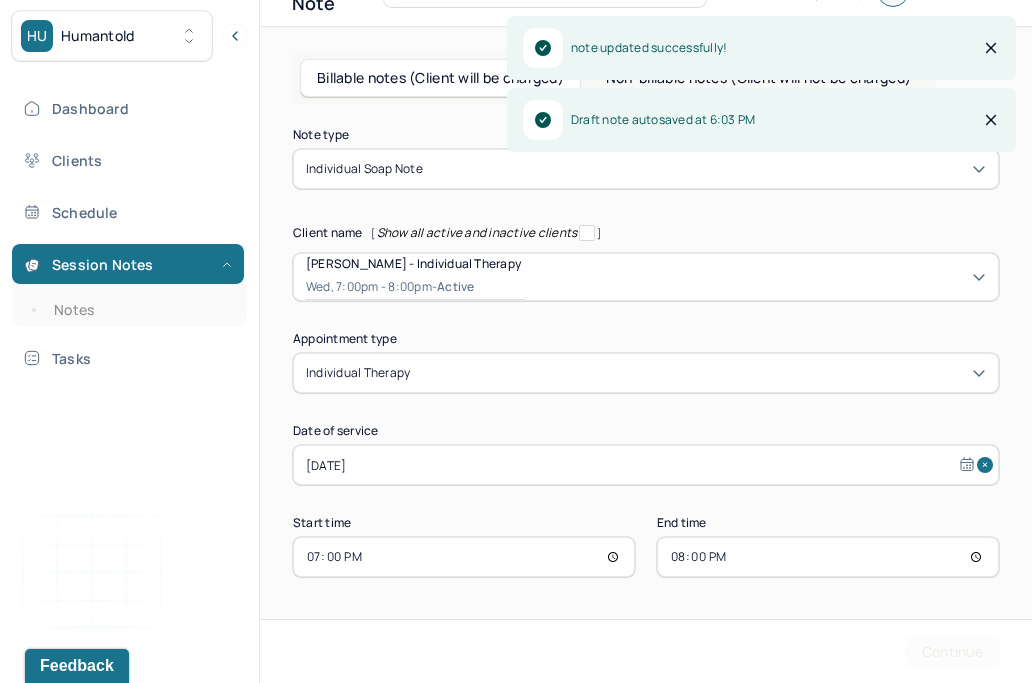 scroll, scrollTop: 0, scrollLeft: 0, axis: both 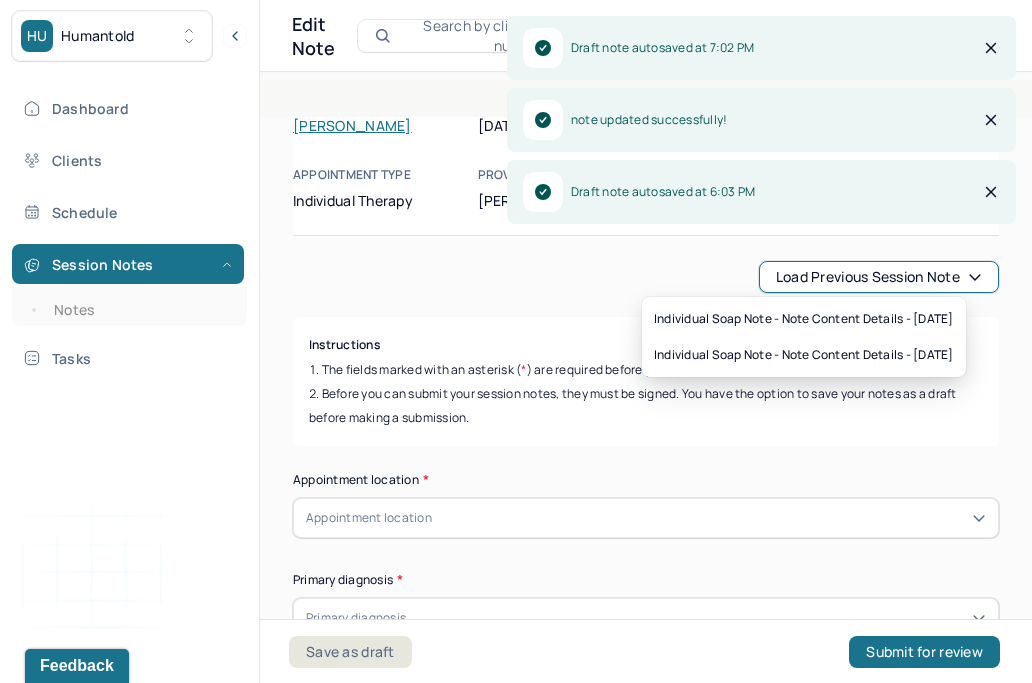 click on "Load previous session note" at bounding box center [879, 277] 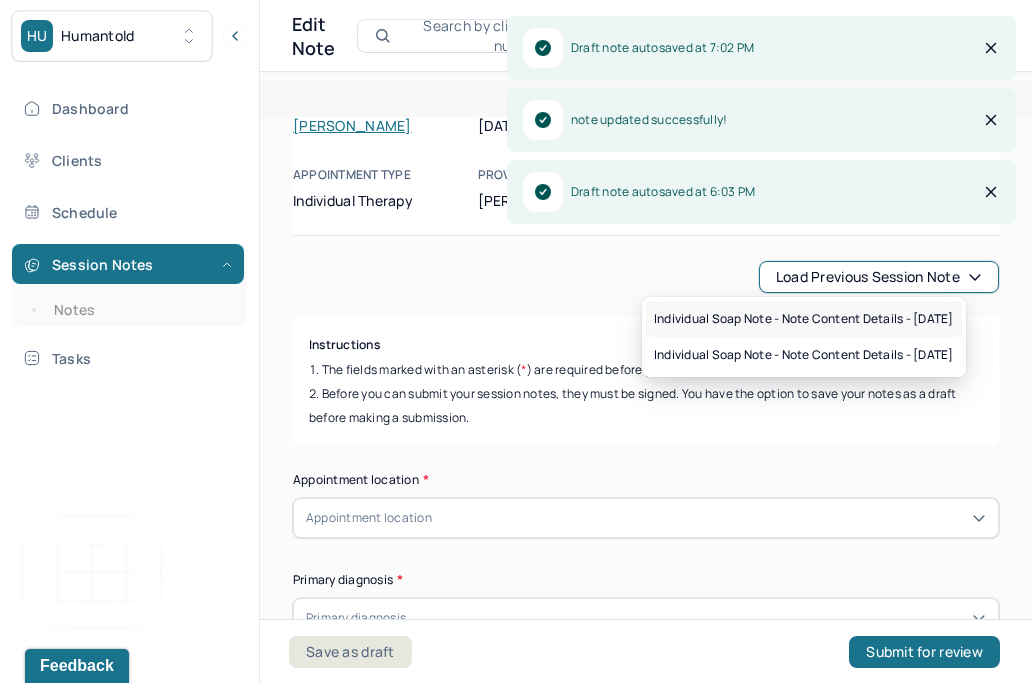 click on "Individual soap note   - Note content Details -   06/25/2025" at bounding box center [804, 319] 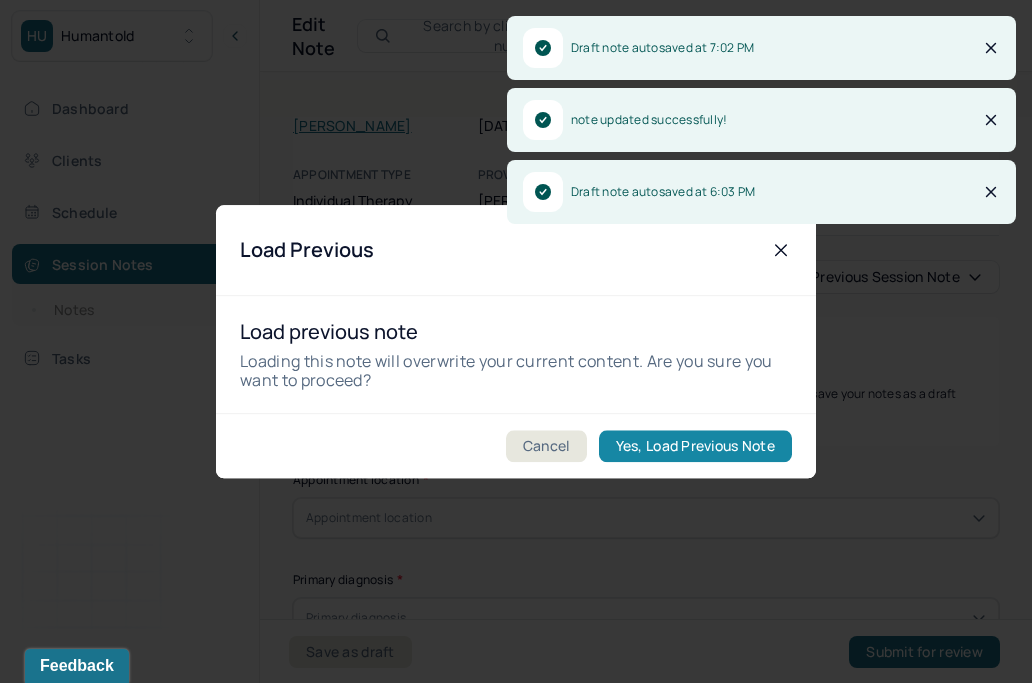 click on "Yes, Load Previous Note" at bounding box center (695, 446) 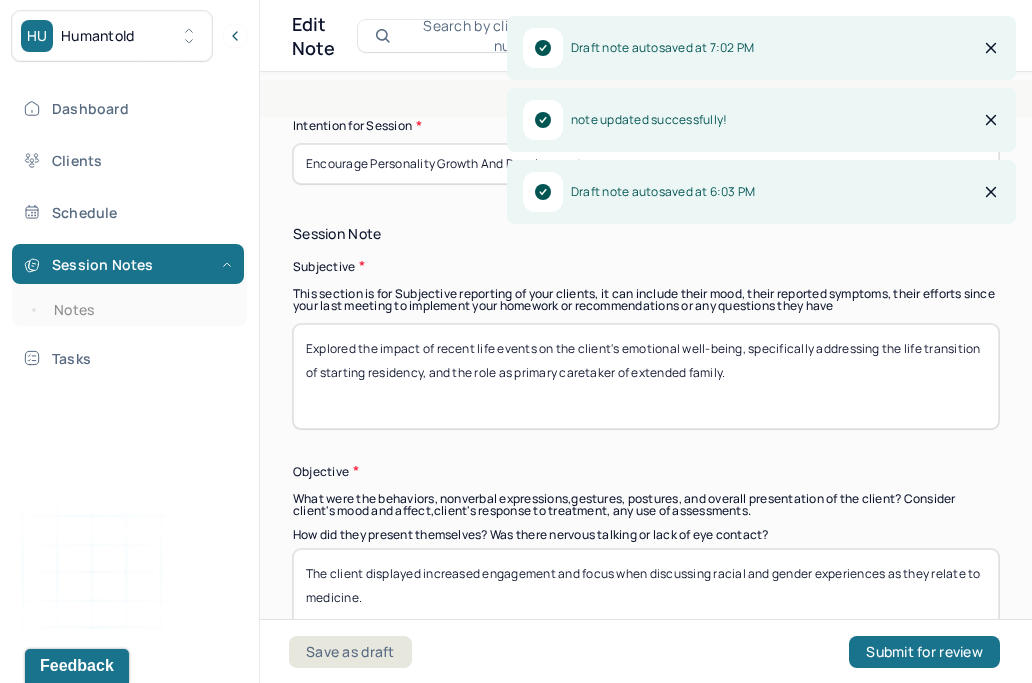scroll, scrollTop: 1358, scrollLeft: 0, axis: vertical 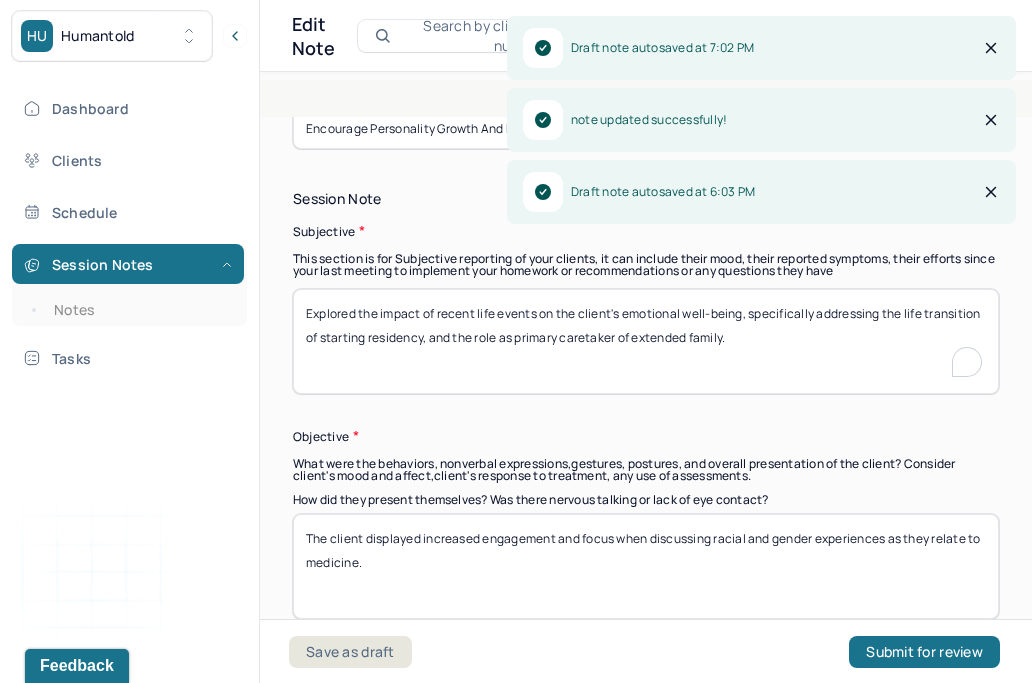 click on "Explored the impact of recent life events on the client's emotional well-being, specifically addressing the life transition of starting residency, and the role as primary caretaker of extended family." at bounding box center (646, 341) 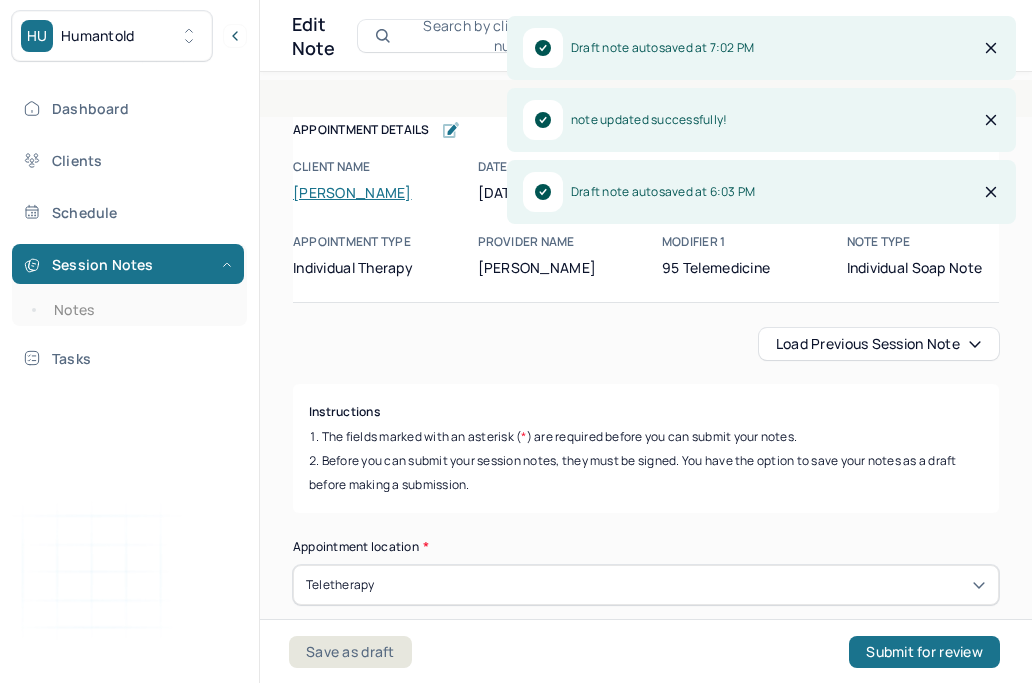 scroll, scrollTop: 0, scrollLeft: 0, axis: both 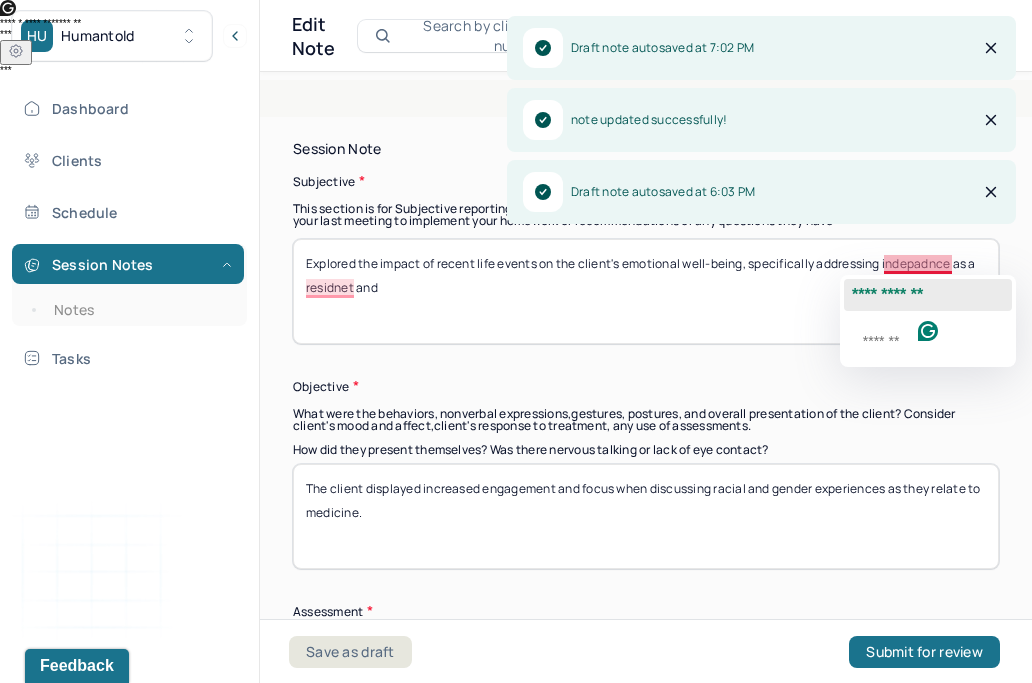 click on "**********" 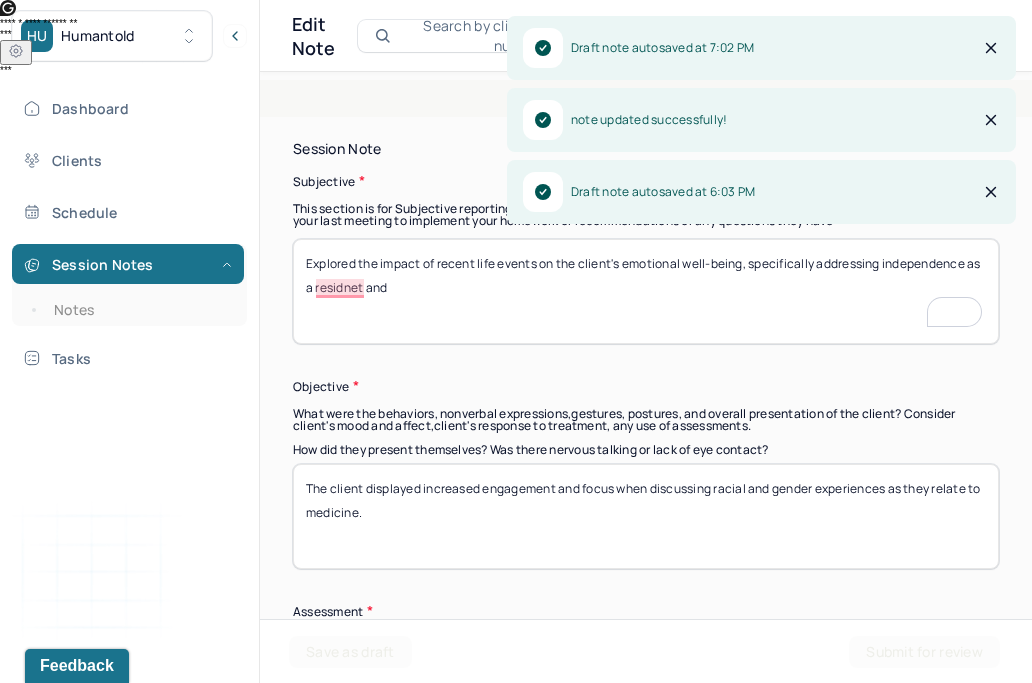 click on "Explored the impact of recent life events on the client's emotional well-being, specifically addressing indepadnce as a residnet and" at bounding box center [646, 291] 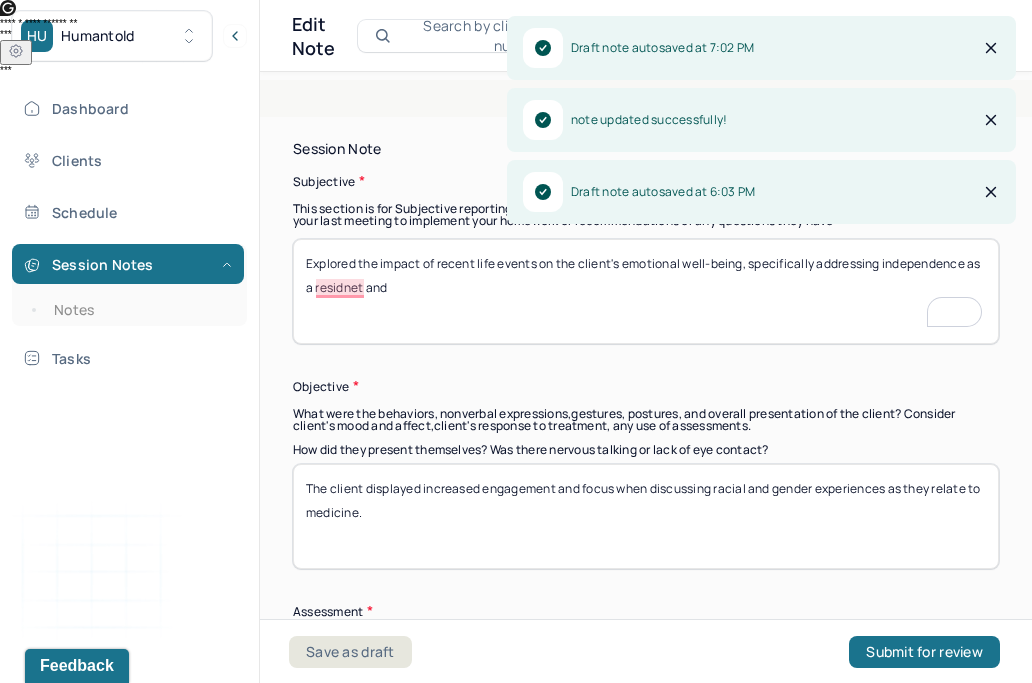 type on "Explored the impact of recent life events on the client's emotional well-being, specifically addressing independence as a residnet and" 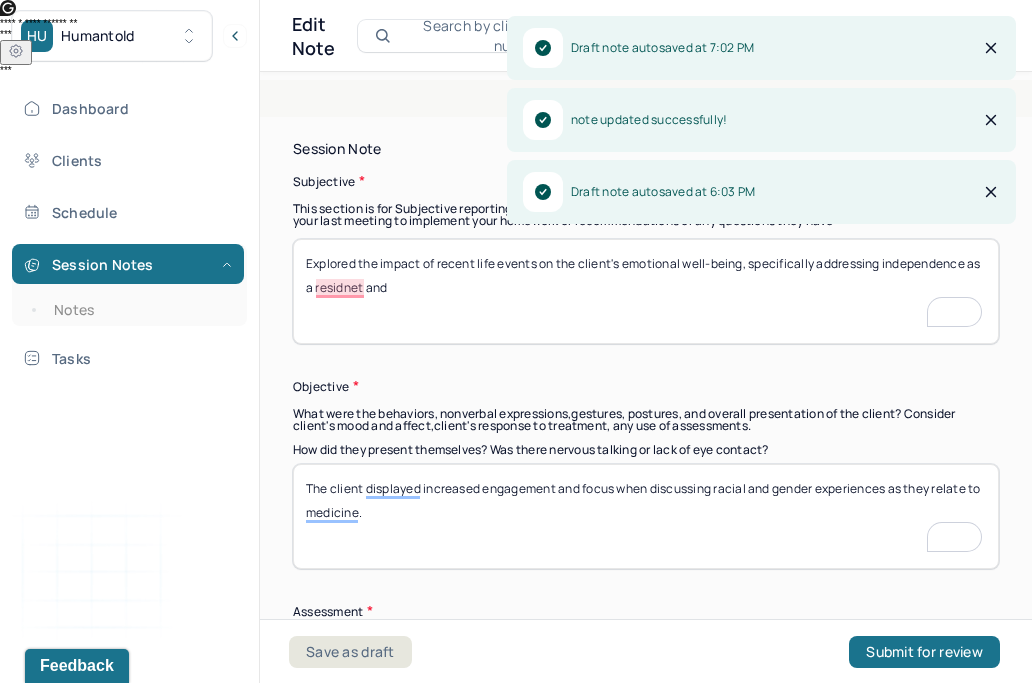 drag, startPoint x: 756, startPoint y: 496, endPoint x: 784, endPoint y: 517, distance: 35 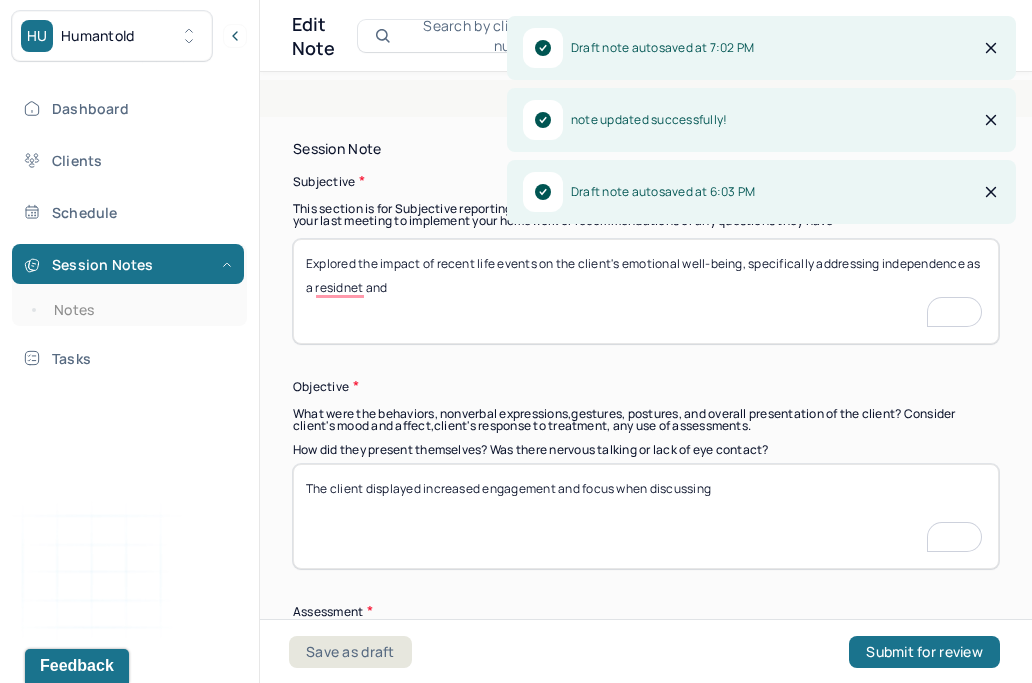 scroll, scrollTop: 1408, scrollLeft: 0, axis: vertical 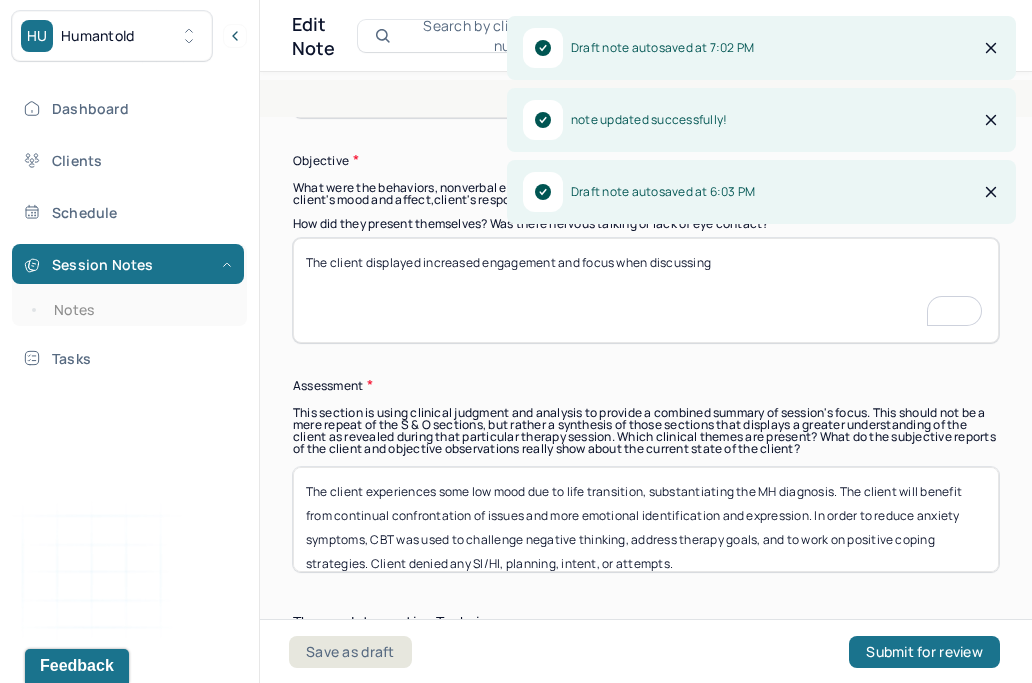 type on "Explored the impact of recent life events on the client's emotional well-being, specifically addressing independence as a resident and" 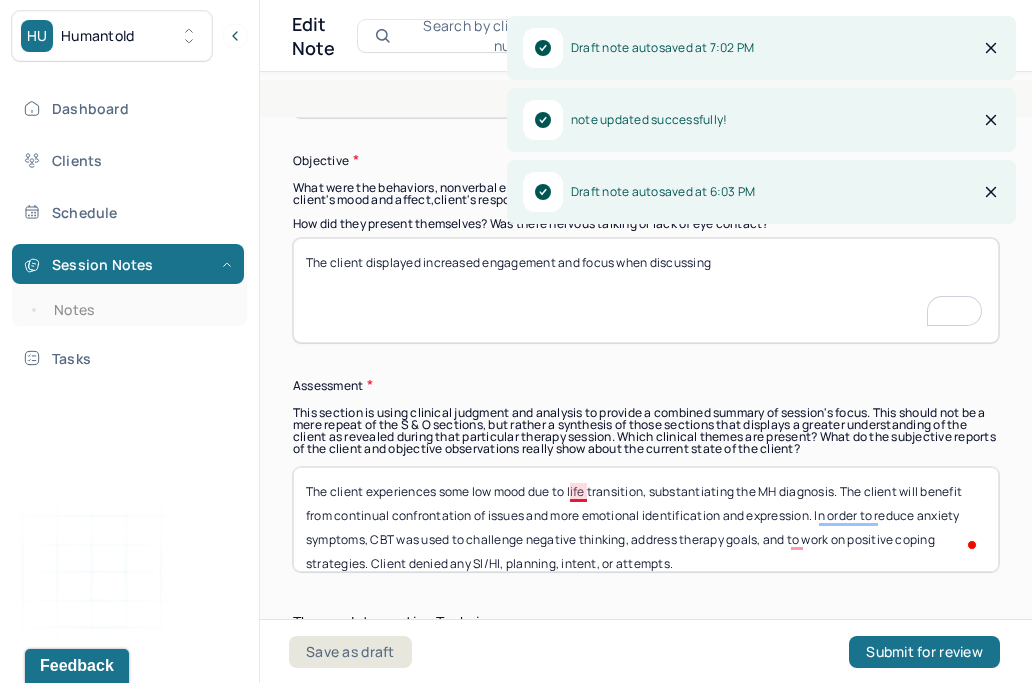 click on "The client experiences some low mood due to life transition, substantiating the MH diagnosis. The client will benefit from continual confrontation of issues and more emotional identification and expression. In order to reduce anxiety symptoms, CBT was used to challenge negative thinking, address therapy goals, and to work on positive coping strategies. Client denied any SI/HI, planning, intent, or attempts." at bounding box center [646, 519] 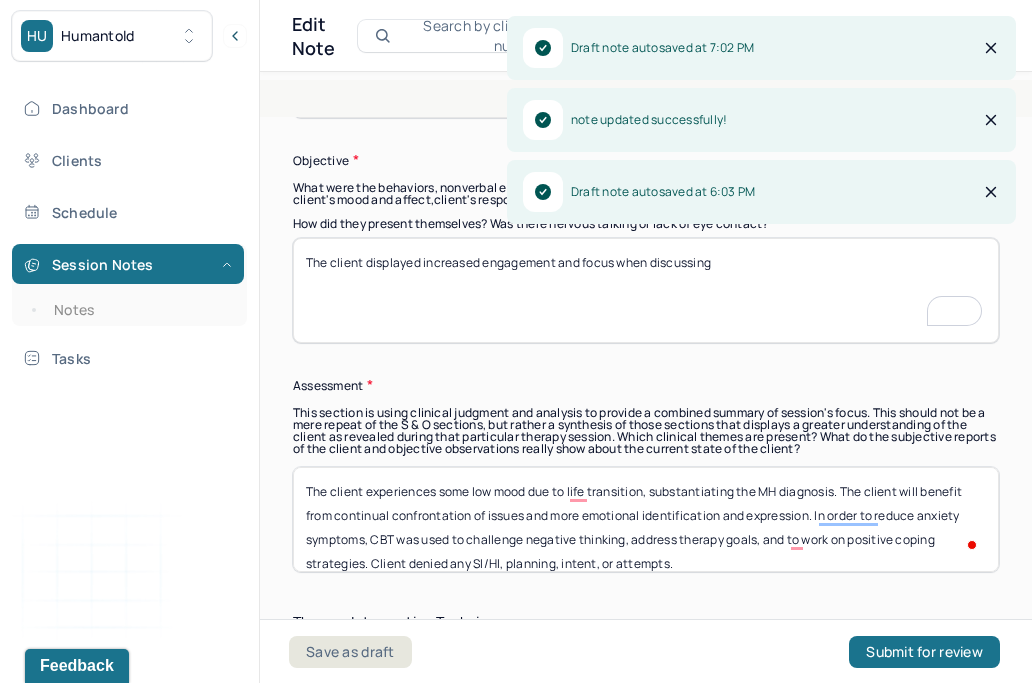 click on "The client experiences some low mood due to life transition, substantiating the MH diagnosis. The client will benefit from continual confrontation of issues and more emotional identification and expression. In order to reduce anxiety symptoms, CBT was used to challenge negative thinking, address therapy goals, and to work on positive coping strategies. Client denied any SI/HI, planning, intent, or attempts." at bounding box center (646, 519) 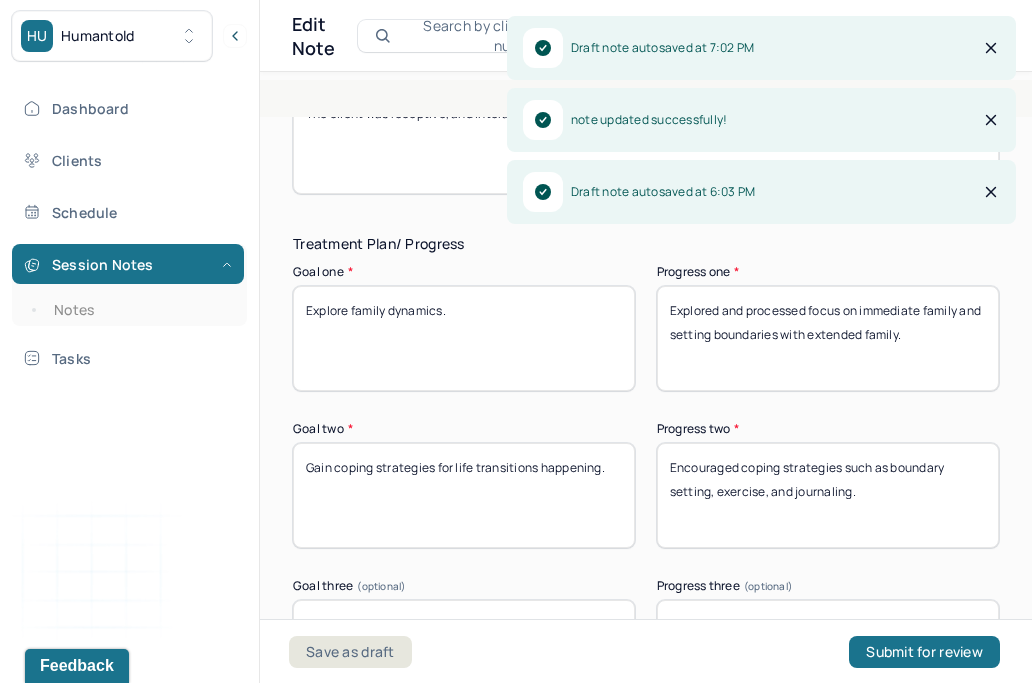 type on "The client experiences some low mood due to career trasition, substantiating the MH diagnosis. The client will benefit from continual confrontation of issues and more emotional identification and expression. In order to reduce anxiety symptoms, CBT was used to challenge negative thinking, address therapy goals, and to work on positive coping strategies. Client denied any SI/HI, planning, intent, or attempts." 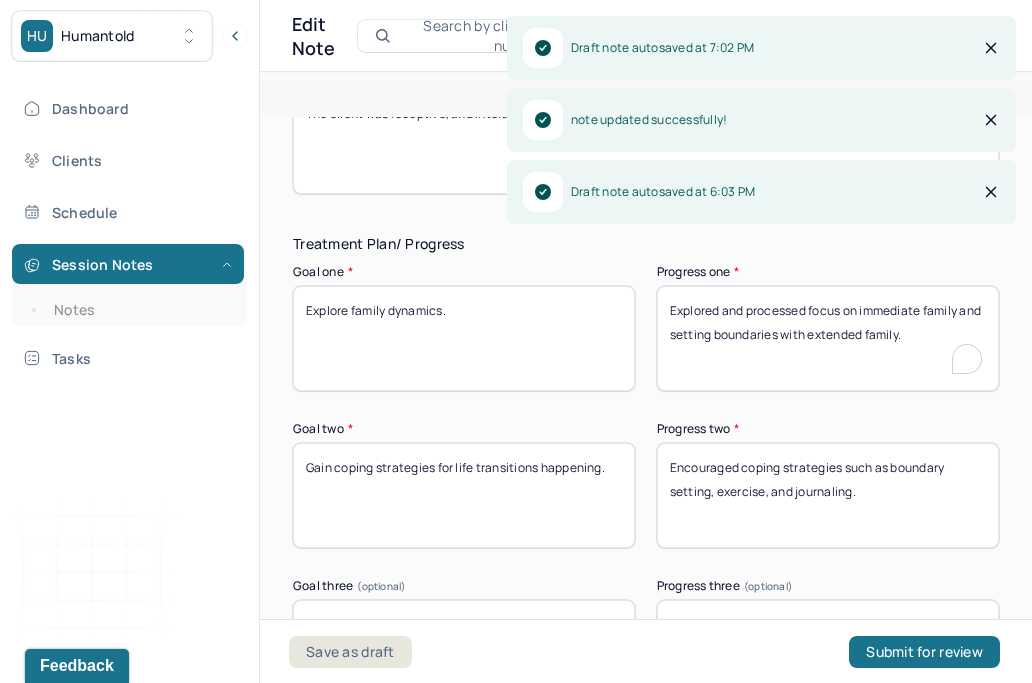 drag, startPoint x: 811, startPoint y: 316, endPoint x: 969, endPoint y: 471, distance: 221.3346 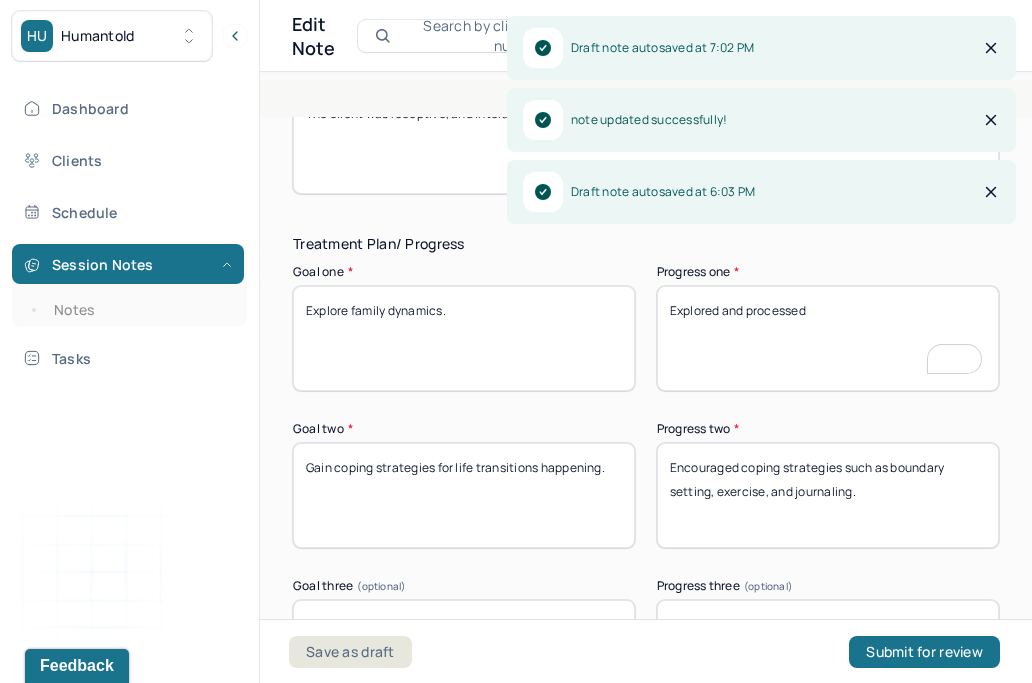 click on "Explored and processed" at bounding box center (828, 338) 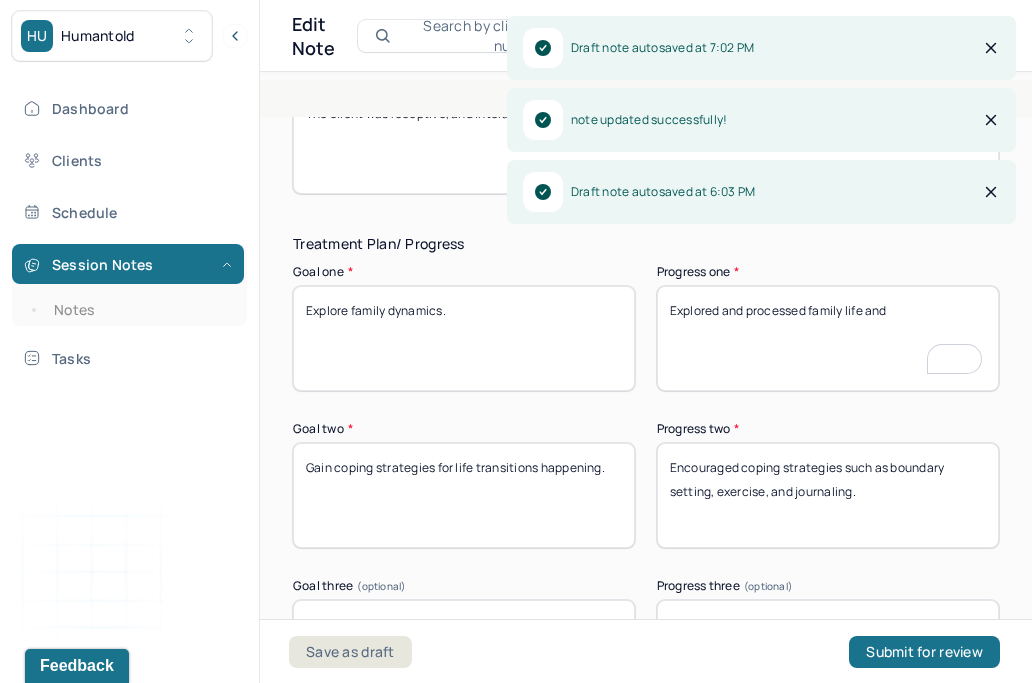 scroll, scrollTop: 3564, scrollLeft: 0, axis: vertical 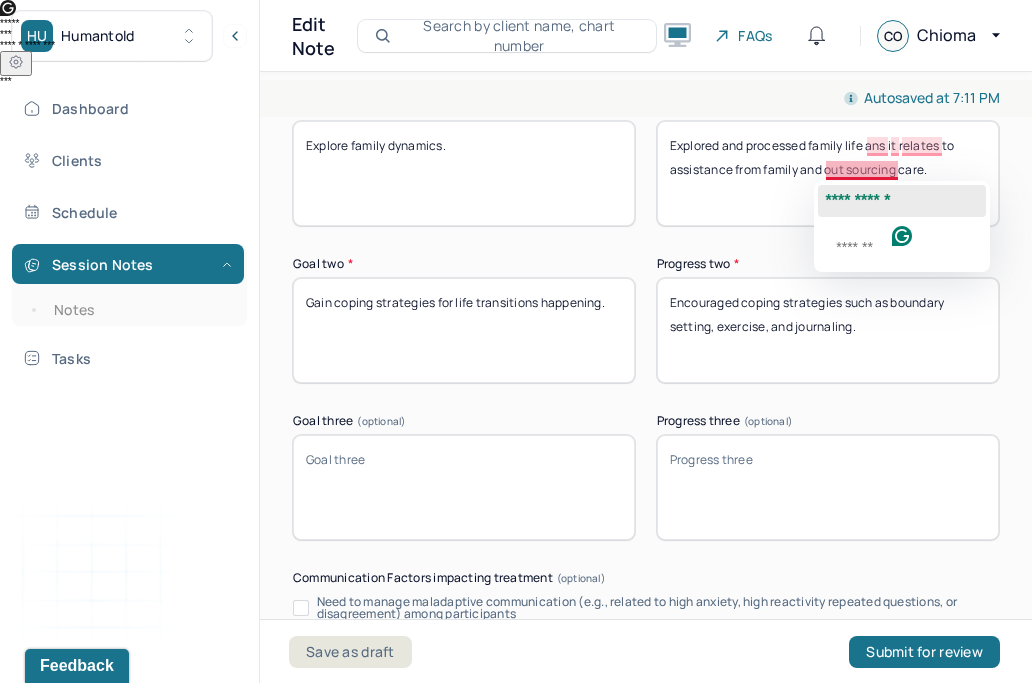 click on "**********" 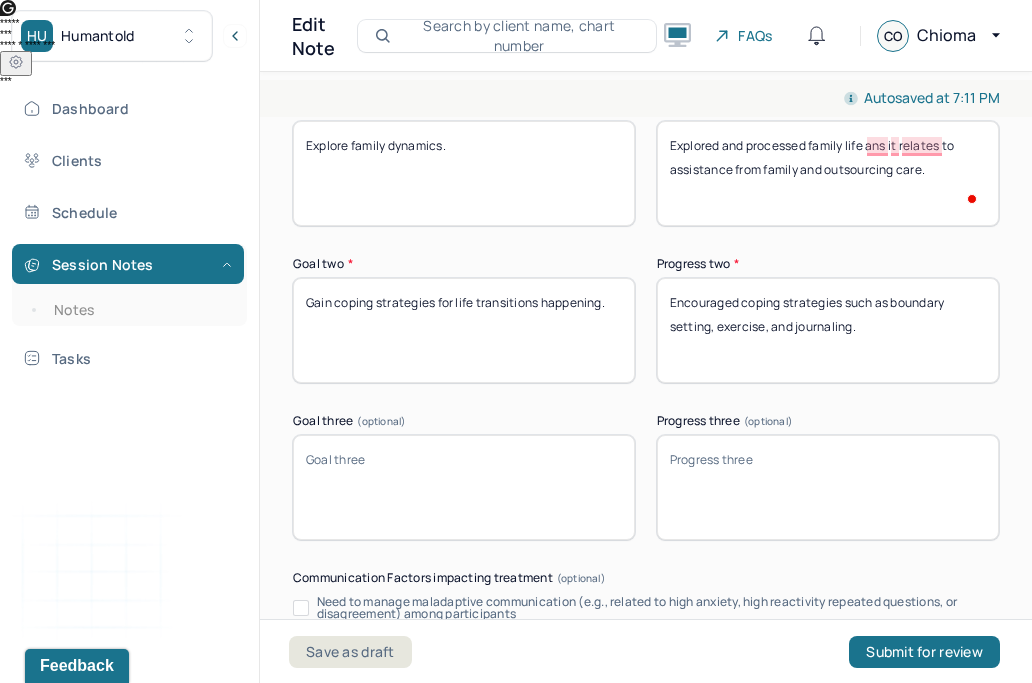 click on "Explored and processed family life ans it relates to assistance from family and out sourcing care." at bounding box center (828, 173) 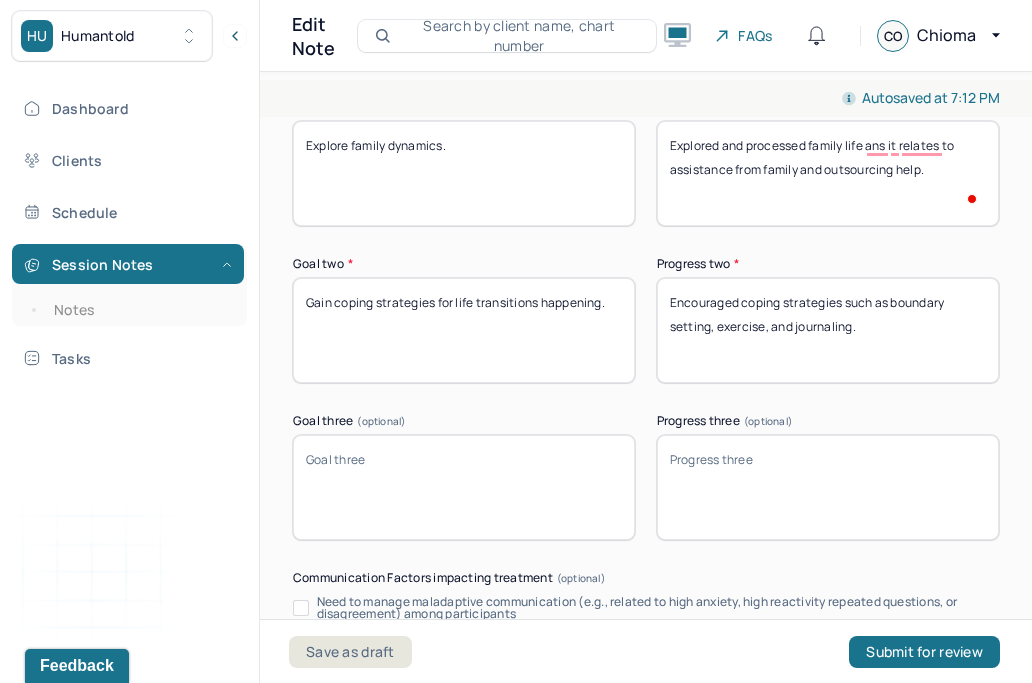 scroll, scrollTop: 3681, scrollLeft: 0, axis: vertical 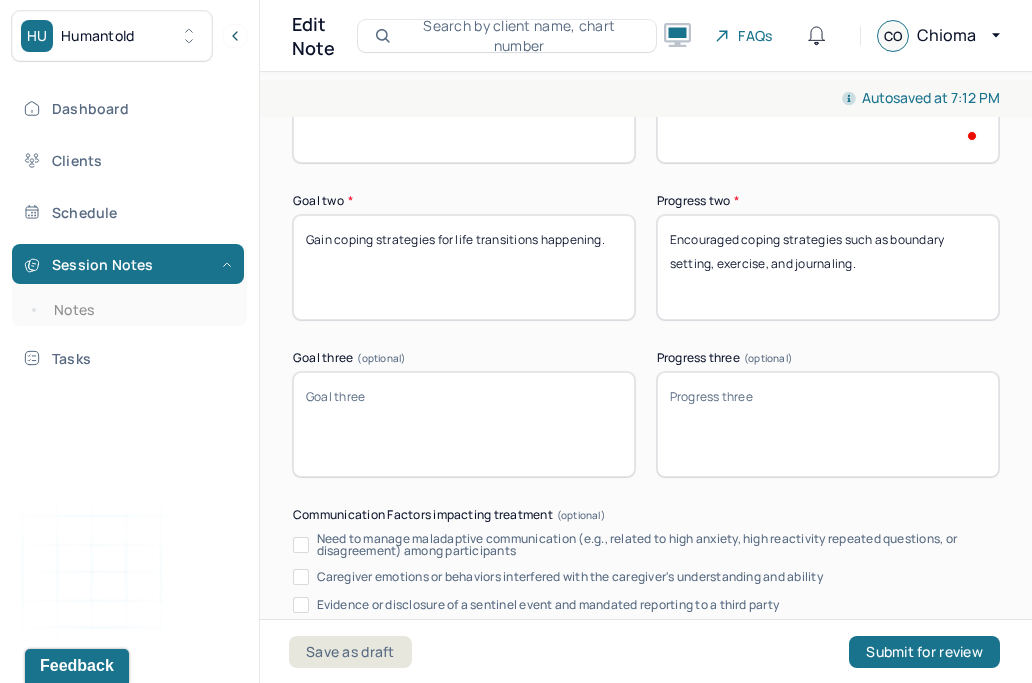 type on "Explored and processed family life ans it relates to assistance from family and outsourcing help." 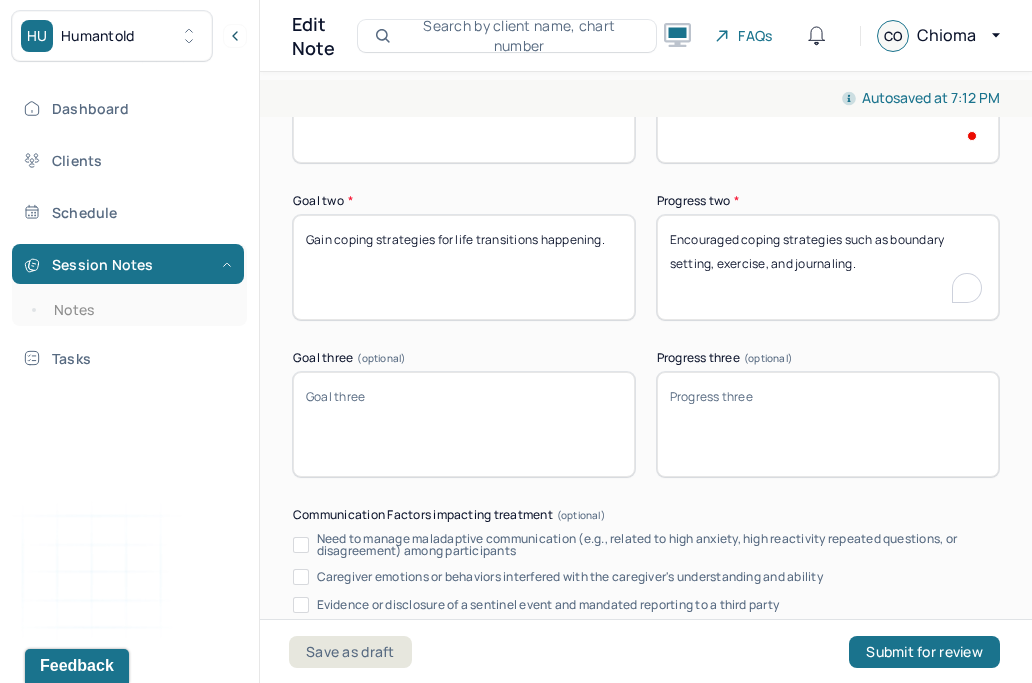 drag, startPoint x: 741, startPoint y: 242, endPoint x: 875, endPoint y: 289, distance: 142.00352 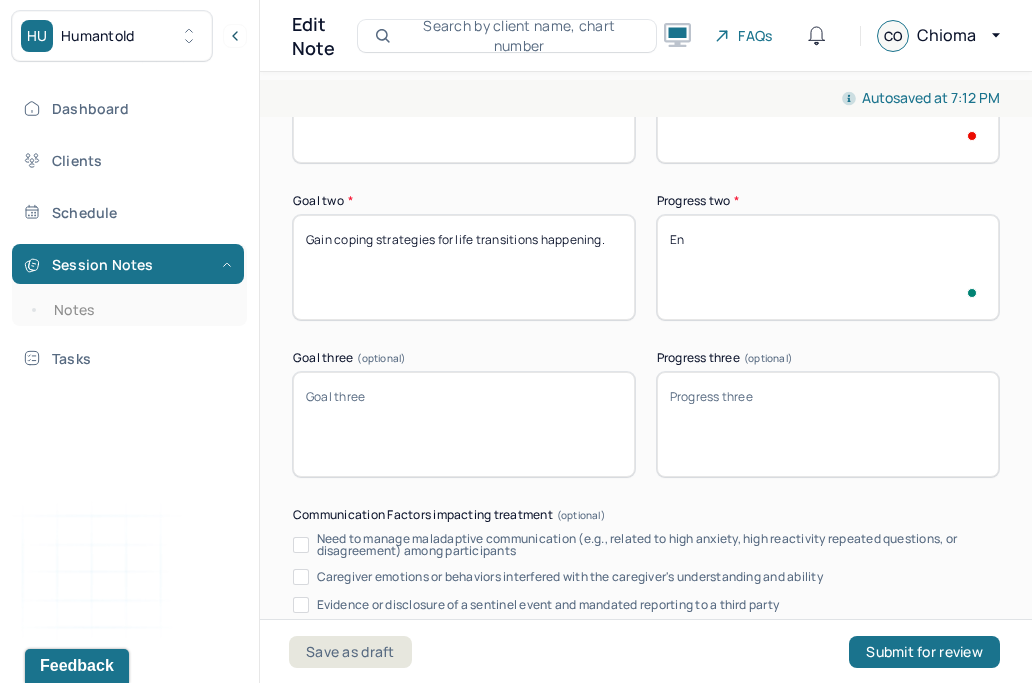type on "E" 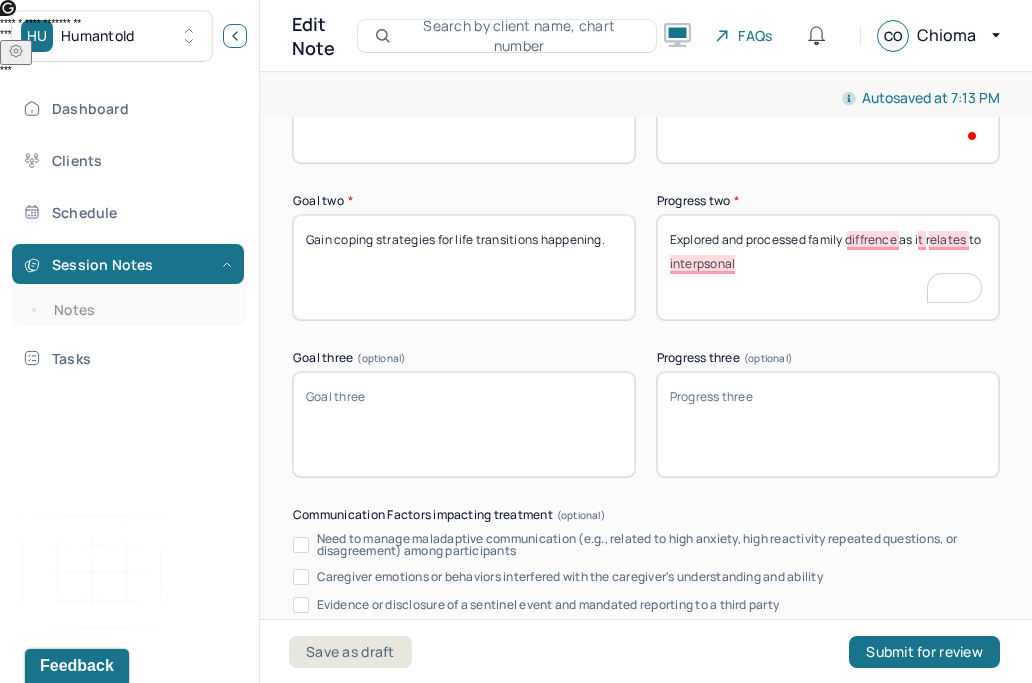 type on "Explored and processed family diffrence as it relates to interpsonal" 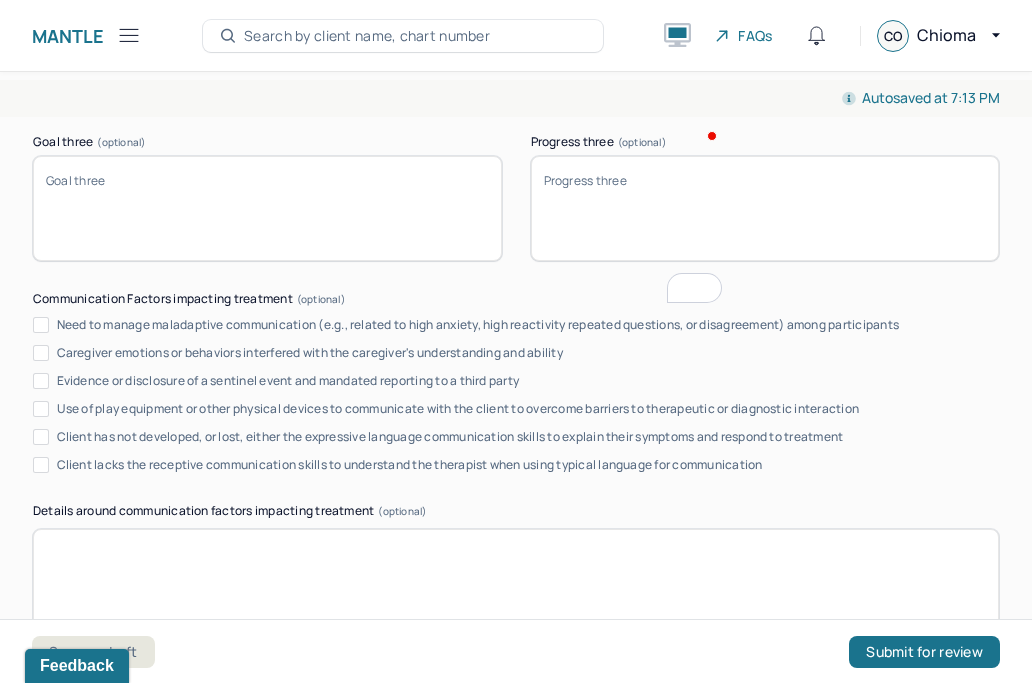 scroll, scrollTop: 3465, scrollLeft: 0, axis: vertical 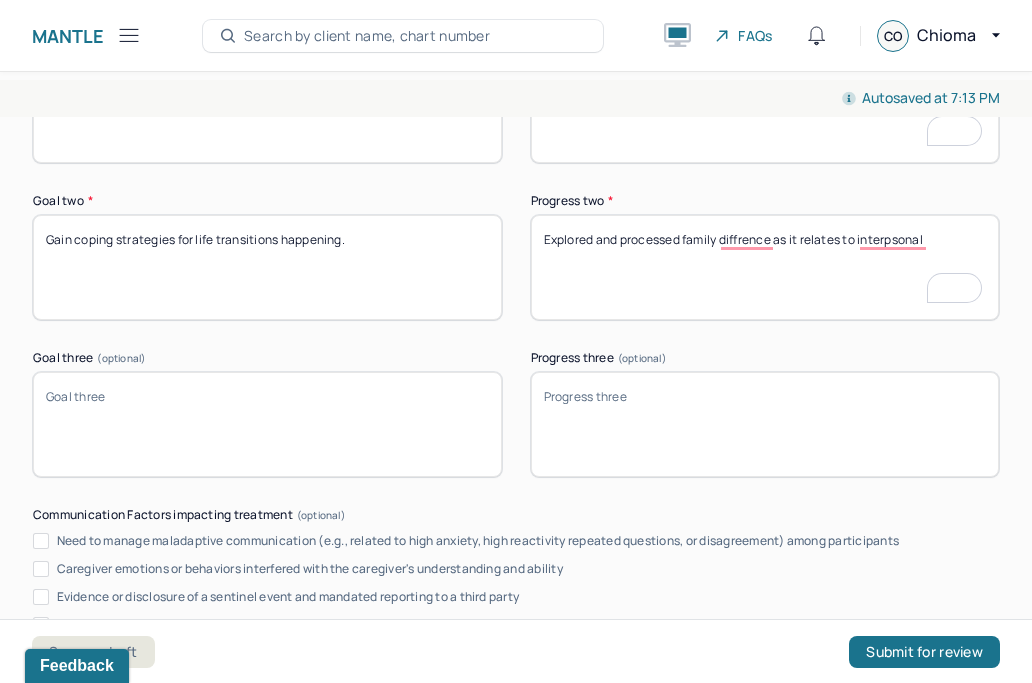 click on "Explored and processed family diffrence as it relates to interps" at bounding box center (765, 267) 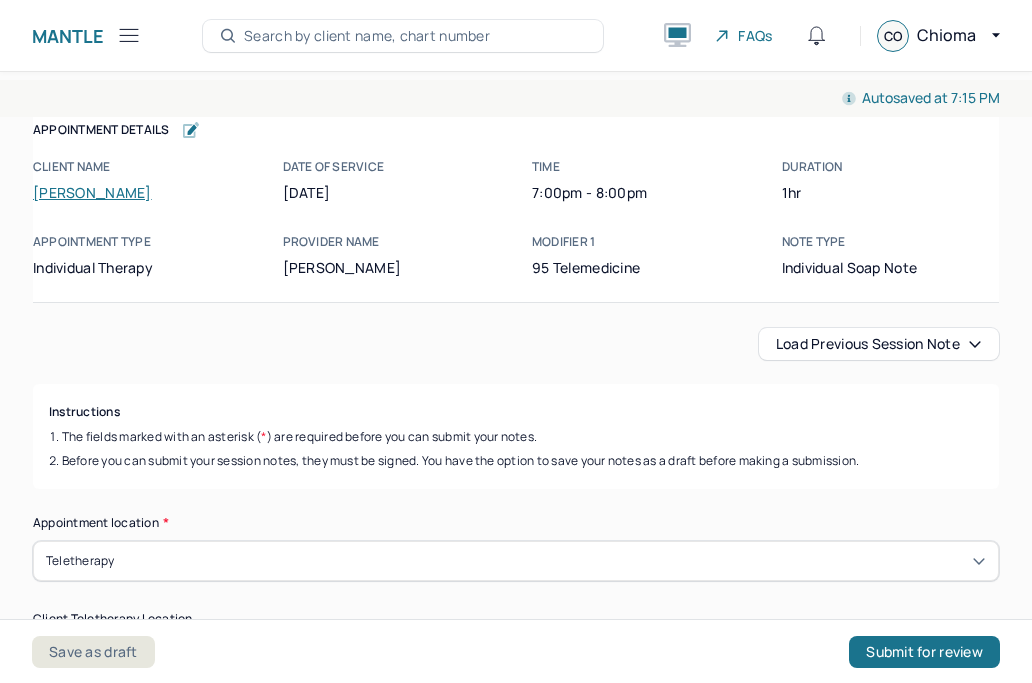 click on "Explored and processed family diffrence as it relates to interpersonal" at bounding box center [765, 3732] 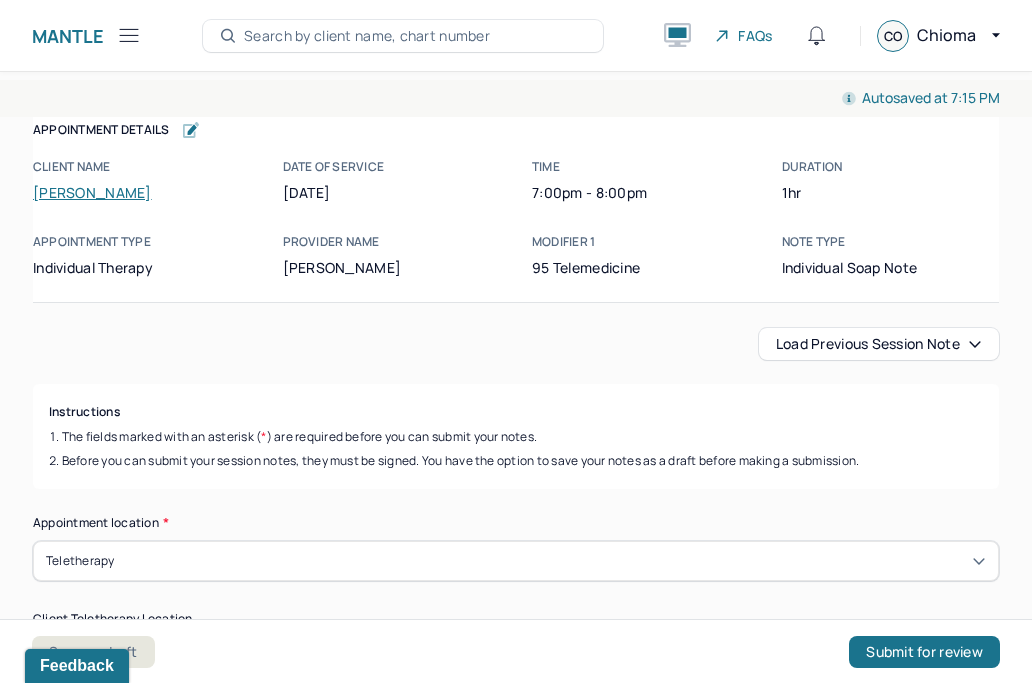 scroll, scrollTop: 0, scrollLeft: 0, axis: both 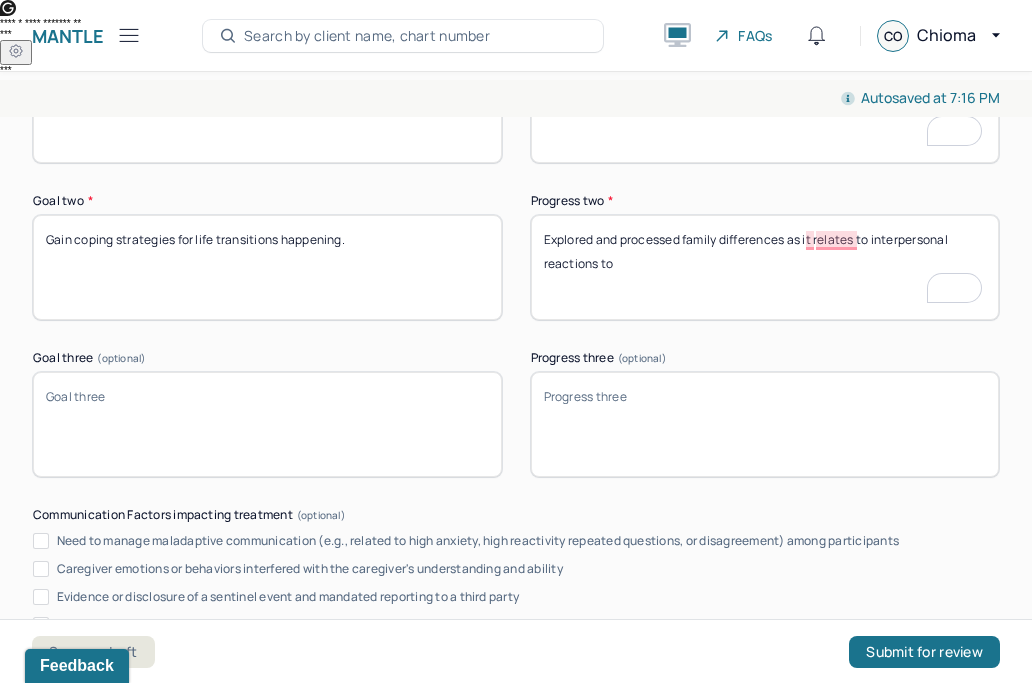 click on "Explored and processed family differences as it relates to interpersonal reactions to" at bounding box center [765, 267] 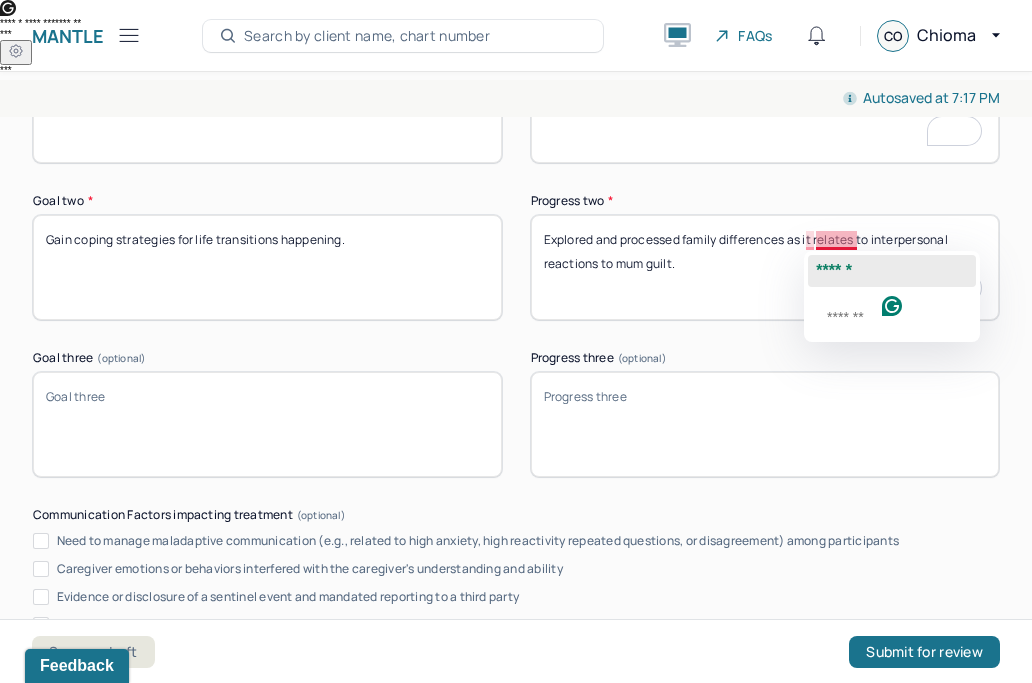 click on "******" 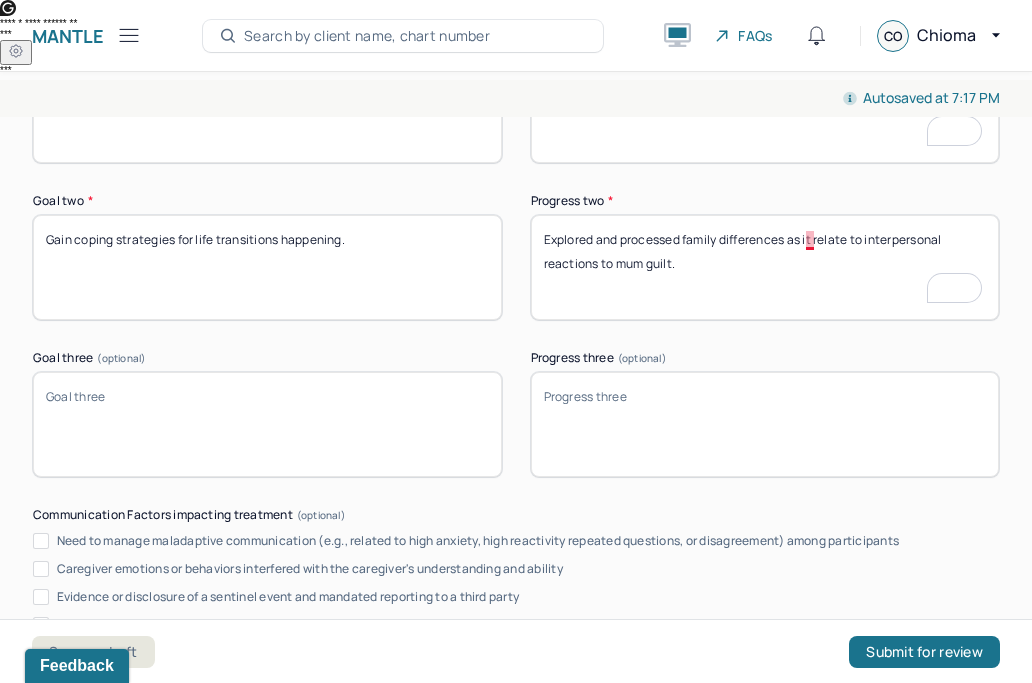 click on "Explored and processed family differences as it relate to interpersonal reactions to mum guilt." at bounding box center [765, 267] 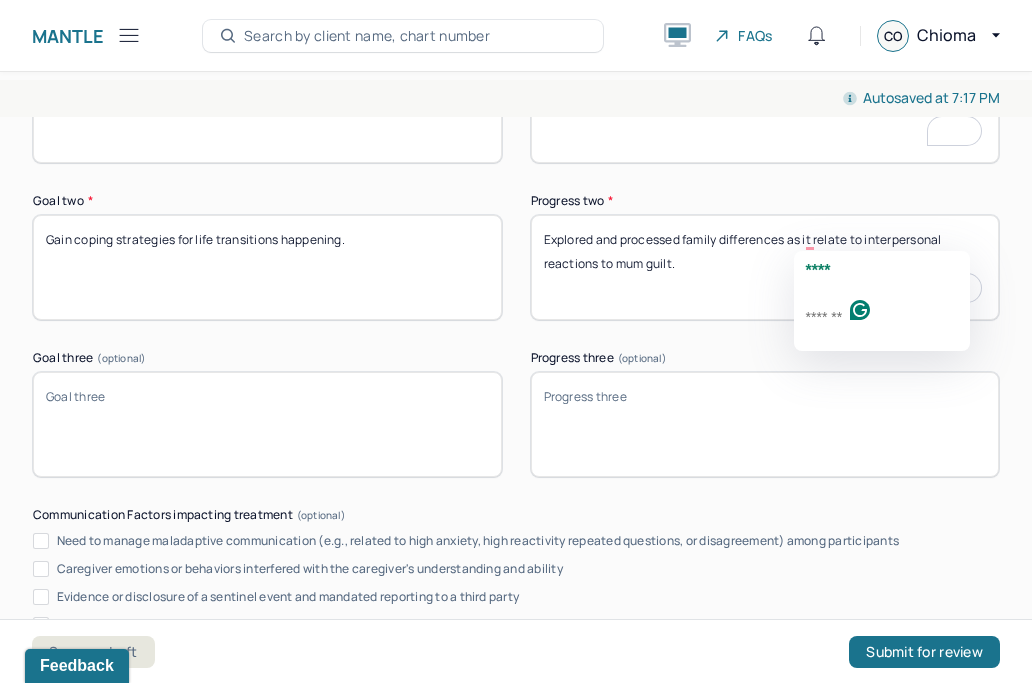 click on "Explored and processed family differences as it relate to interpersonal reactions to mum guilt." at bounding box center (765, 267) 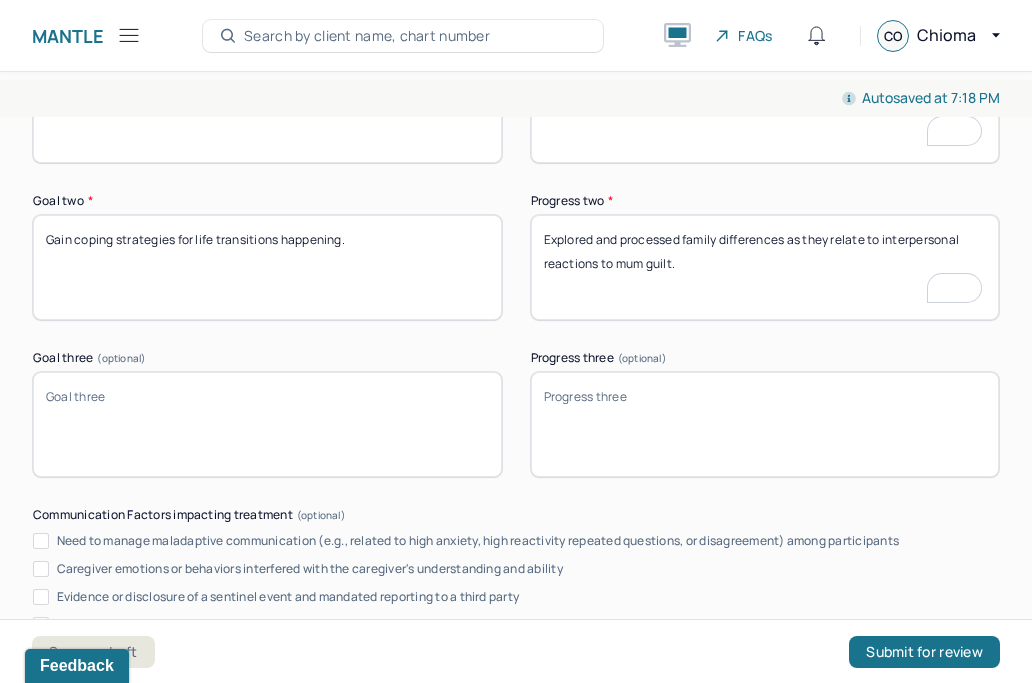 click on "Explored and processed family differences as they relate to interpersonal reactions to mum guilt." at bounding box center [765, 267] 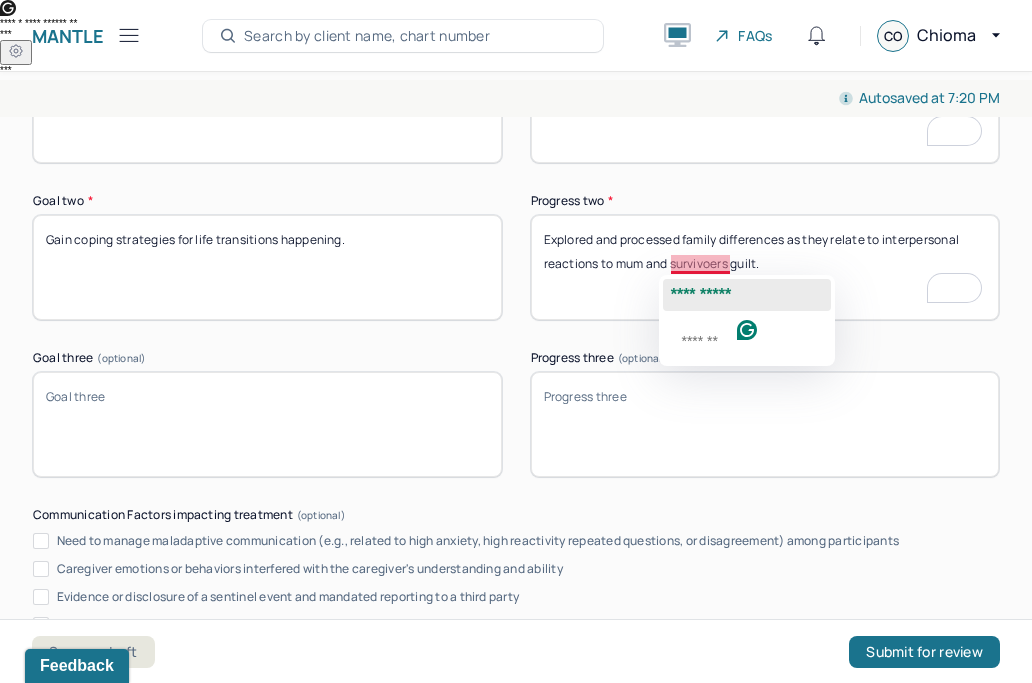 click on "**********" 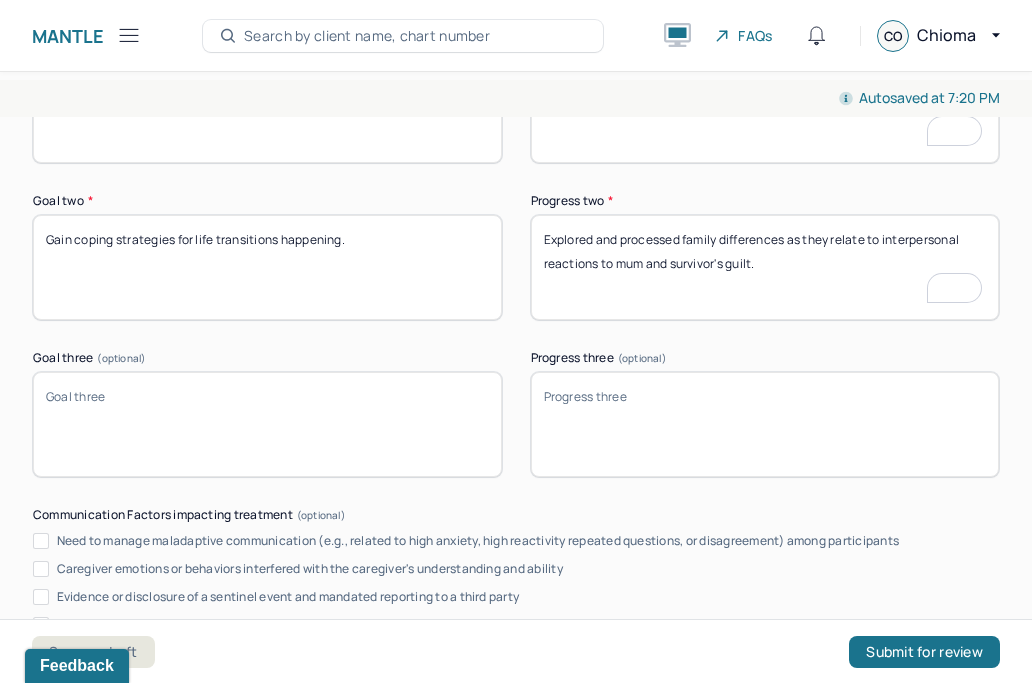 scroll, scrollTop: 3981, scrollLeft: 0, axis: vertical 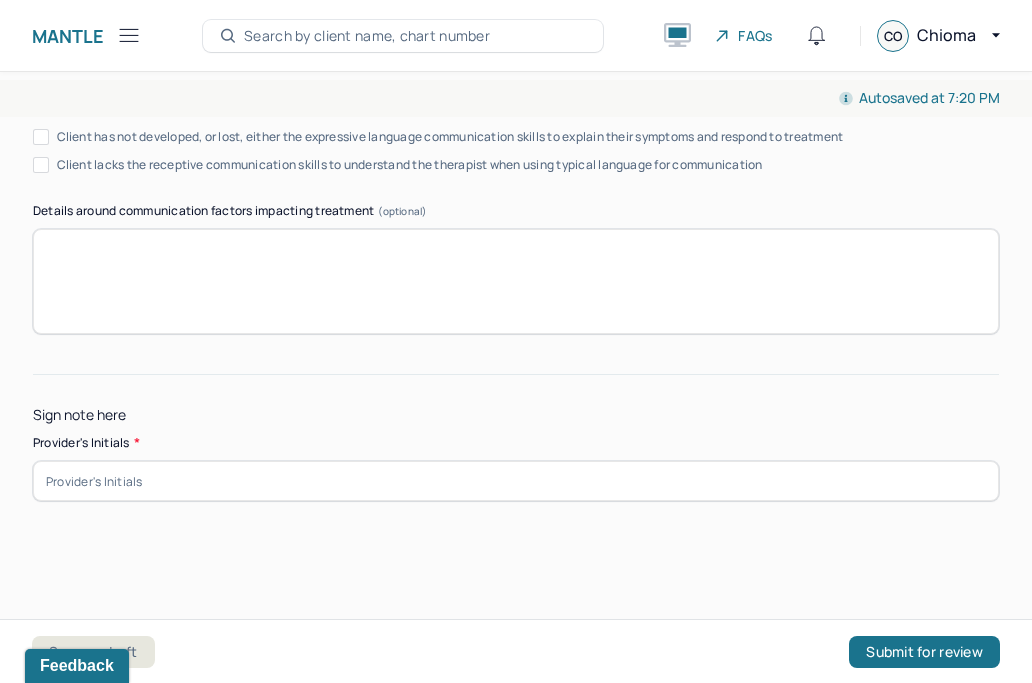 type on "Explored and processed family differences as they relate to interpersonal reactions to mum and survivor's guilt." 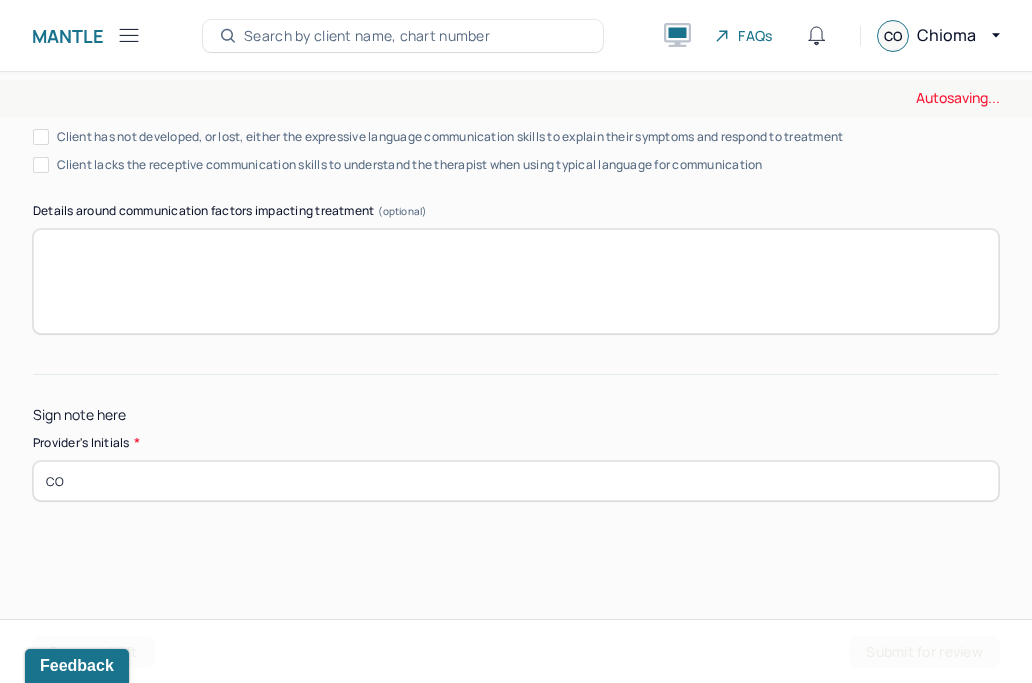 type on "CO" 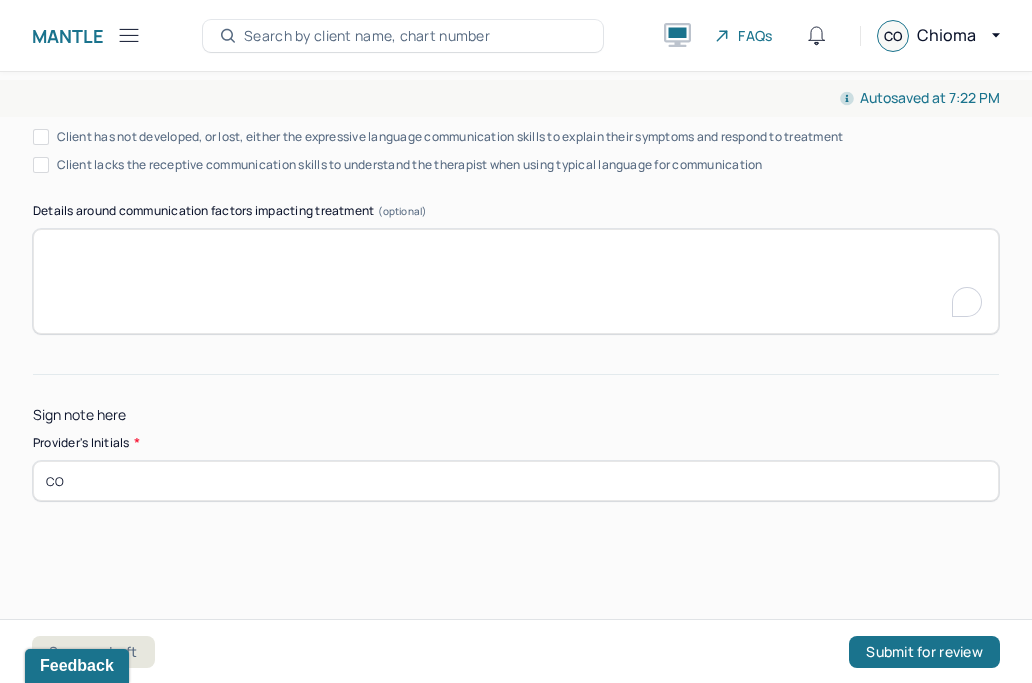scroll, scrollTop: 3673, scrollLeft: 0, axis: vertical 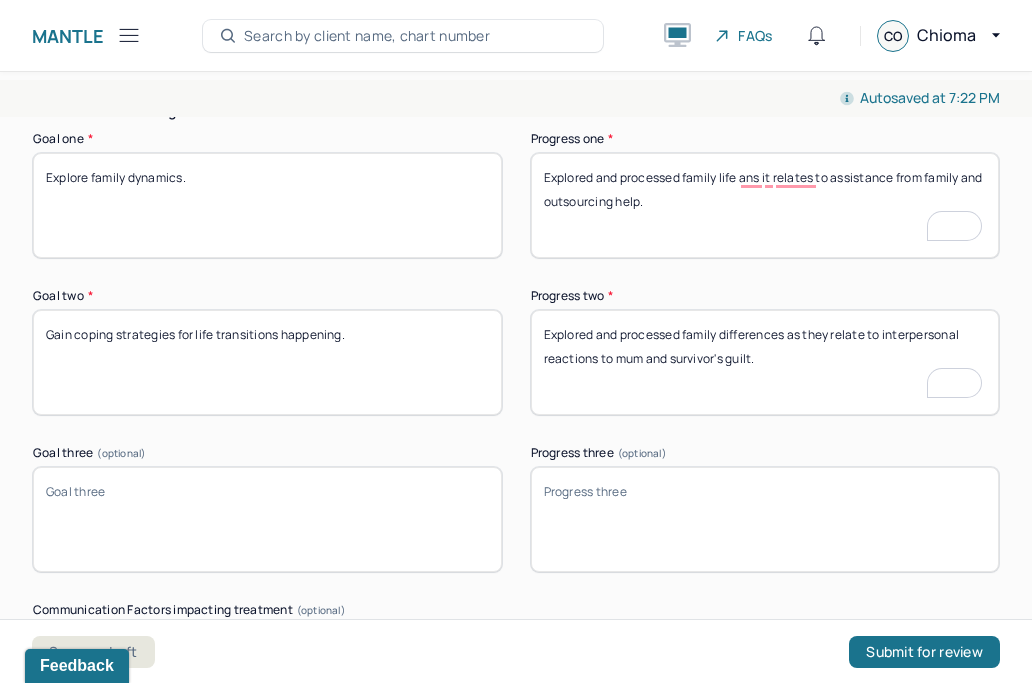 click on "Gain coping strategies for life transitions happening." at bounding box center [267, 362] 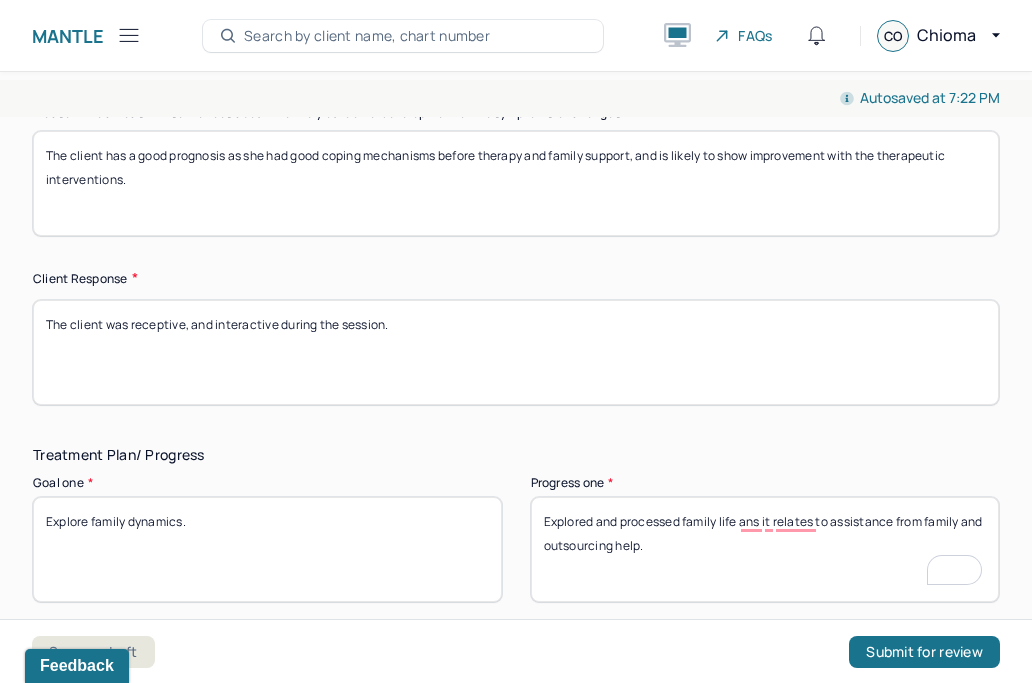 click on "The client was receptive, and interactive during the session." at bounding box center (516, 352) 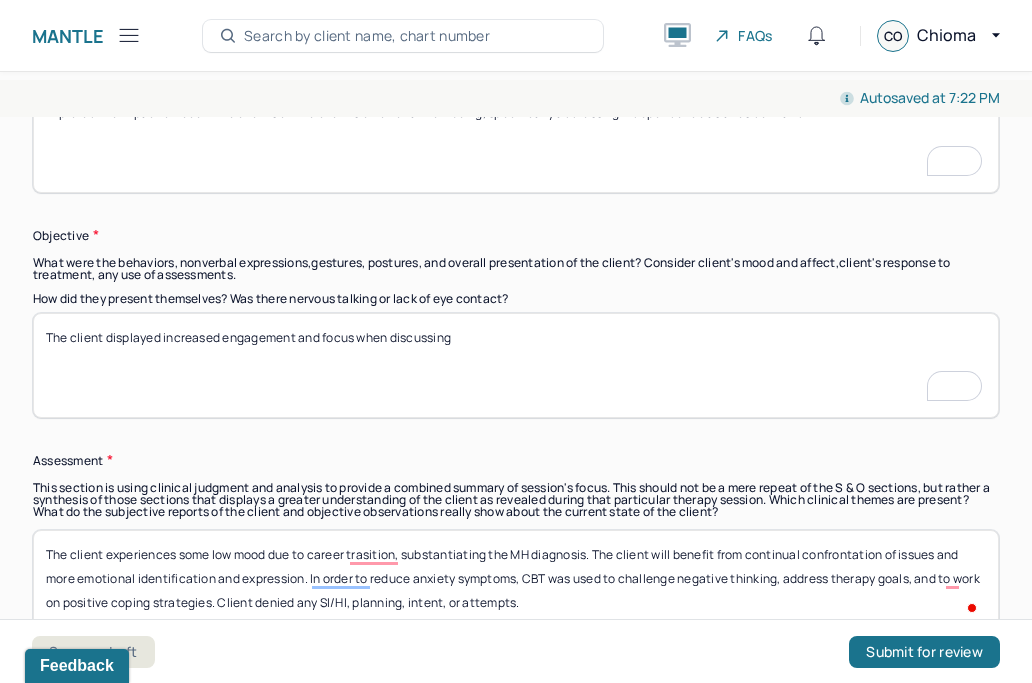 click on "The client displayed increased engagement and focus when discussing" at bounding box center (516, 365) 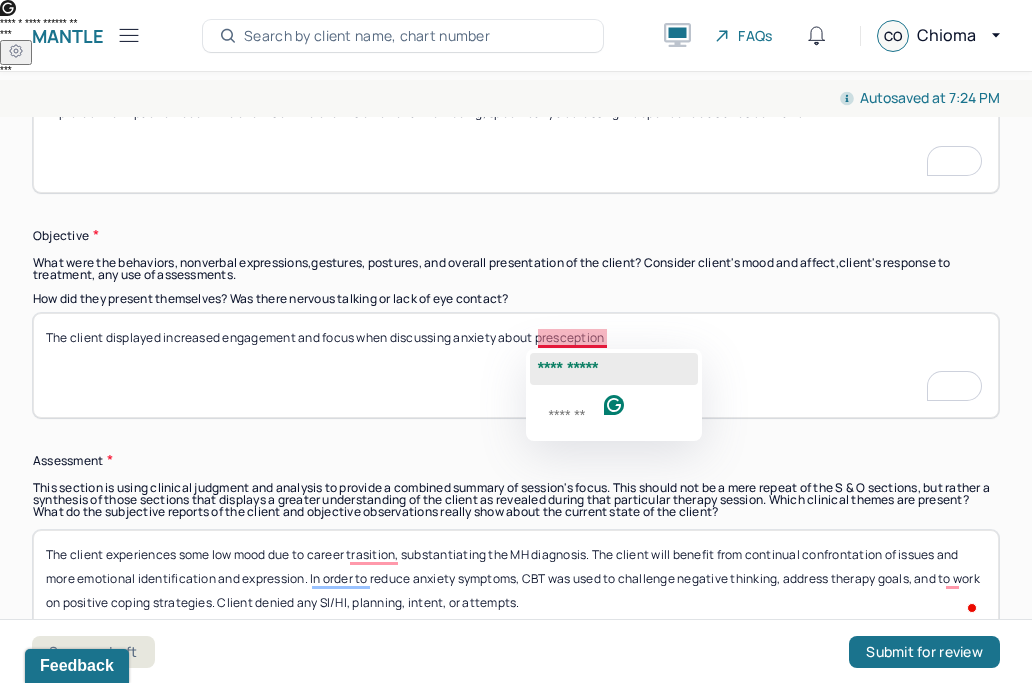 click on "**********" 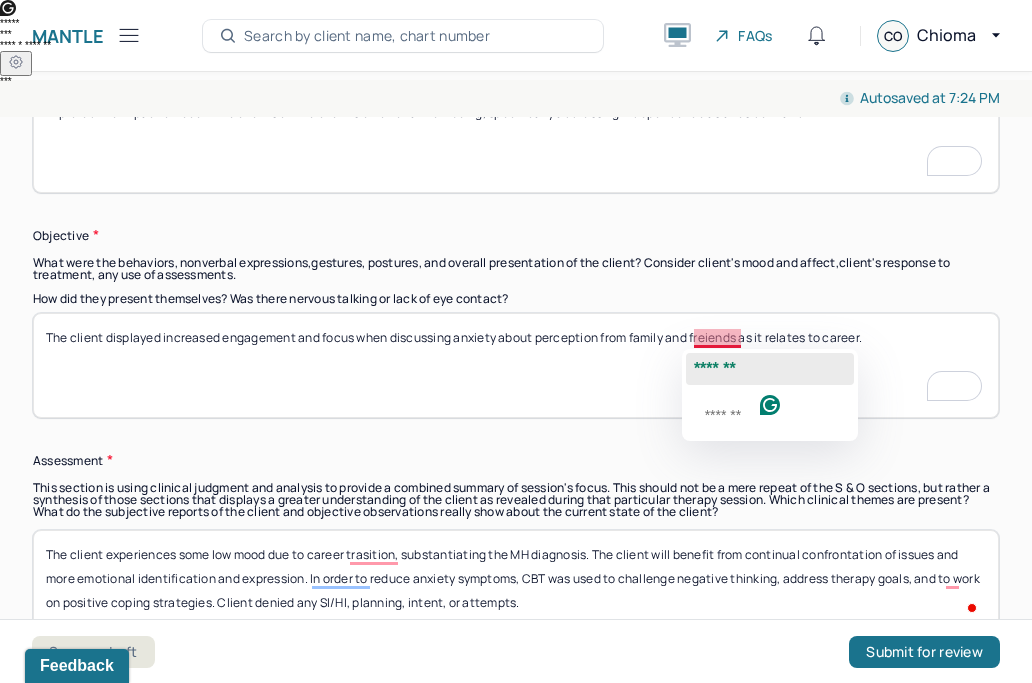 click on "*******" 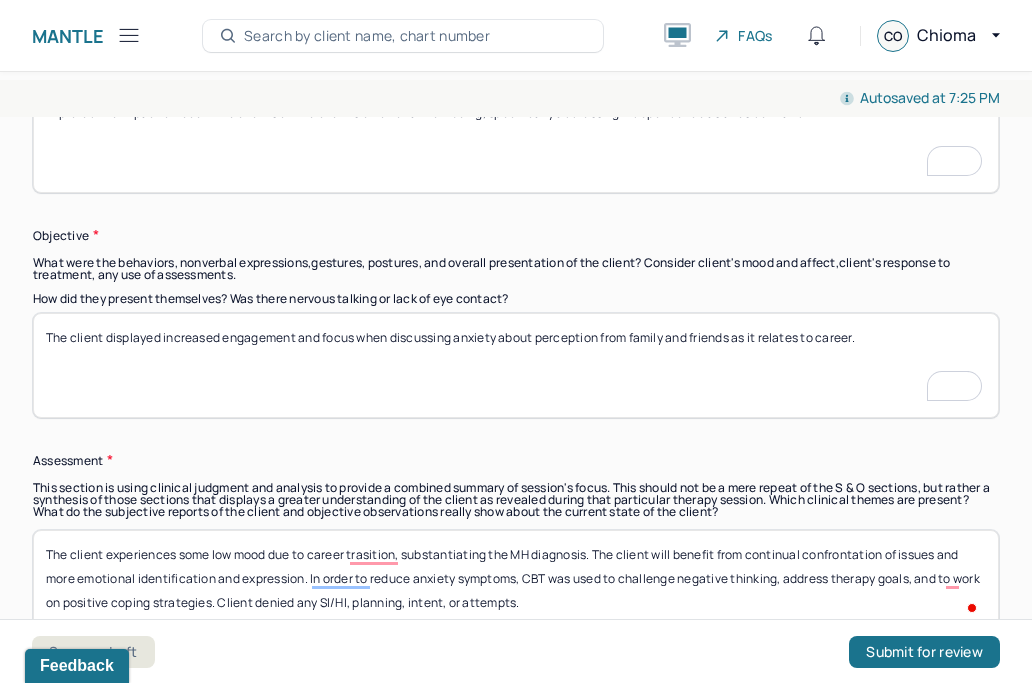 click on "The client displayed increased engagement and focus when discussing anxiety about perception from family and friends as it relates to career." at bounding box center [516, 365] 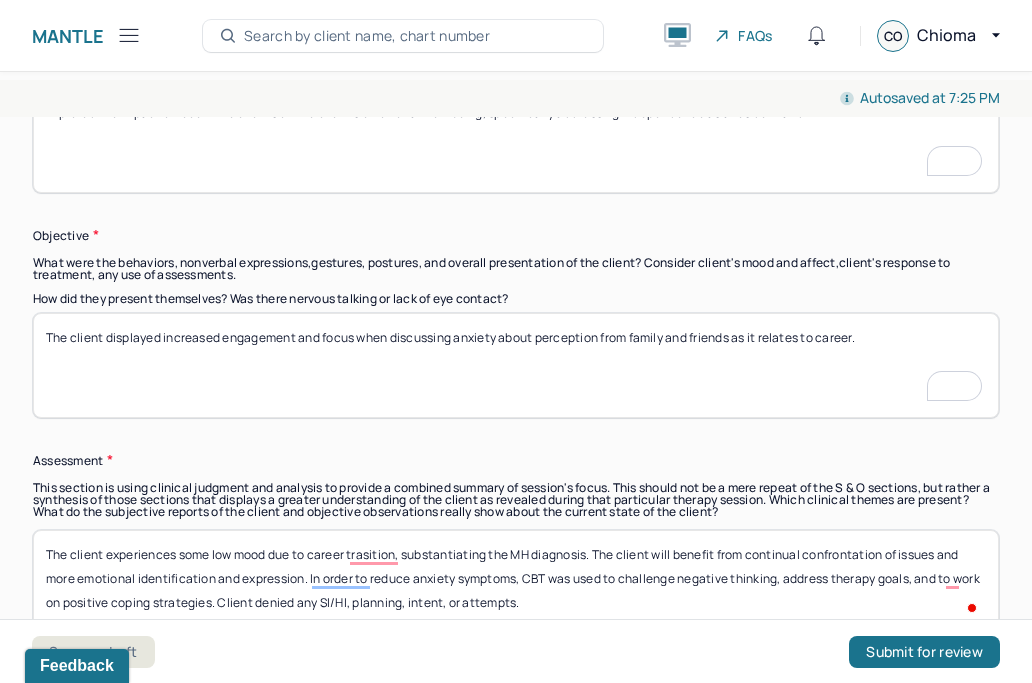 scroll, scrollTop: 1524, scrollLeft: 0, axis: vertical 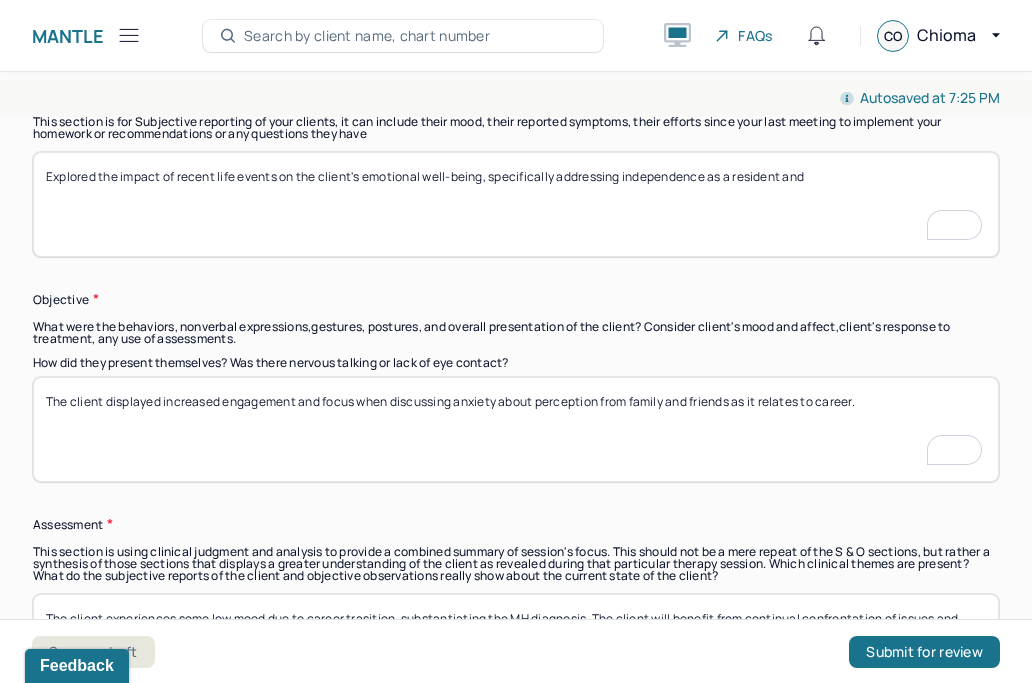 type on "The client displayed increased engagement and focus when discussing anxiety about perception from family and friends as it relates to career." 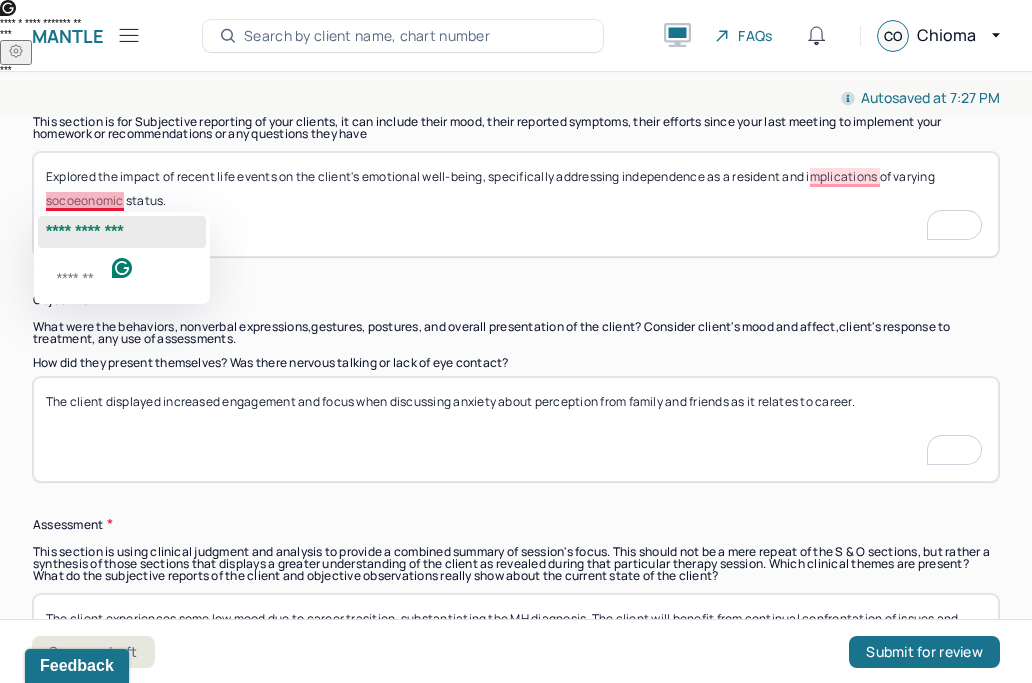 click on "**********" 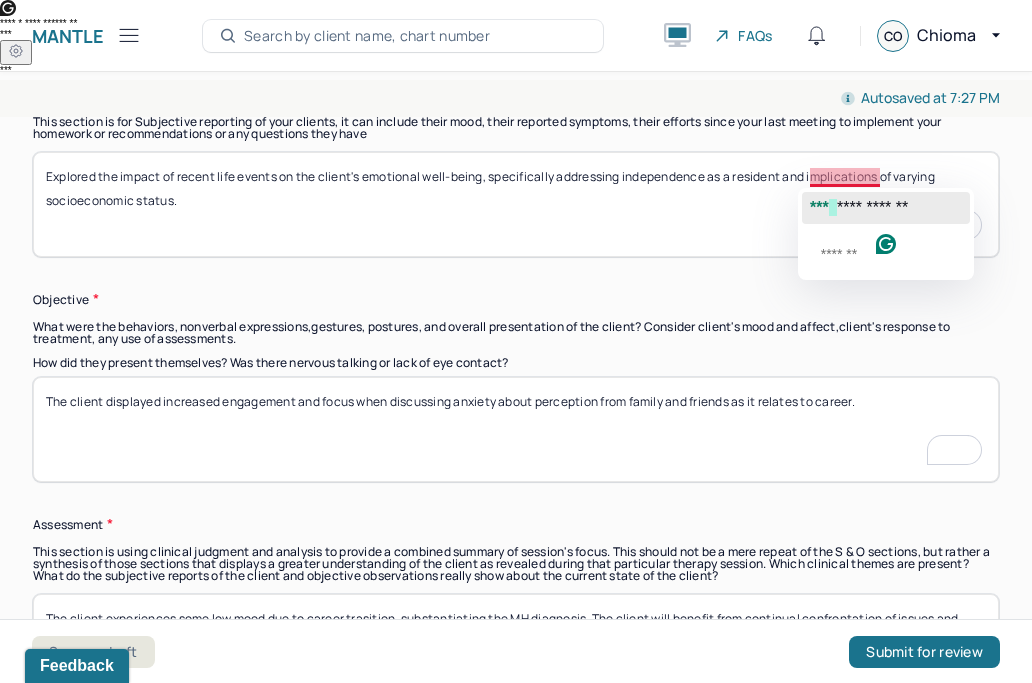 click on "**********" 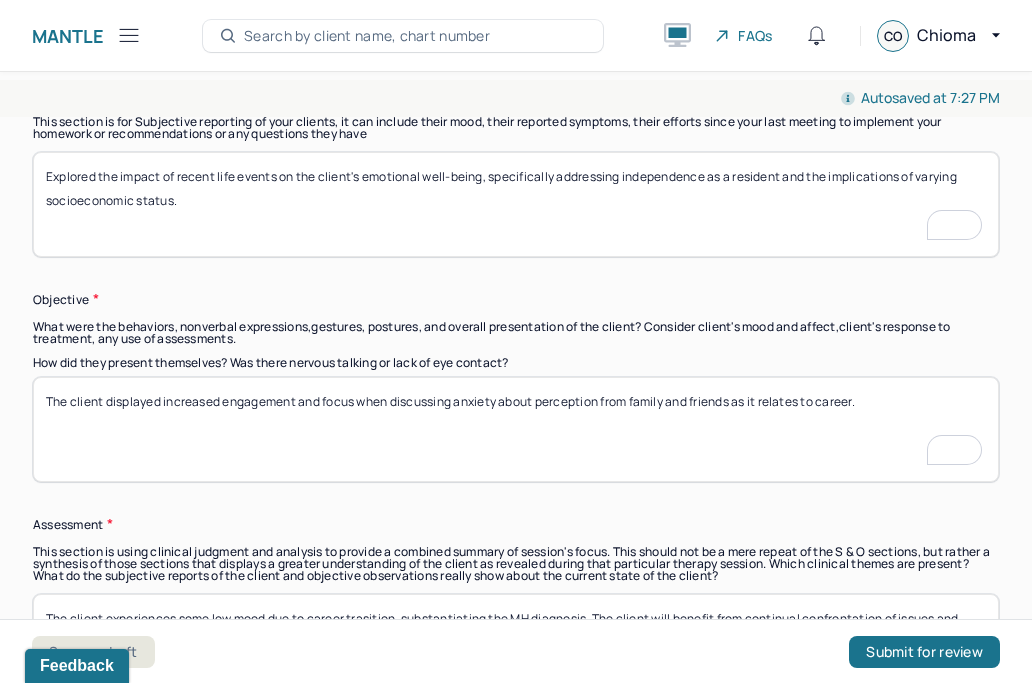 scroll, scrollTop: 1517, scrollLeft: 0, axis: vertical 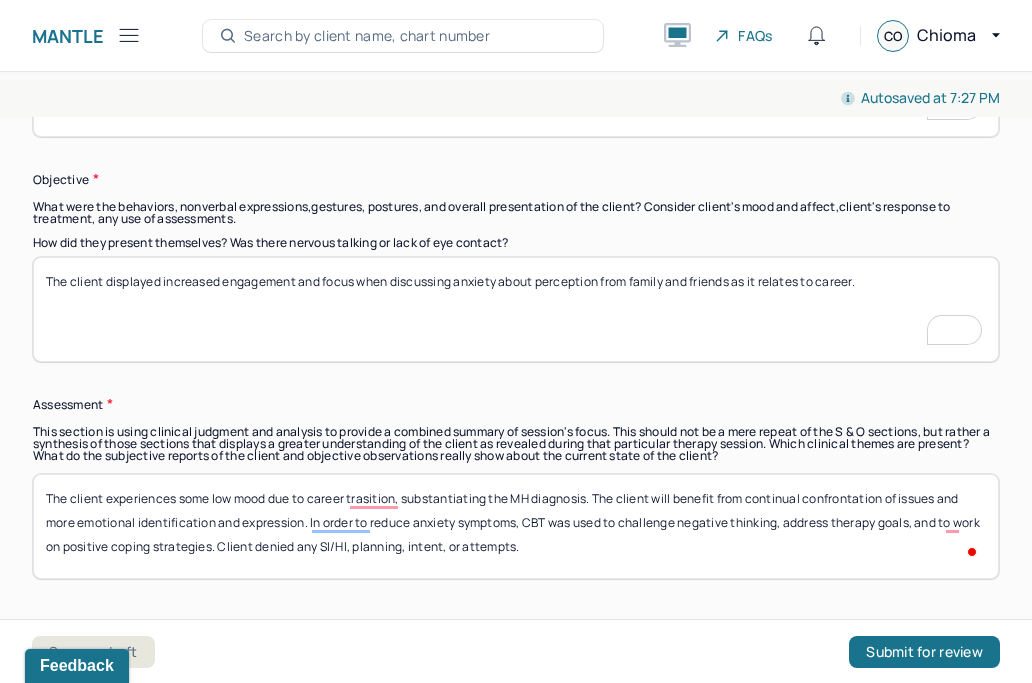 type on "Explored the impact of recent life events on the client's emotional well-being, specifically addressing independence as a resident and the implications of varying socioeconomic status." 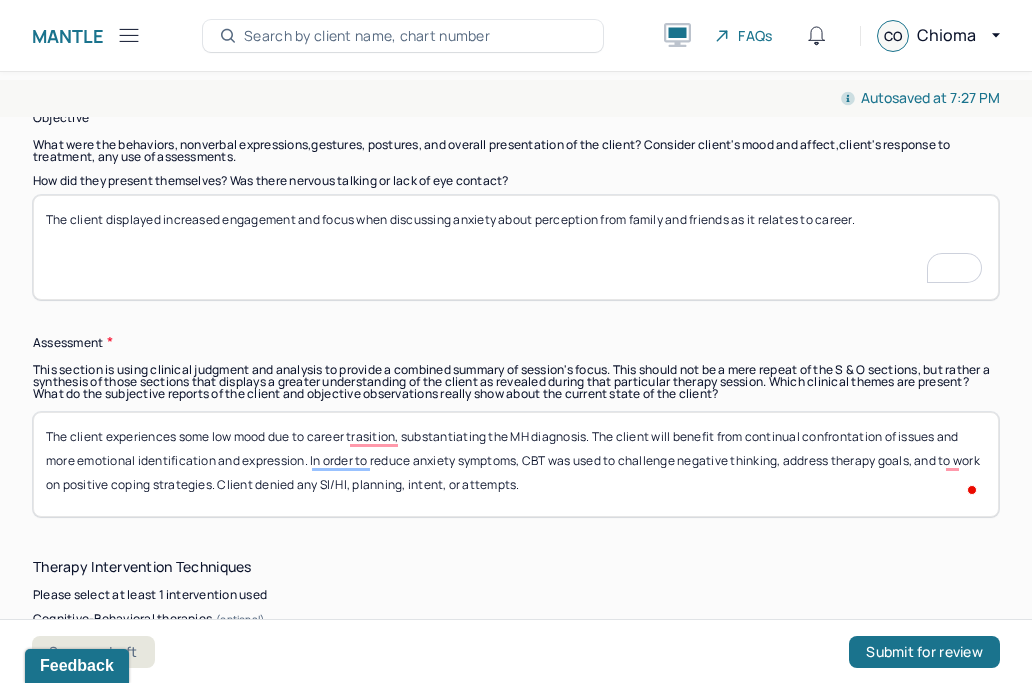scroll, scrollTop: 1653, scrollLeft: 0, axis: vertical 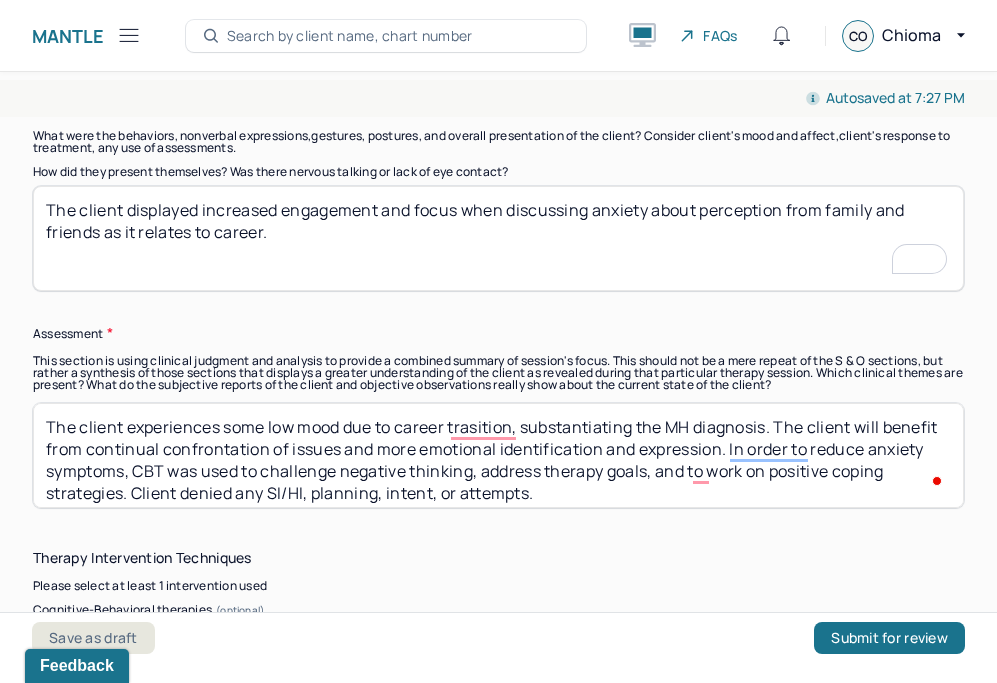 click on "The client displayed increased engagement and focus when discussing anxiety about perception from family and friends as it relates to career." at bounding box center (498, 238) 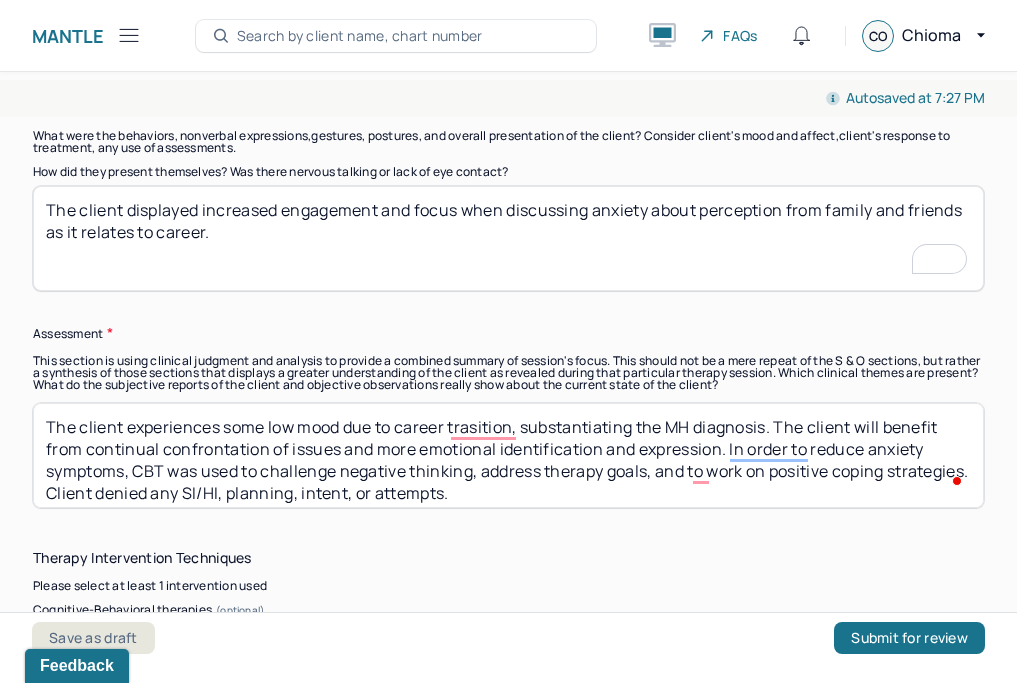 scroll, scrollTop: 1688, scrollLeft: 0, axis: vertical 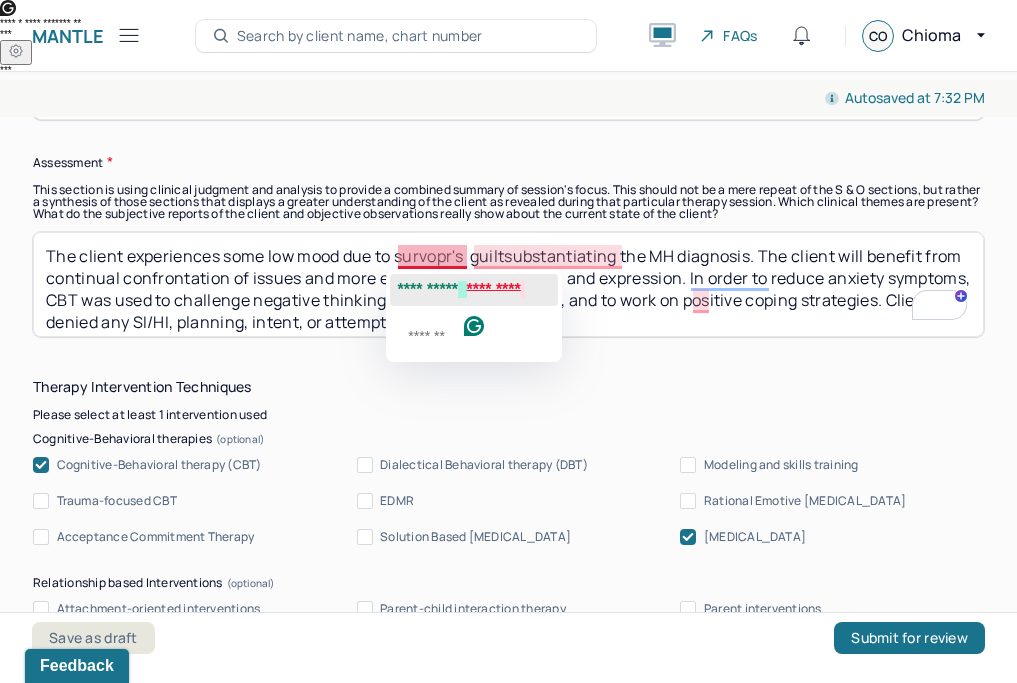 click on "**********" 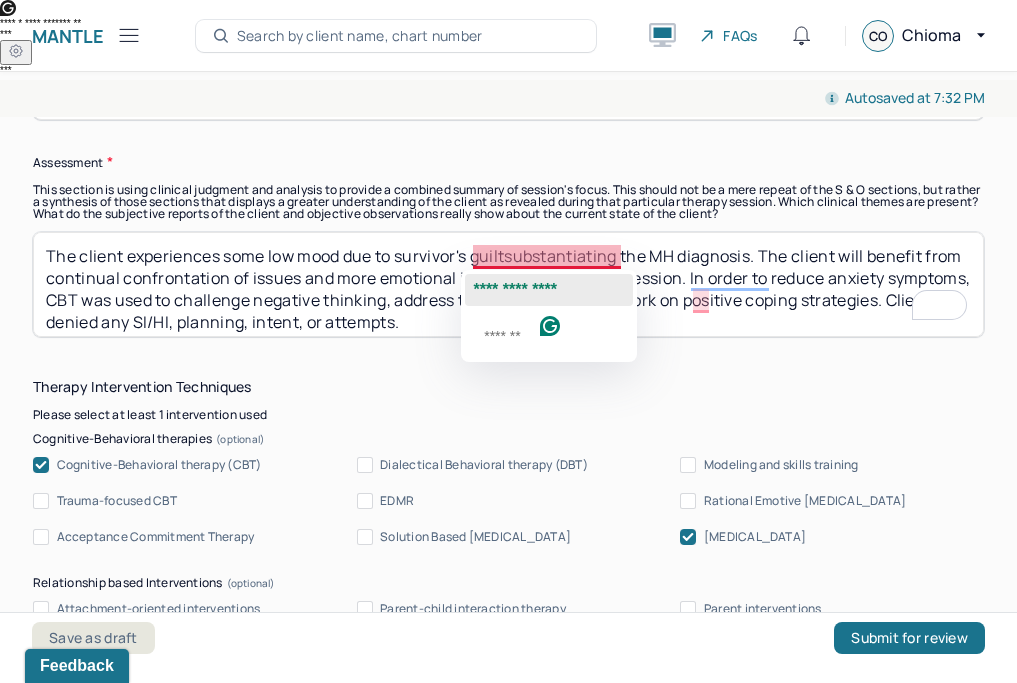 click on "**********" 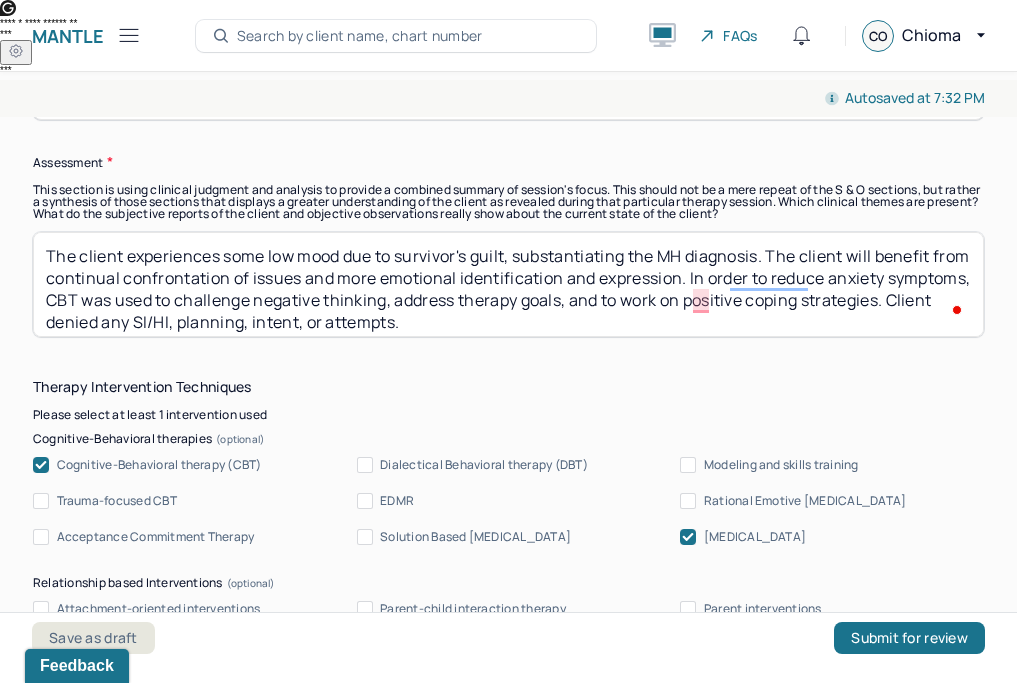scroll, scrollTop: 1888, scrollLeft: 0, axis: vertical 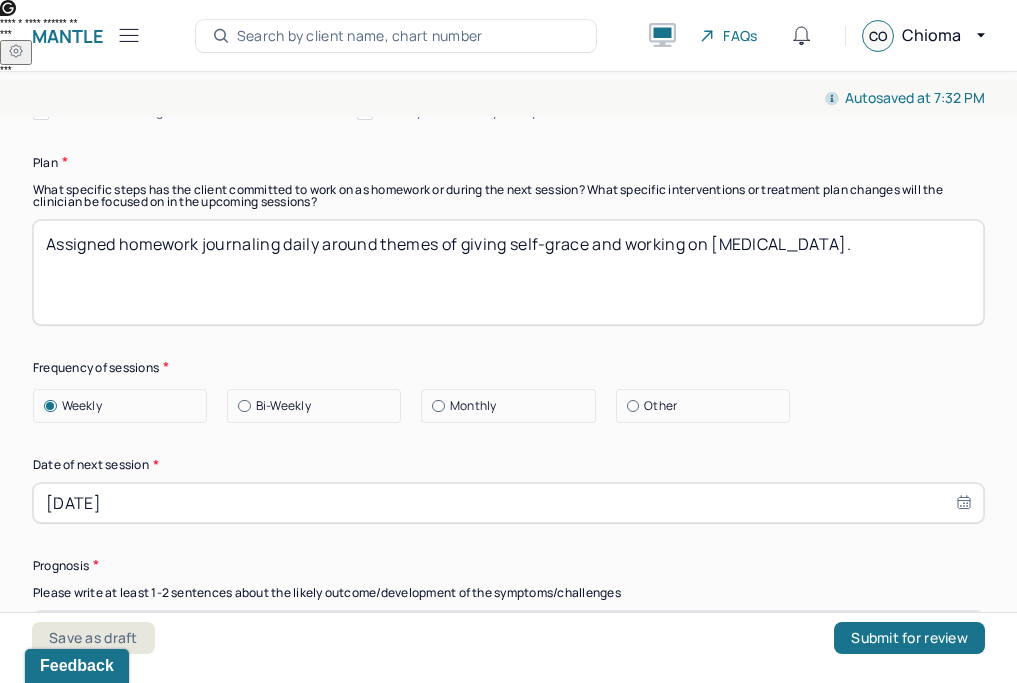 type on "The client experiences some low mood due to survivor's guilt, substantiating the MH diagnosis. The client will benefit from continual confrontation of issues and more emotional identification and expression. In order to reduce anxiety symptoms, CBT was used to challenge negative thinking, address therapy goals, and to work on positive coping strategies. Client denied any SI/HI, planning, intent, or attempts." 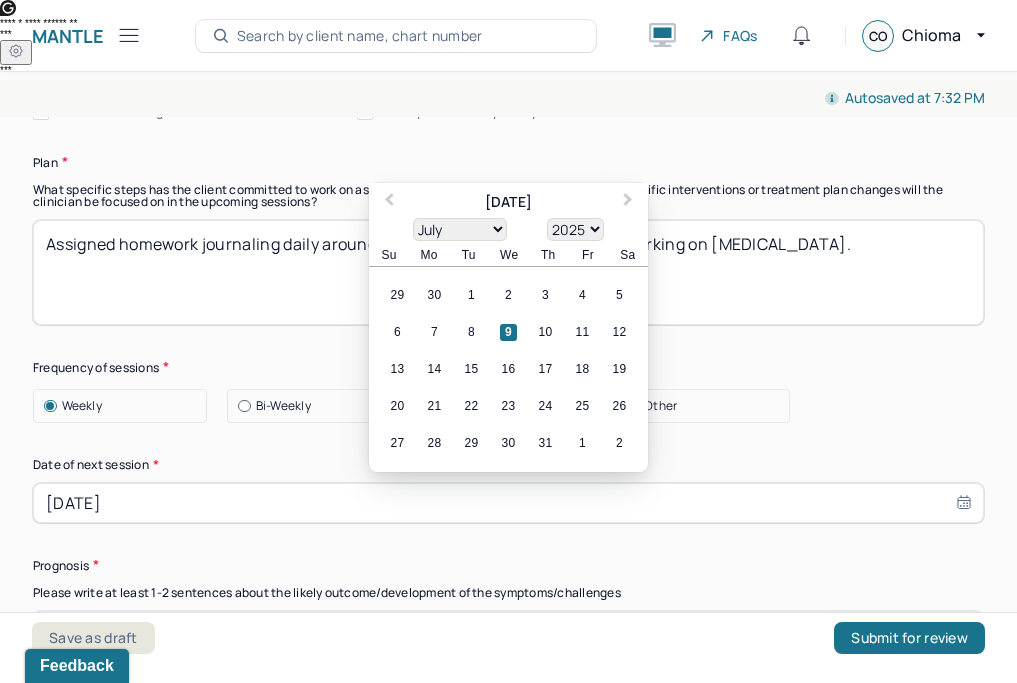 click on "[DATE]" at bounding box center [508, 503] 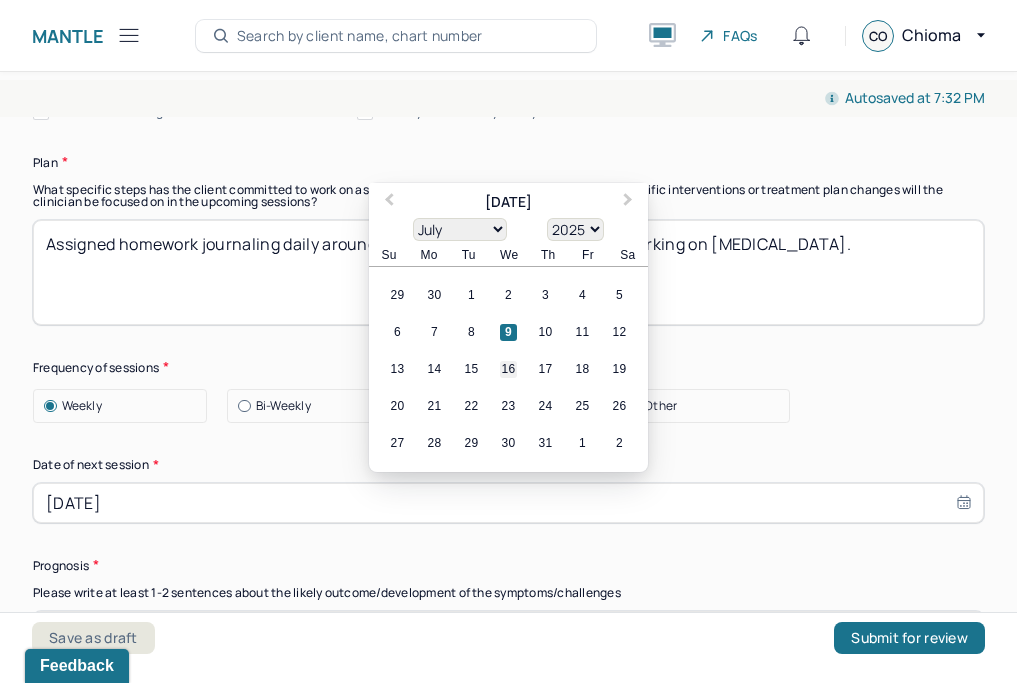 click on "16" at bounding box center [508, 369] 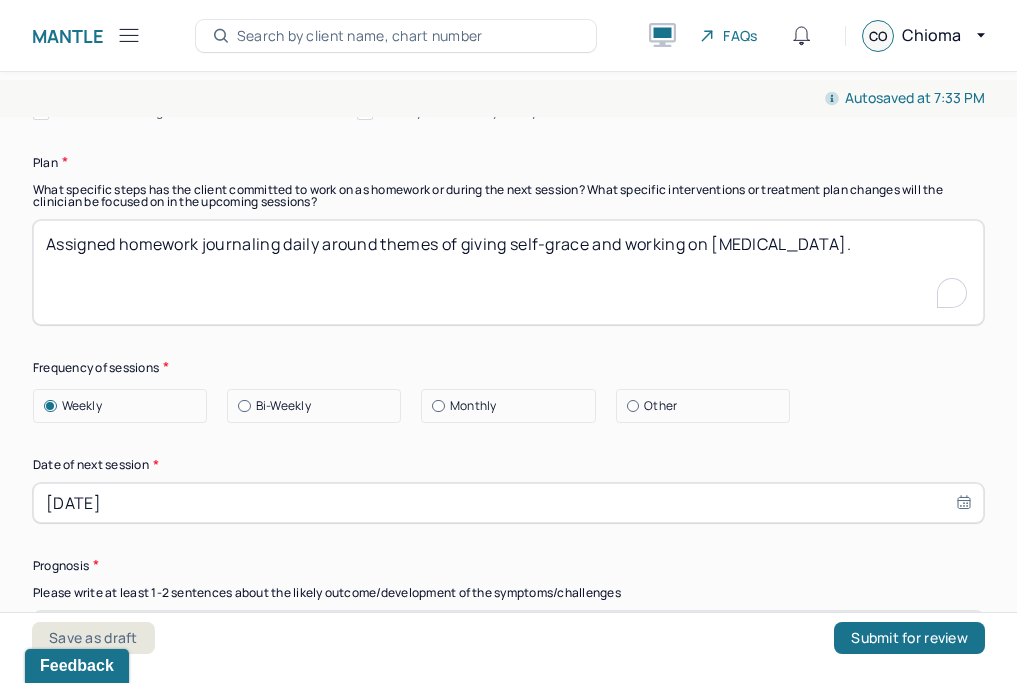 drag, startPoint x: 472, startPoint y: 240, endPoint x: 302, endPoint y: 234, distance: 170.10585 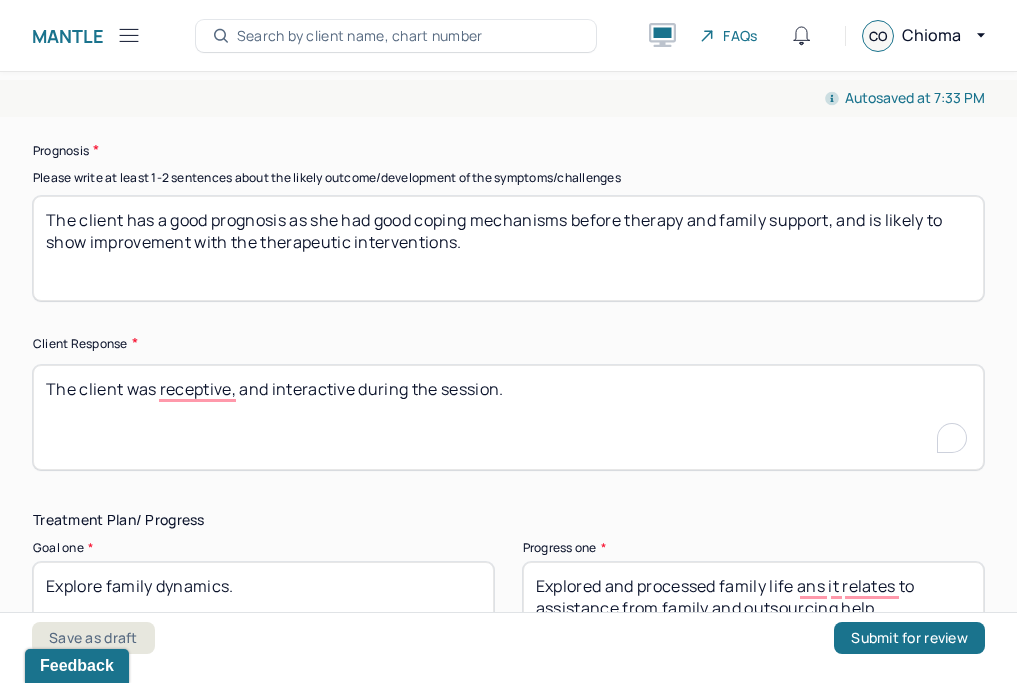 type on "Assigned homework" 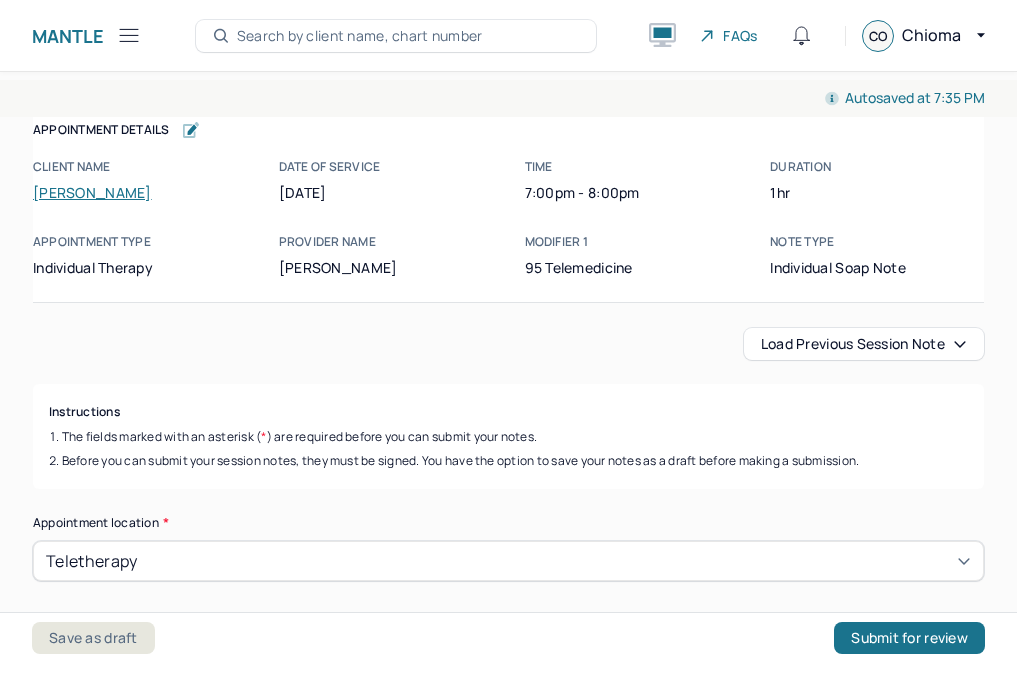scroll, scrollTop: 0, scrollLeft: 0, axis: both 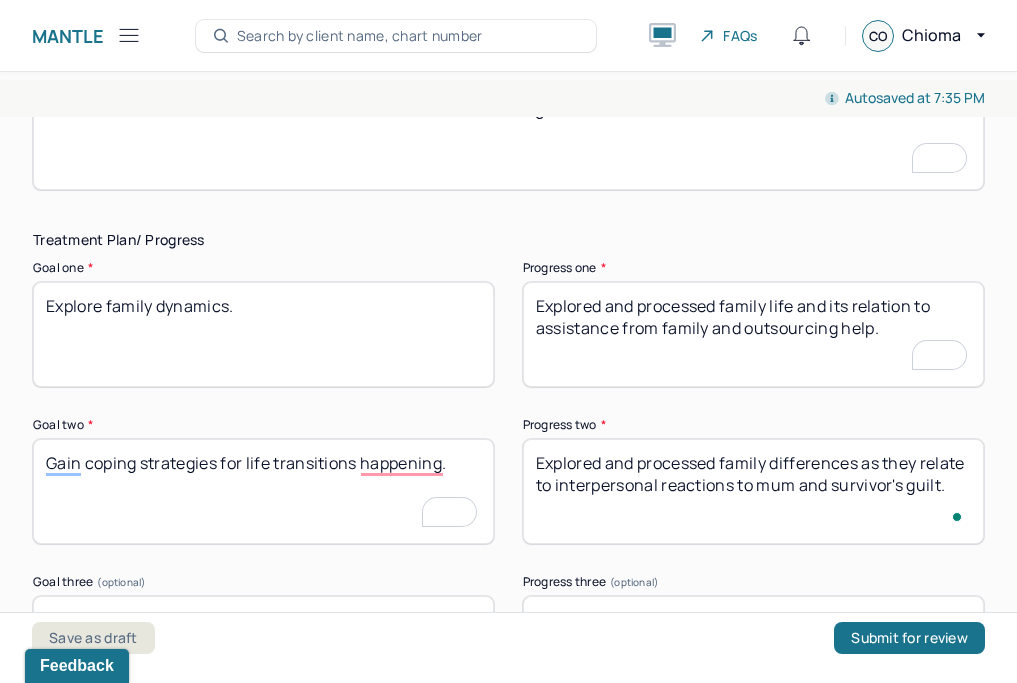 type on "The client was vulnerable, communicative, and interactive during the session." 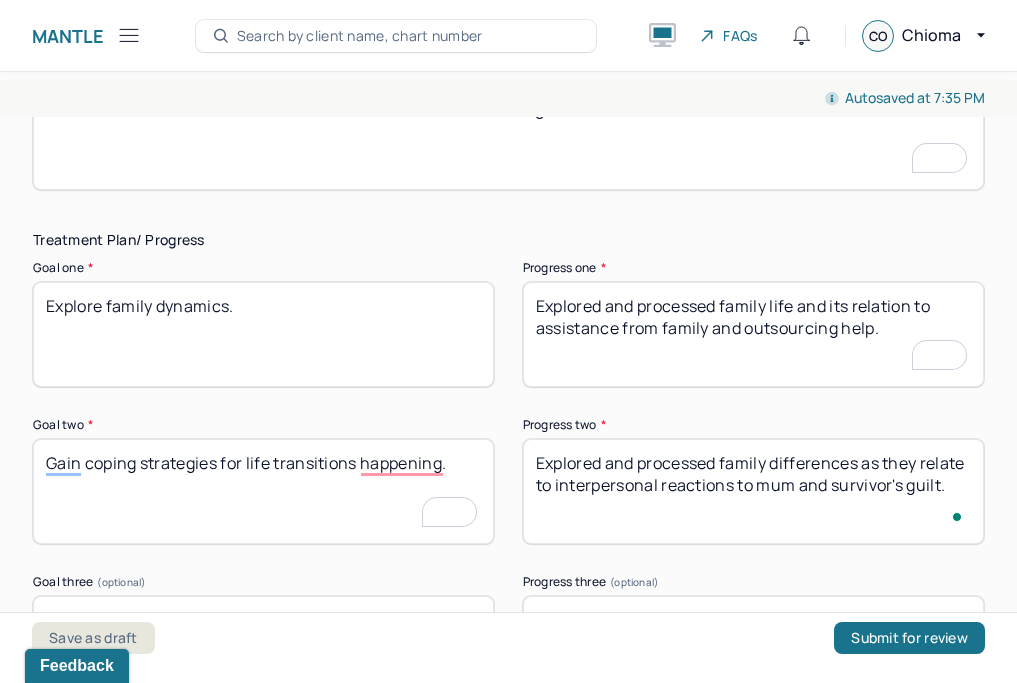 scroll, scrollTop: 3323, scrollLeft: 0, axis: vertical 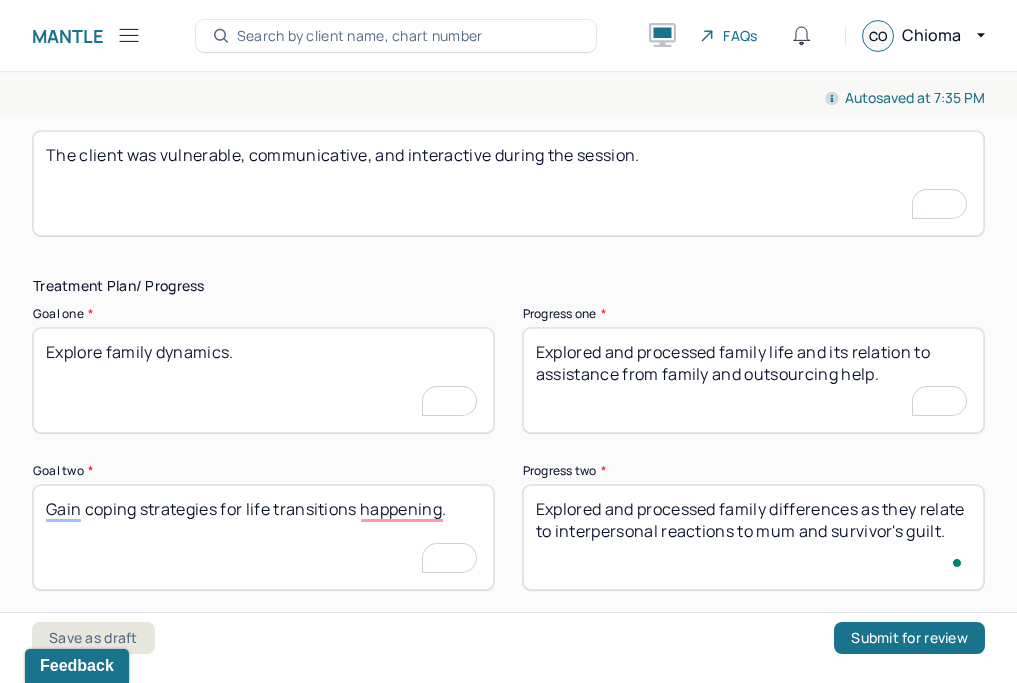click on "Explore family dynamics." at bounding box center [263, 380] 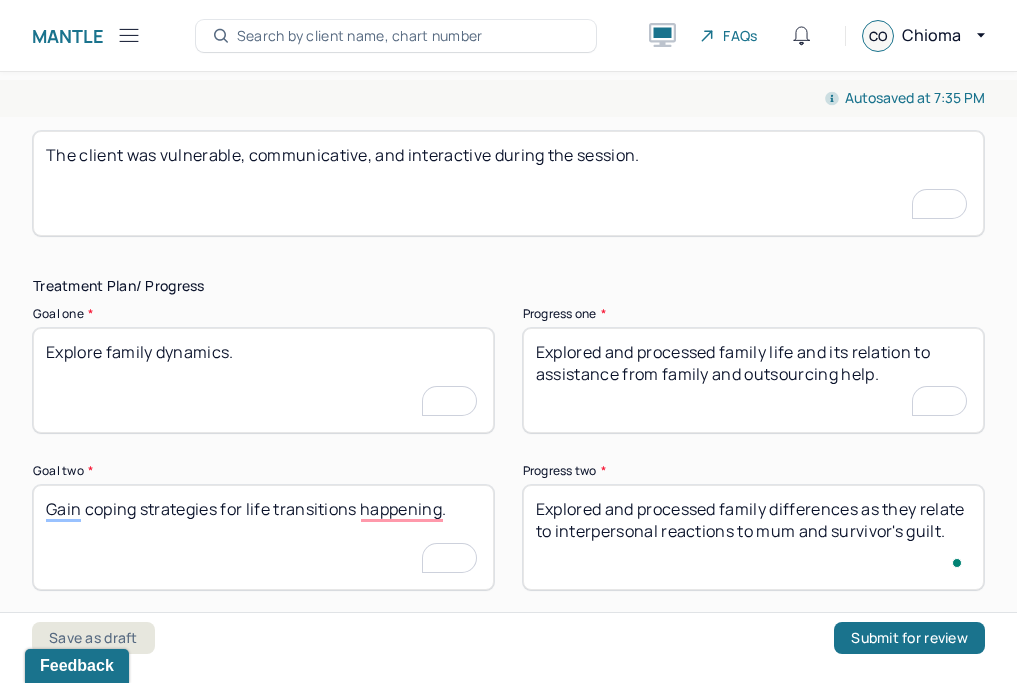 scroll, scrollTop: 3231, scrollLeft: 0, axis: vertical 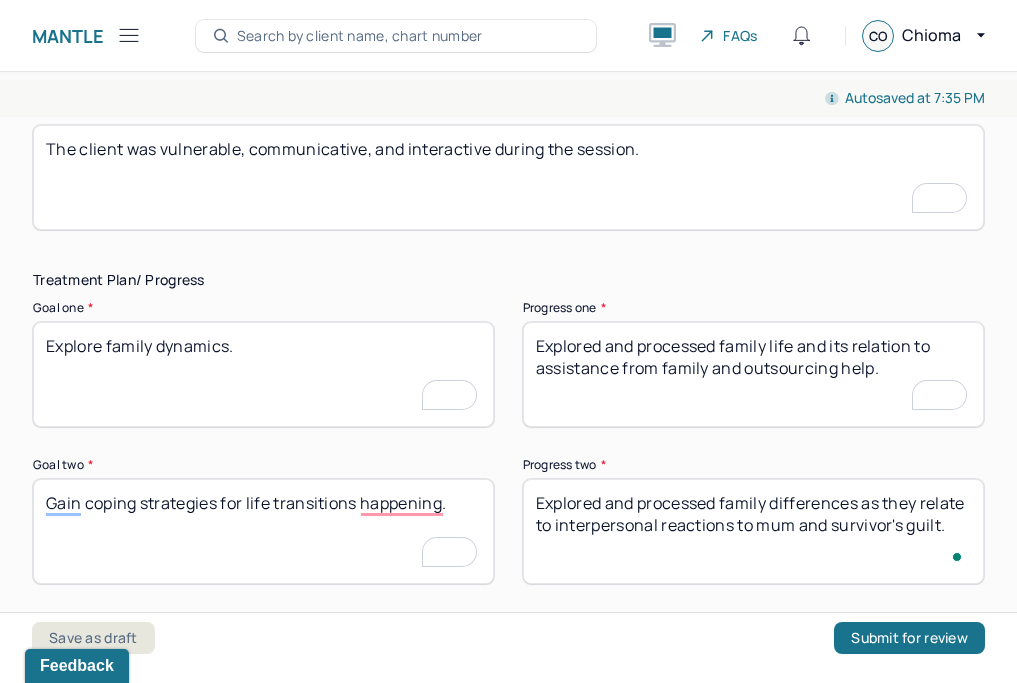 click on "Explore family dynamics." at bounding box center (263, 374) 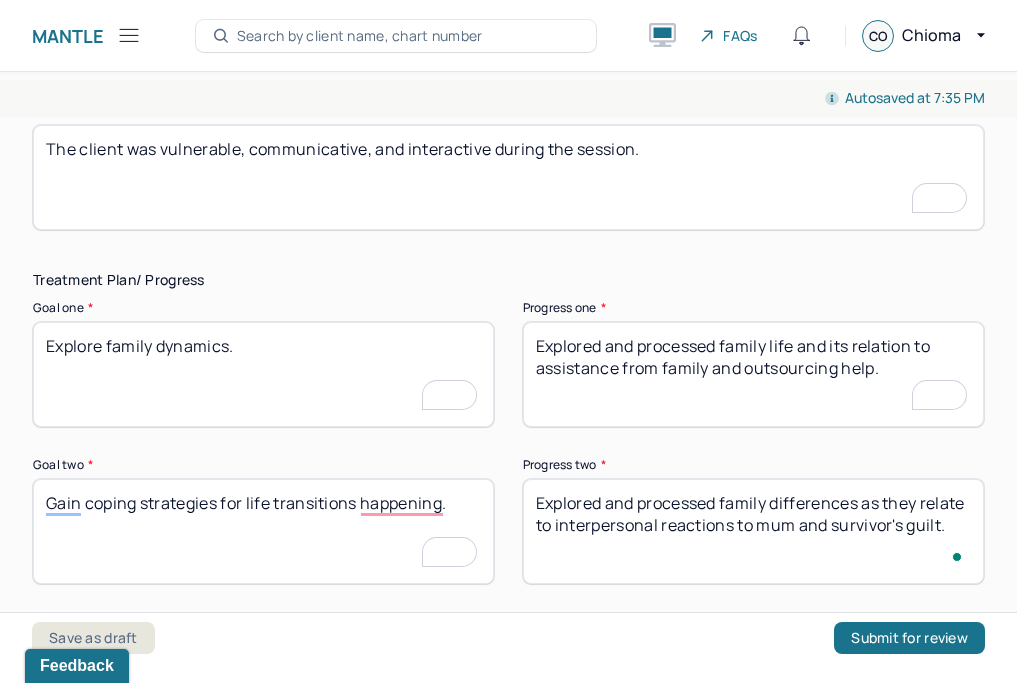 scroll, scrollTop: 3250, scrollLeft: 0, axis: vertical 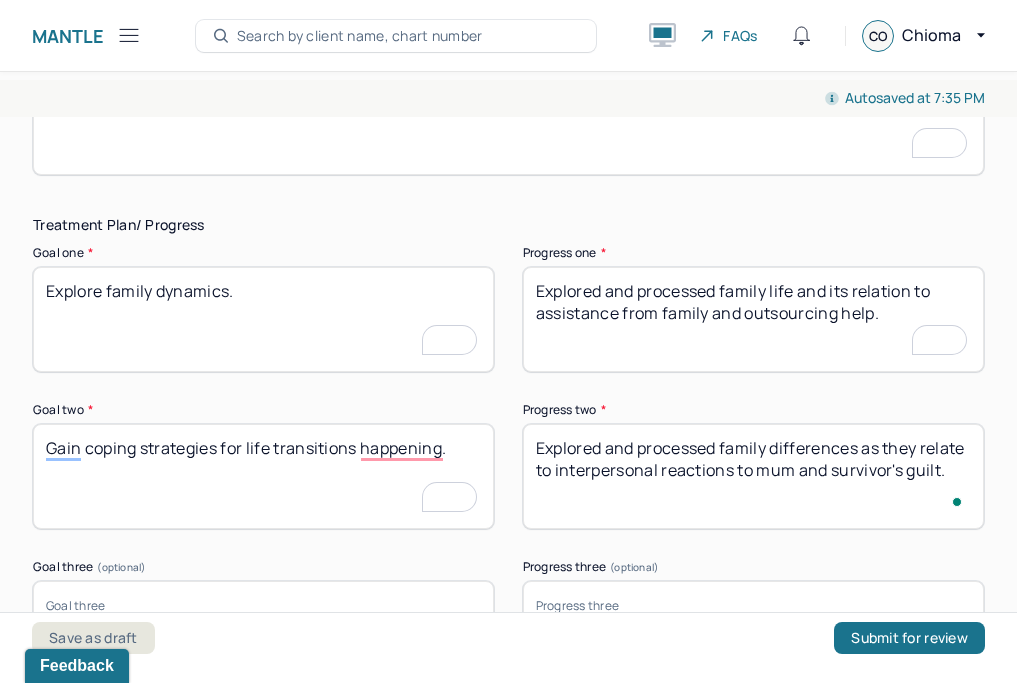 click on "Explored and processed family life and its relation to assistance from family and outsourcing help." at bounding box center (753, 319) 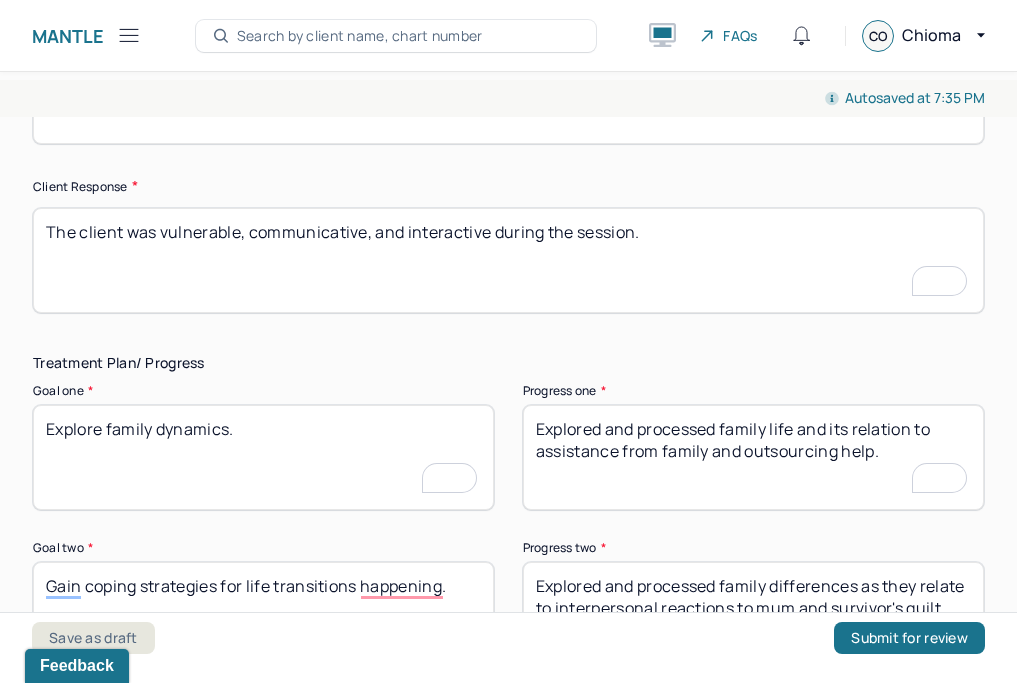 scroll, scrollTop: 3118, scrollLeft: 0, axis: vertical 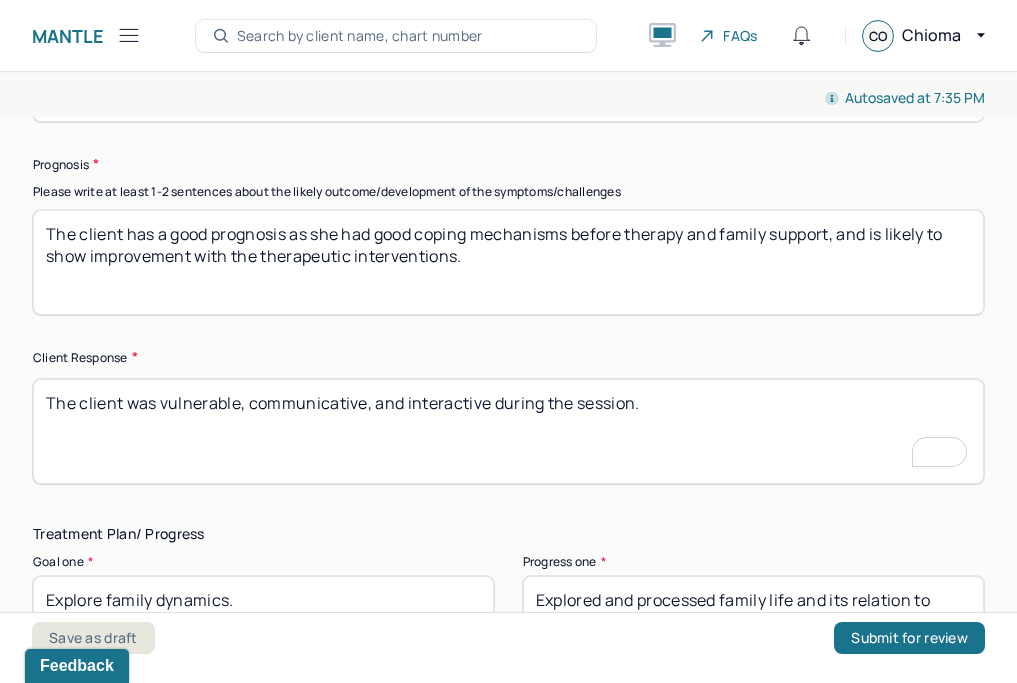 click on "The client has a good prognosis as she had good coping mechanisms before therapy and family support, and is likely to show improvement with the therapeutic interventions." at bounding box center [508, 262] 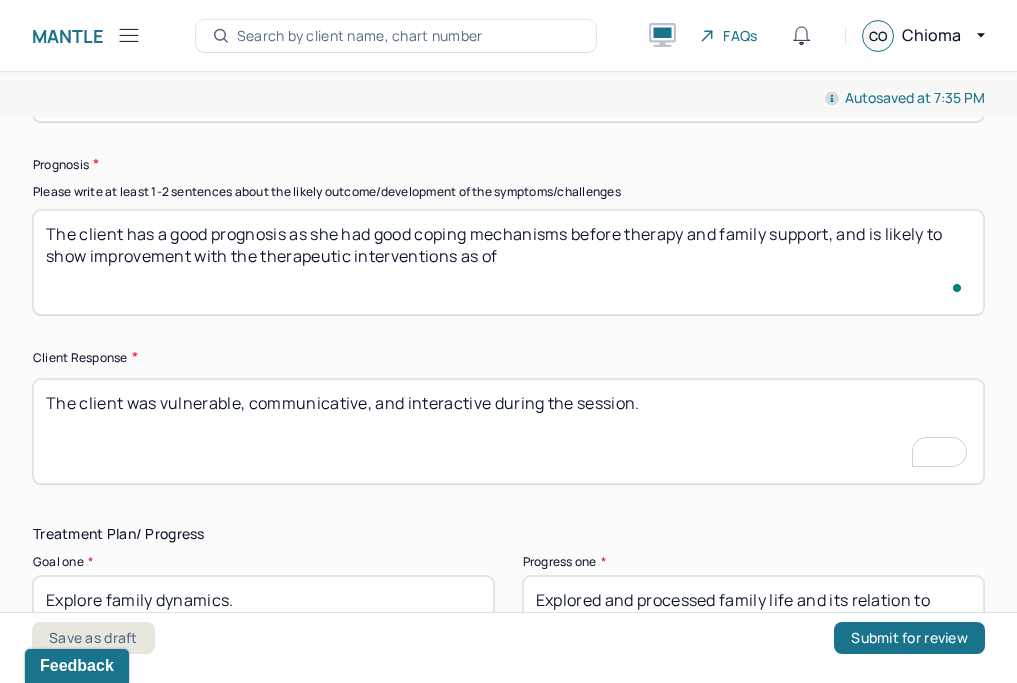 type on "The client has a good prognosis as she had good coping mechanisms before therapy and family support, and is likely to show improvement with the therapeutic interventions as of" 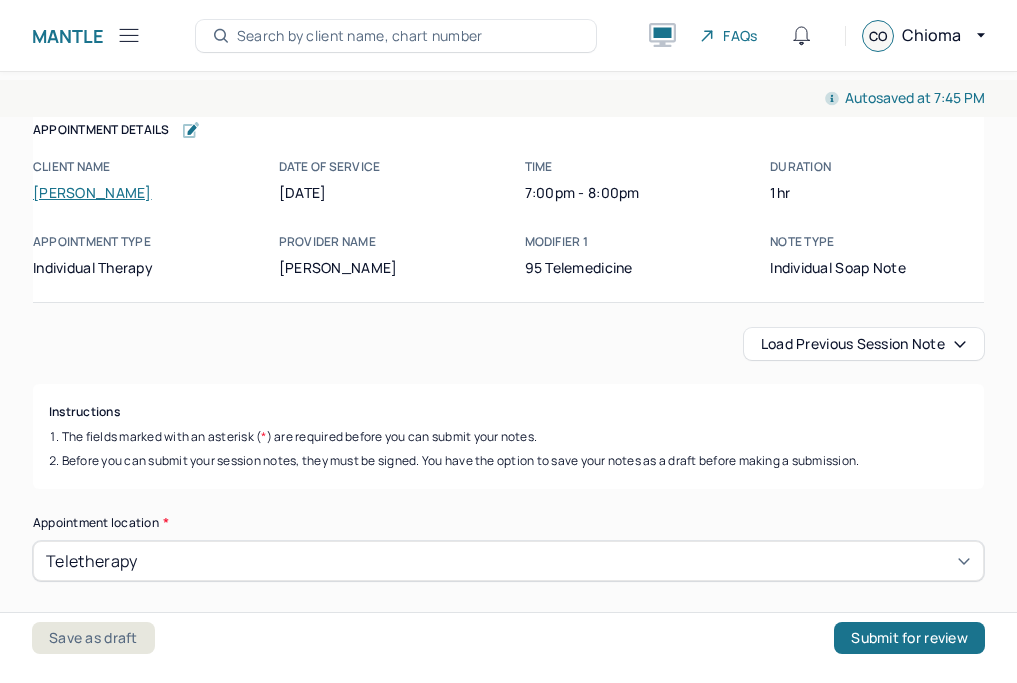 scroll, scrollTop: 0, scrollLeft: 0, axis: both 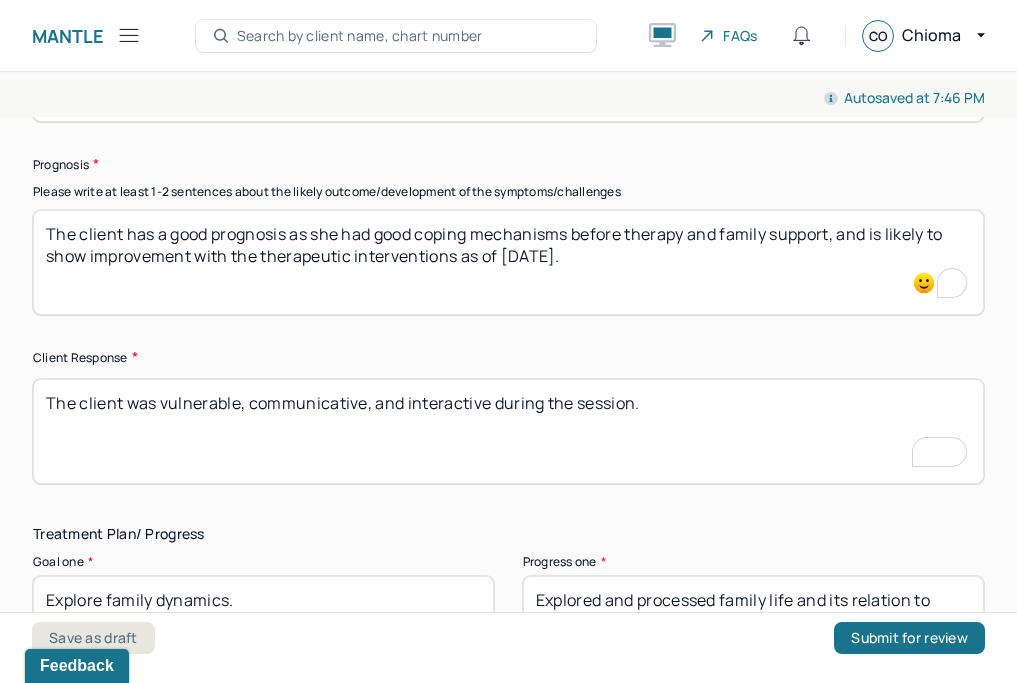 type on "The client has a good prognosis as she had good coping mechanisms before therapy and family support, and is likely to show improvement with the therapeutic interventions as of 7/2/25." 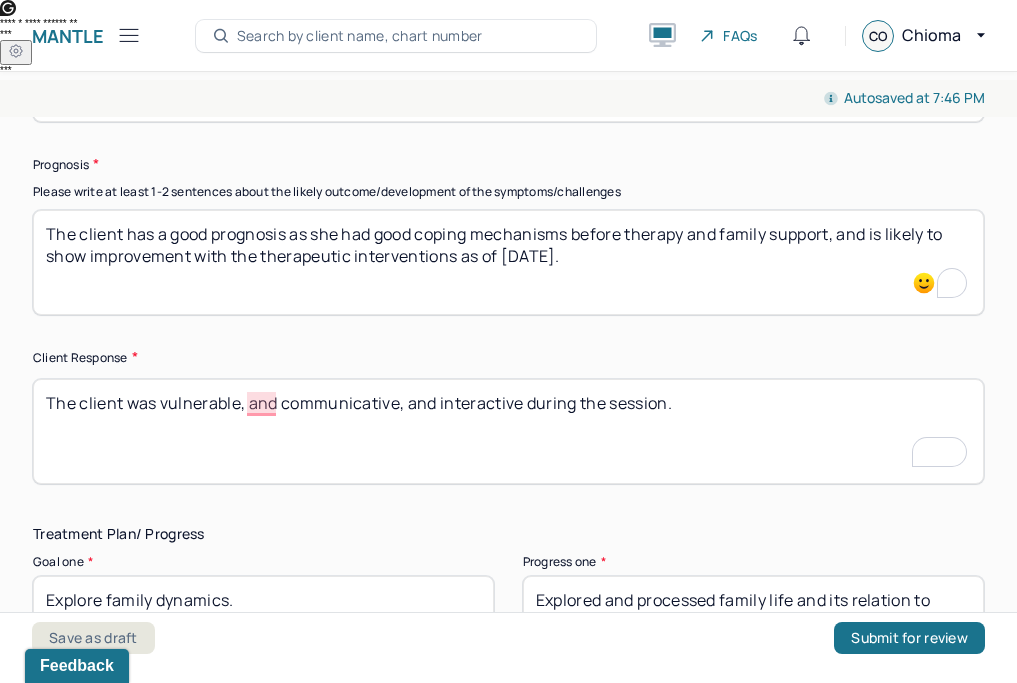 click on "The client was vulnerable, and communicative, and interactive during the session." at bounding box center (508, 431) 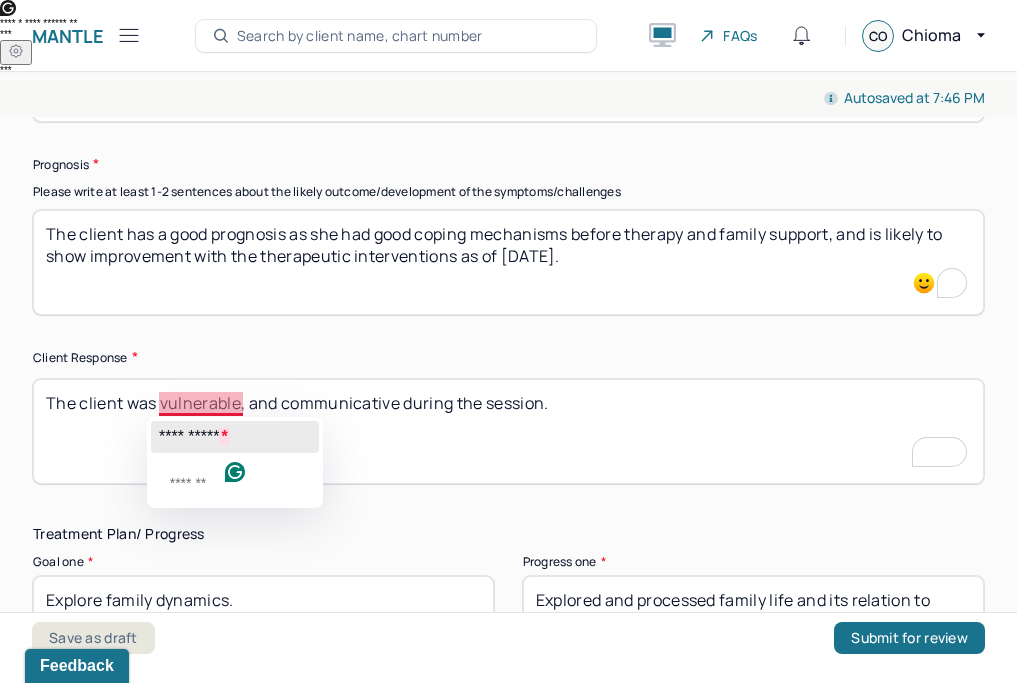 click on "**********" 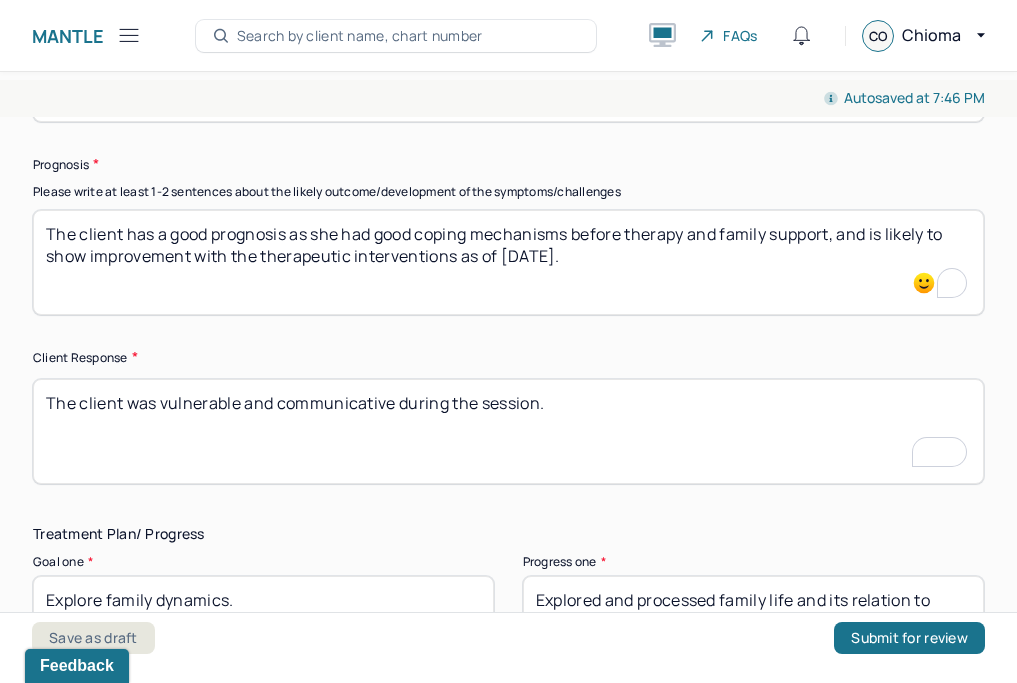 scroll, scrollTop: 2919, scrollLeft: 0, axis: vertical 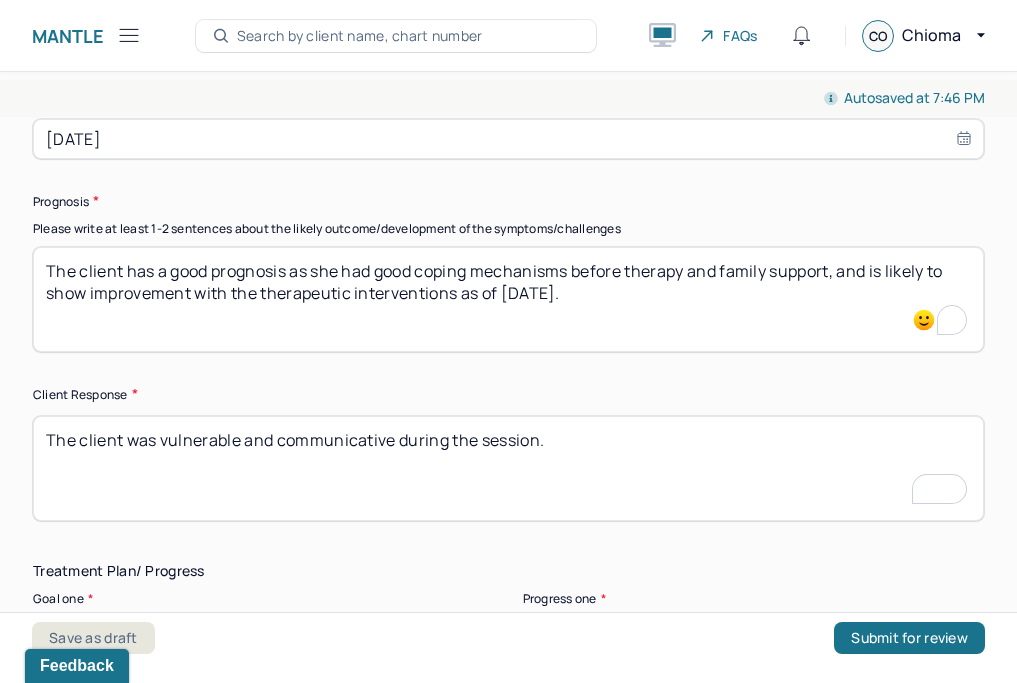 type on "The client was vulnerable and communicative during the session." 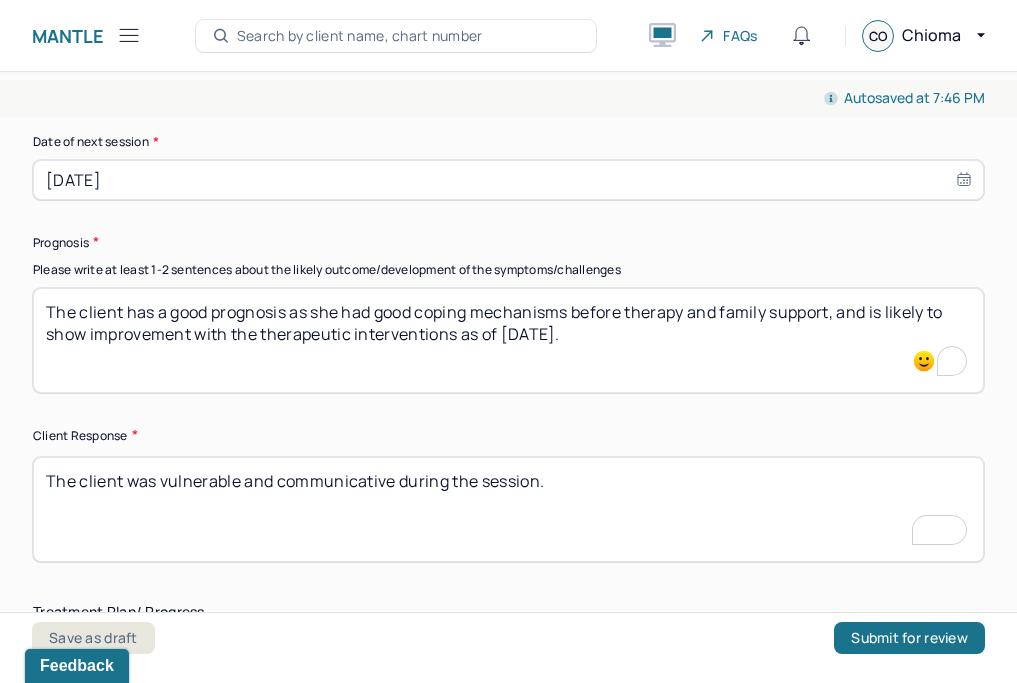 scroll, scrollTop: 2869, scrollLeft: 0, axis: vertical 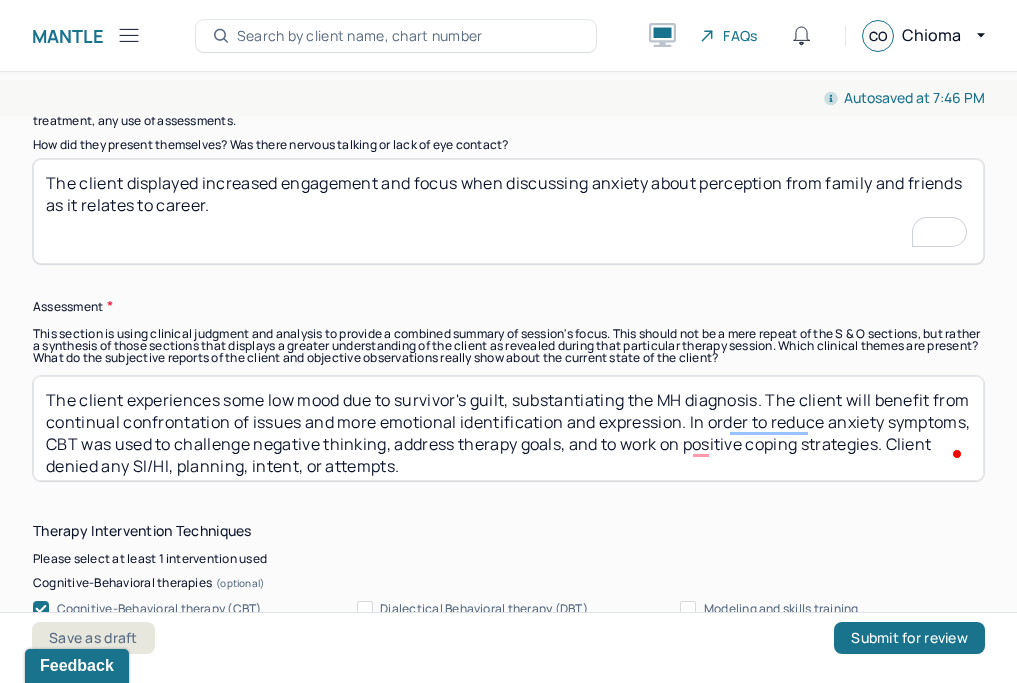 click on "The client experiences some low mood due to survivor's guilt, substantiating the MH diagnosis. The client will benefit from continual confrontation of issues and more emotional identification and expression. In order to reduce anxiety symptoms, CBT was used to challenge negative thinking, address therapy goals, and to work on positive coping strategies. Client denied any SI/HI, planning, intent, or attempts." at bounding box center [508, 428] 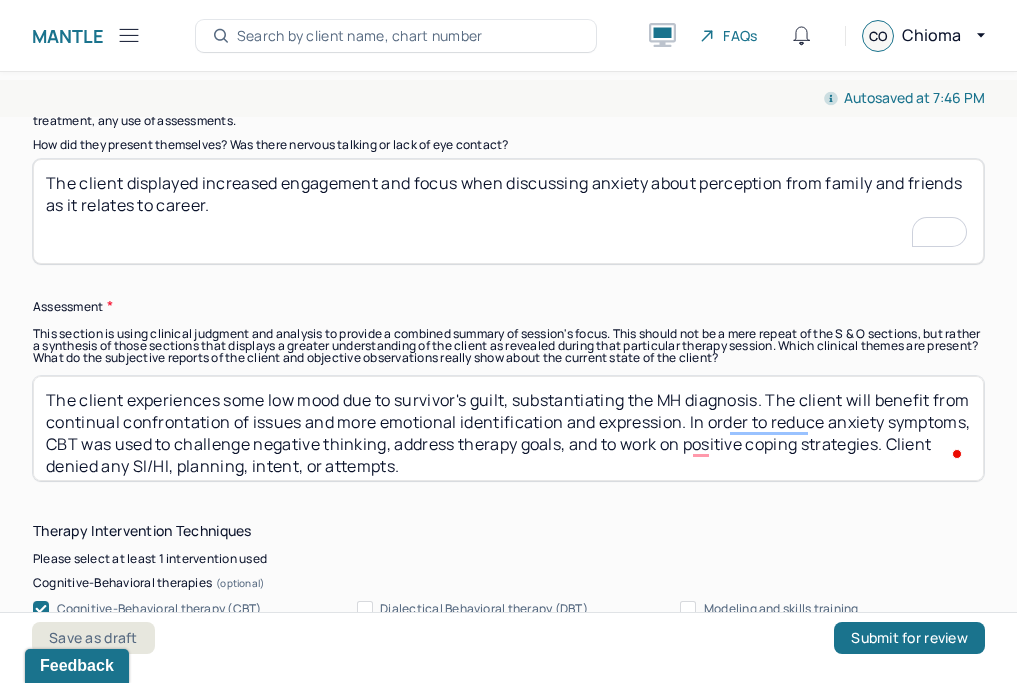 click on "The client displayed increased engagement and focus when discussing anxiety about perception from family and friends as it relates to career." at bounding box center [508, 211] 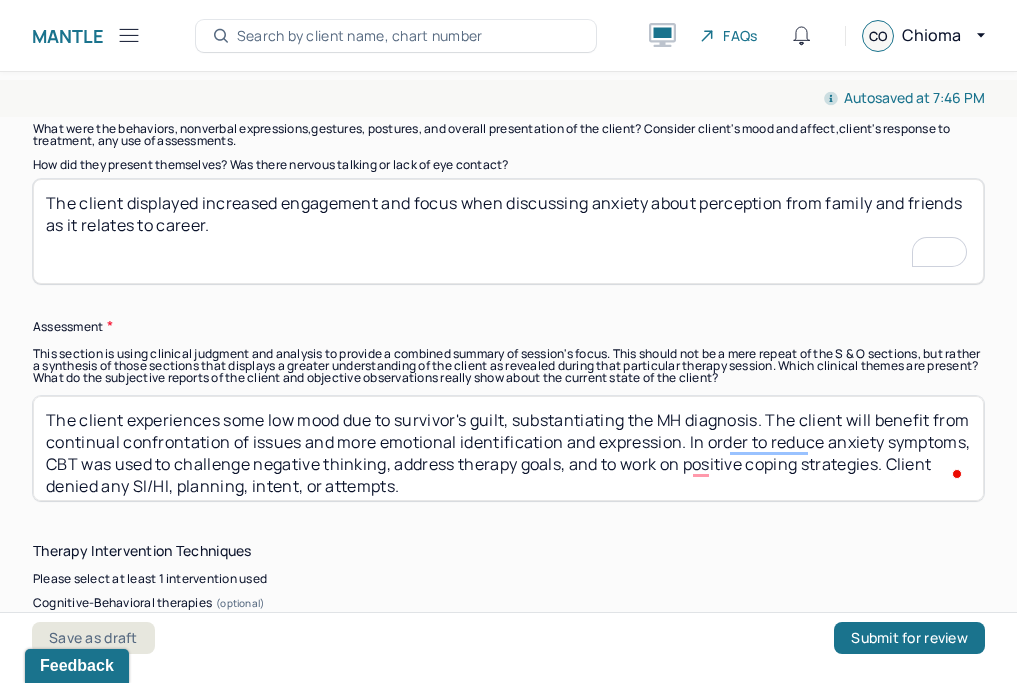 scroll, scrollTop: 1669, scrollLeft: 0, axis: vertical 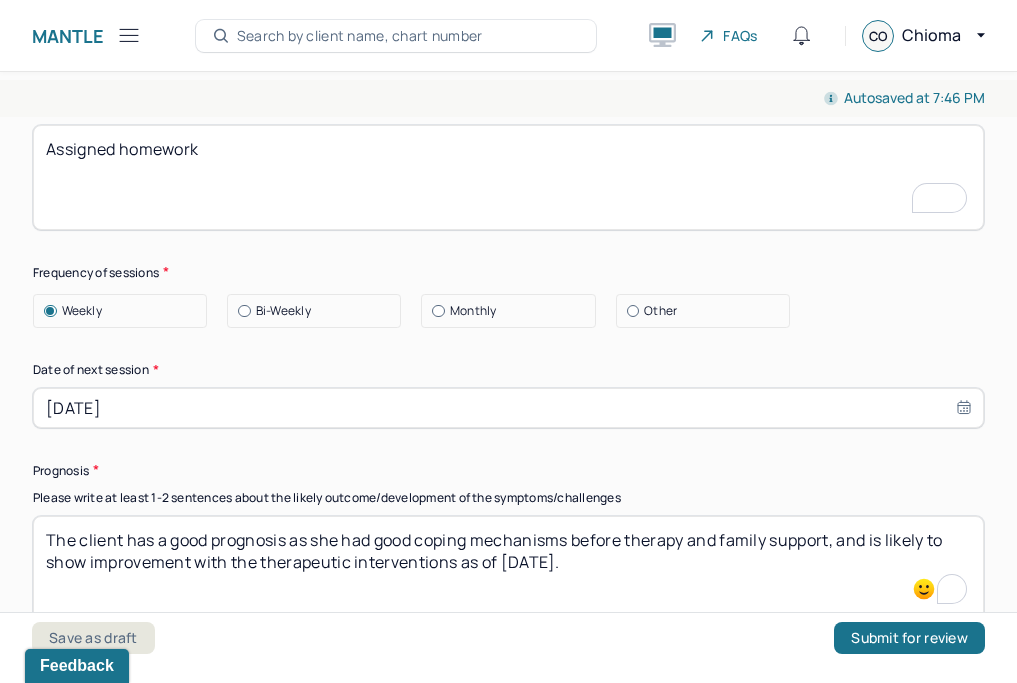 click on "Assigned homework" at bounding box center [508, 177] 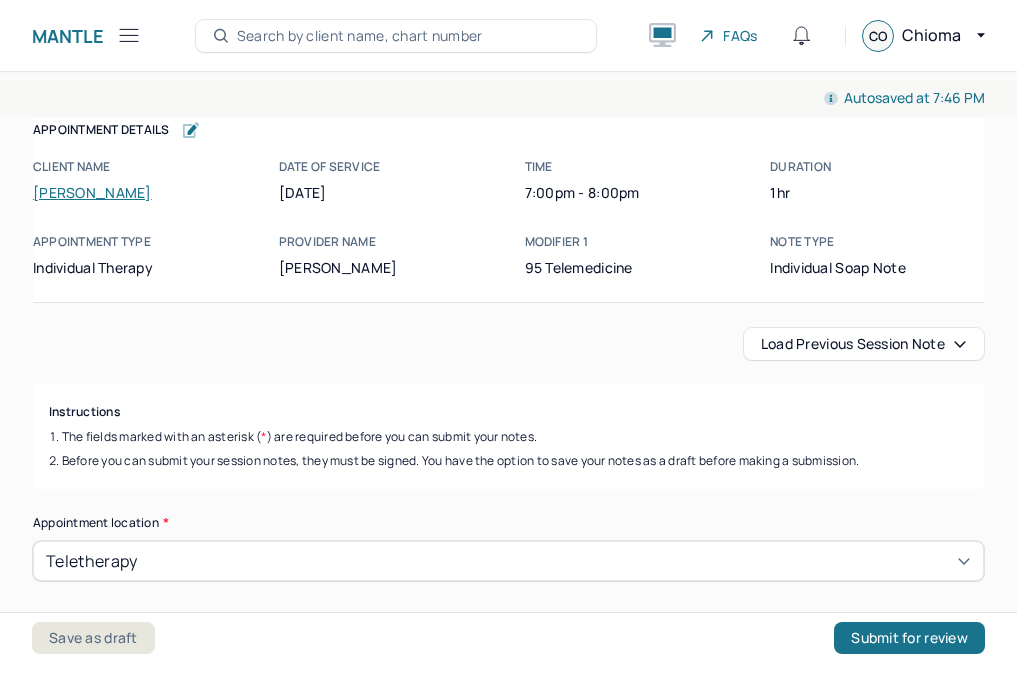 scroll, scrollTop: 0, scrollLeft: 0, axis: both 